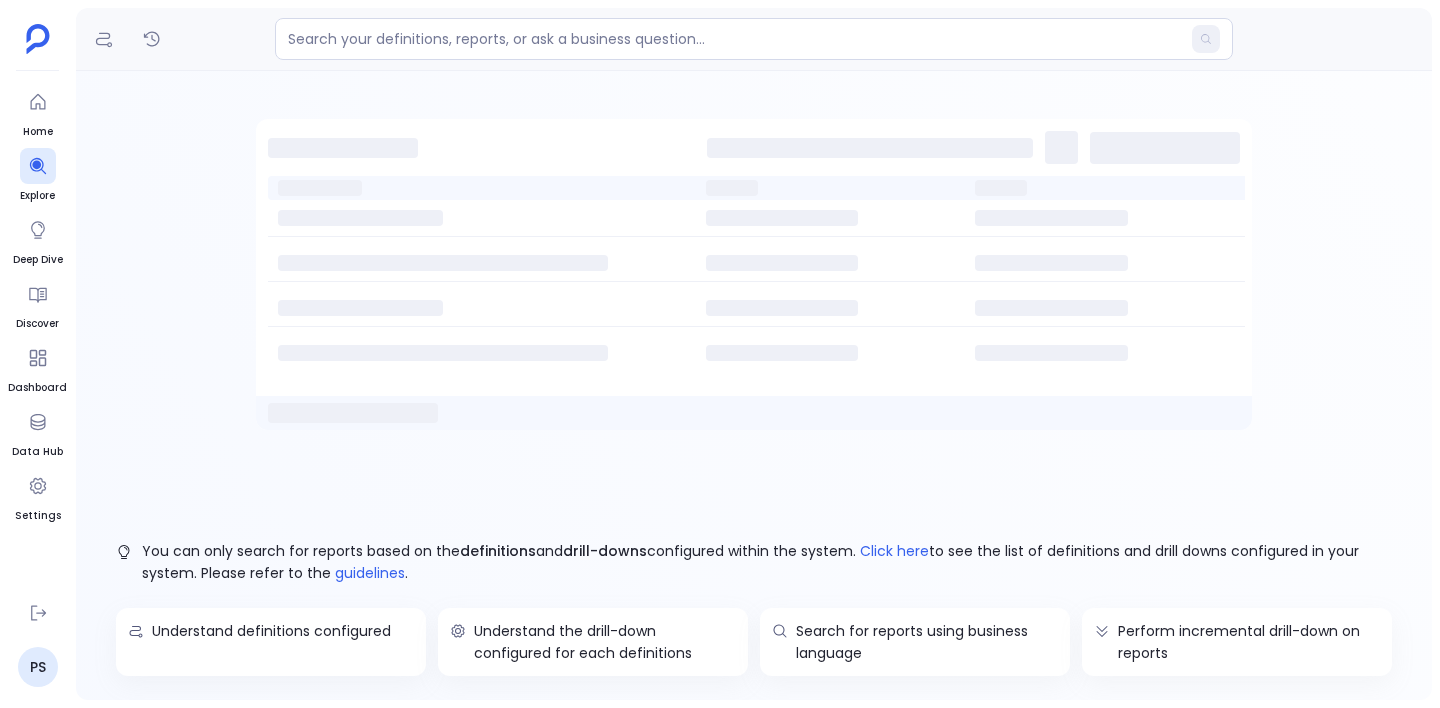scroll, scrollTop: 0, scrollLeft: 0, axis: both 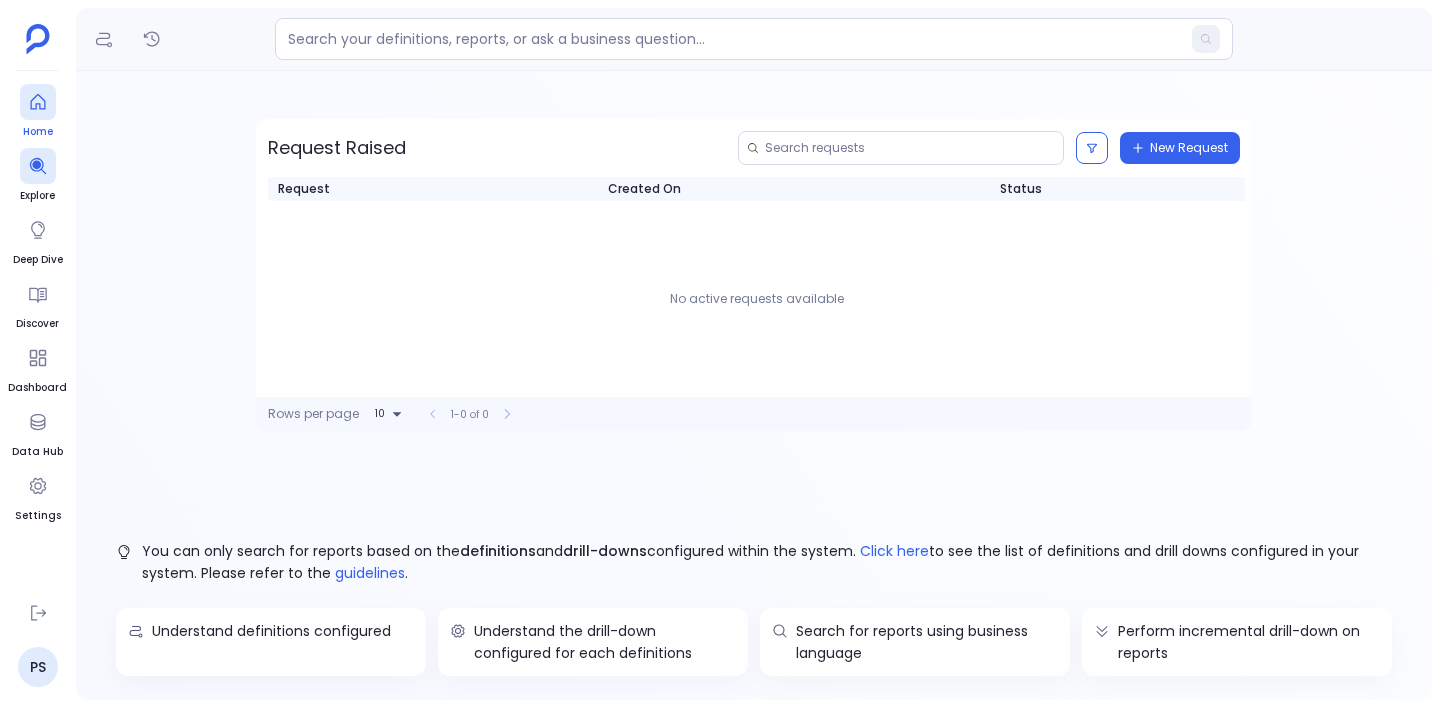 click at bounding box center [38, 102] 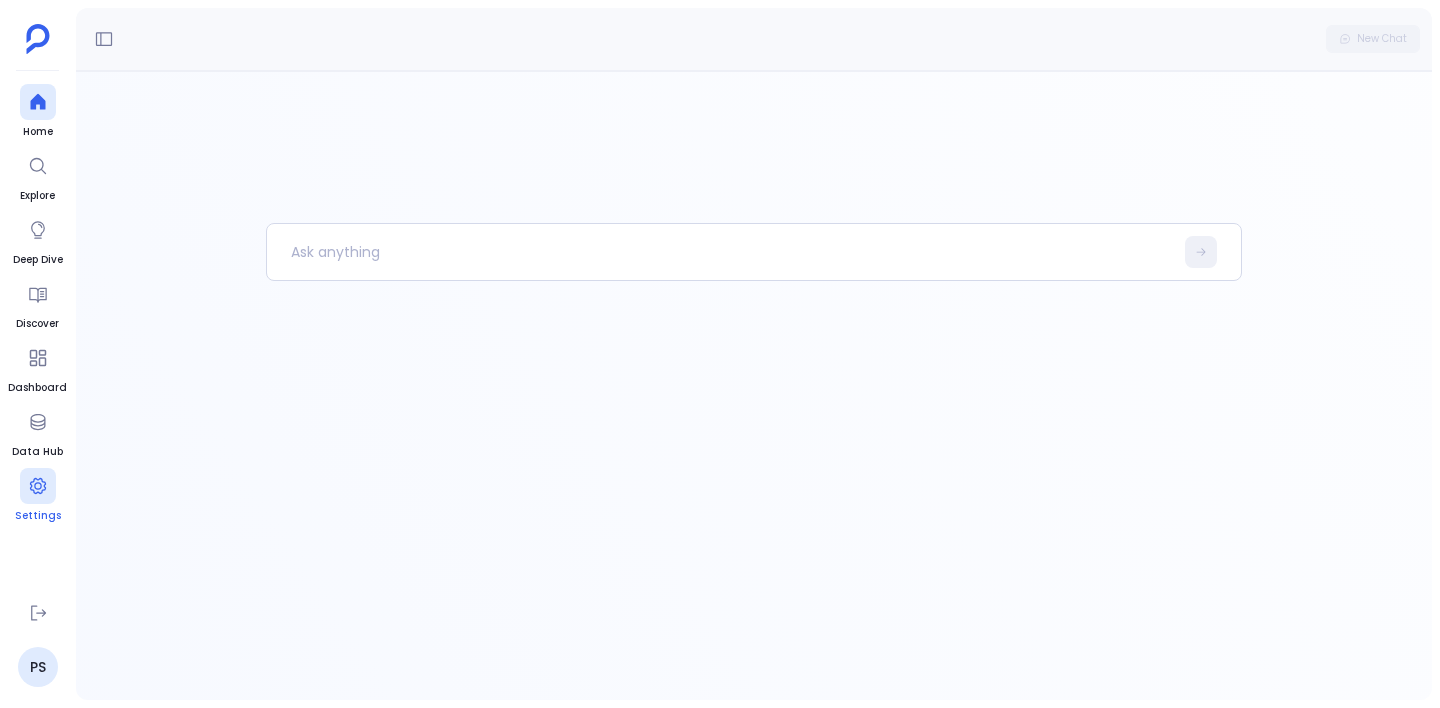 click at bounding box center (37, 486) 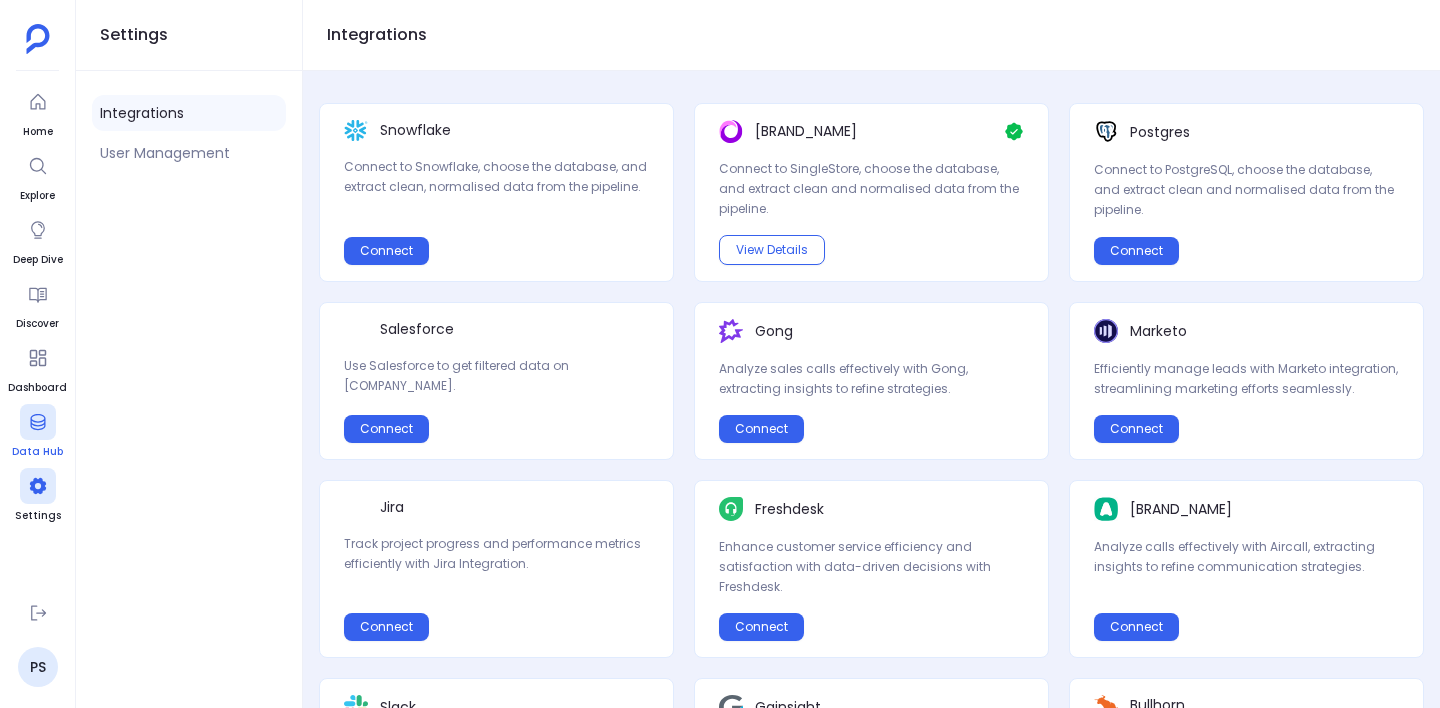 click at bounding box center [38, 422] 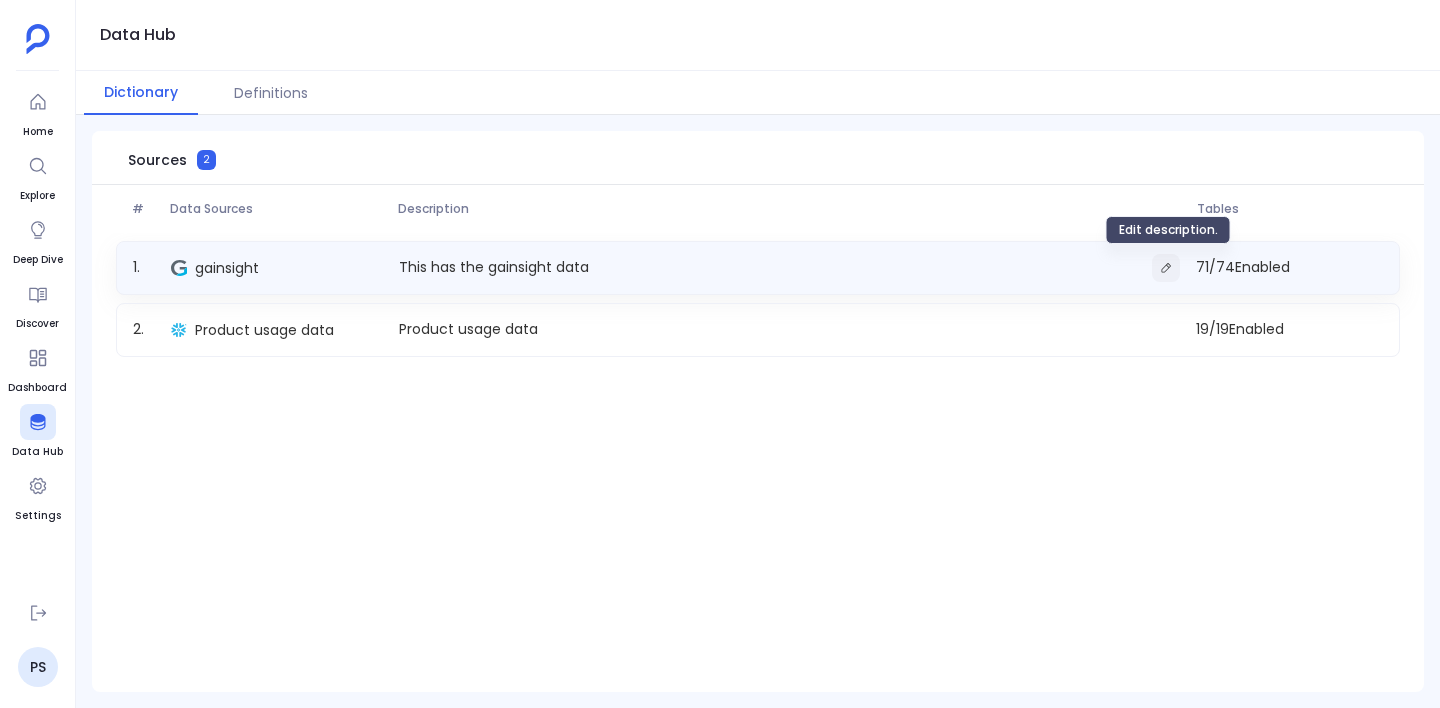 click at bounding box center [1166, 268] 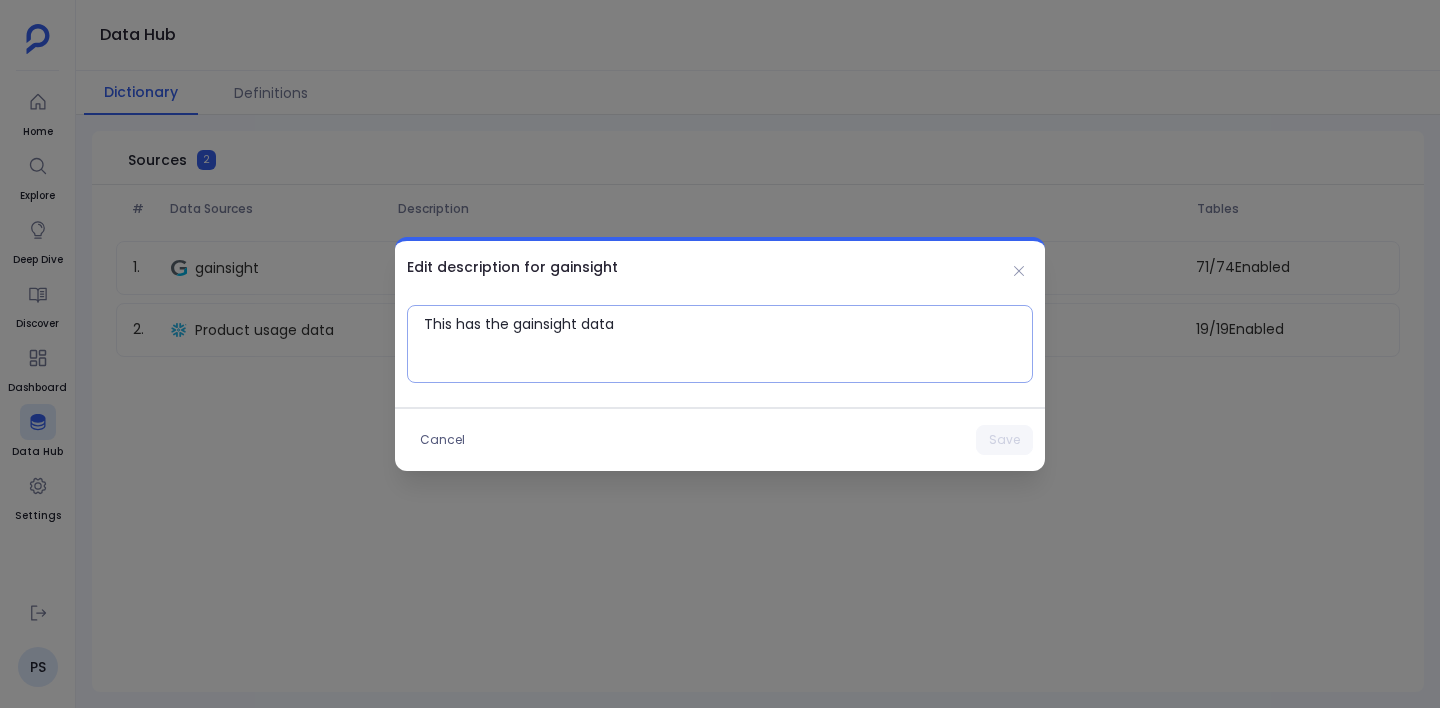 click on "This has the gainsight data" at bounding box center (728, 344) 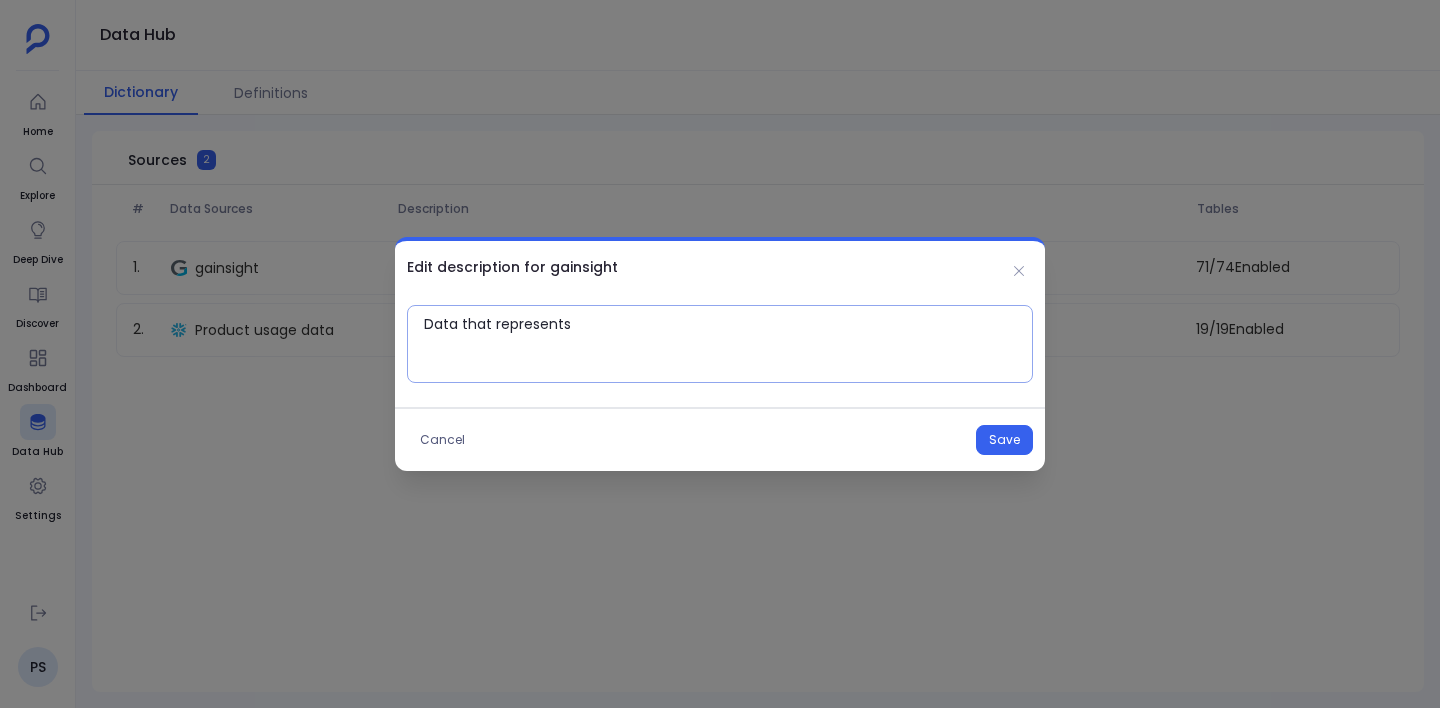 click on "Data that represents" at bounding box center [728, 344] 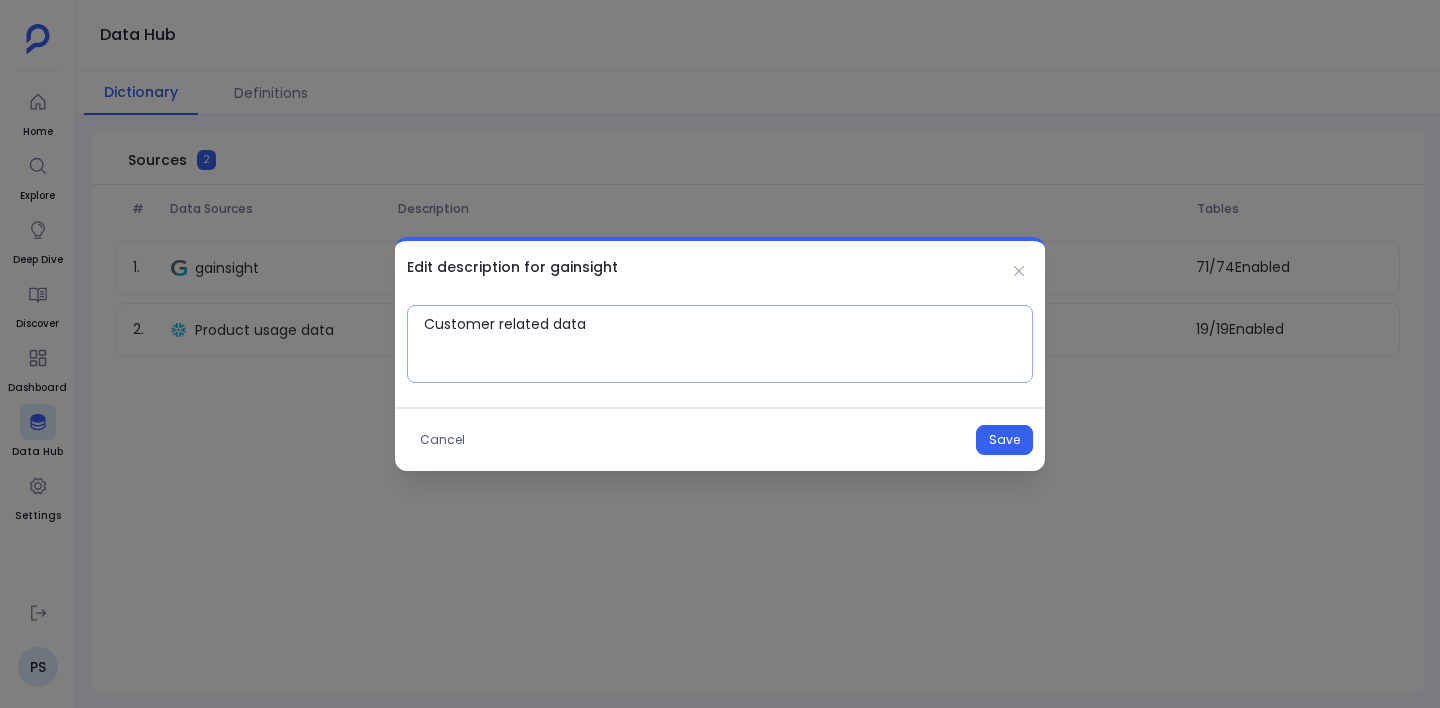 click on "Customer related data" at bounding box center [728, 344] 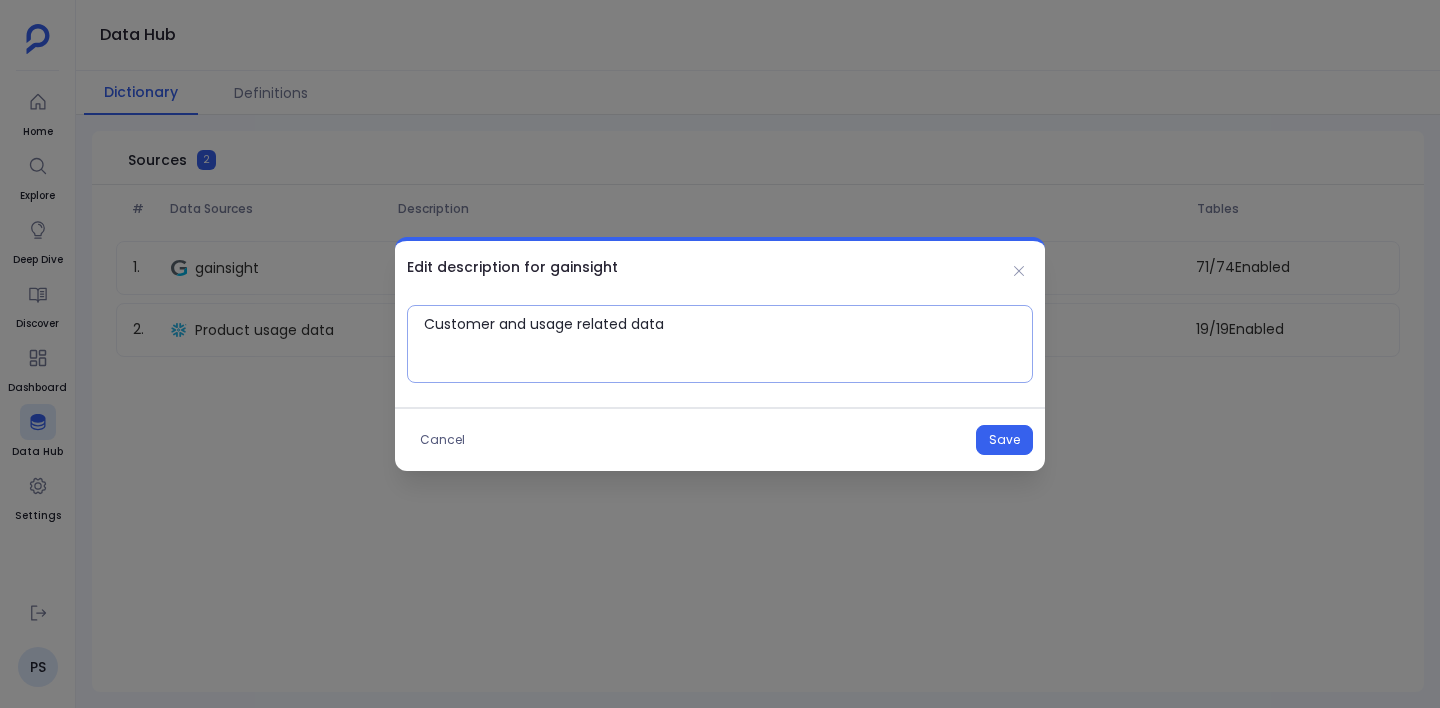 click on "Customer and usage related data" at bounding box center [728, 344] 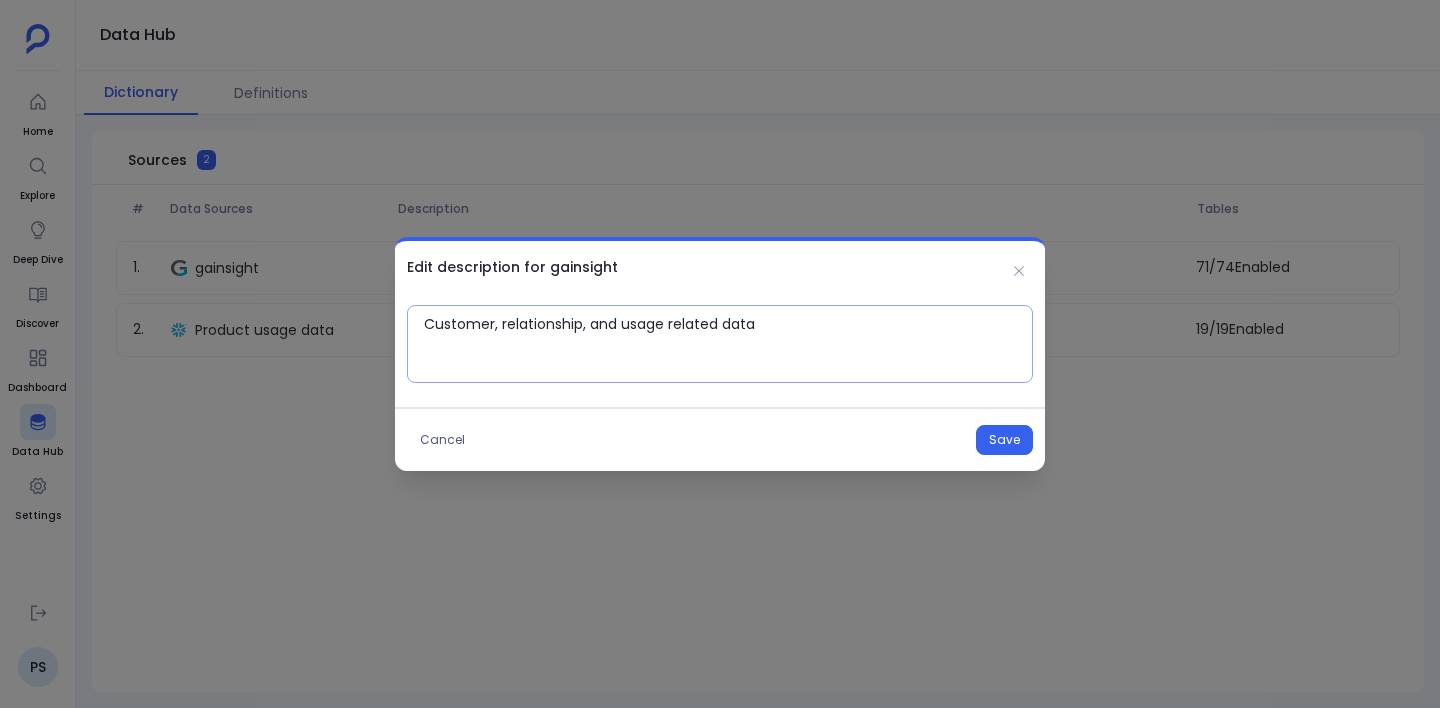 click on "Customer, relationship, and usage related data" at bounding box center [728, 344] 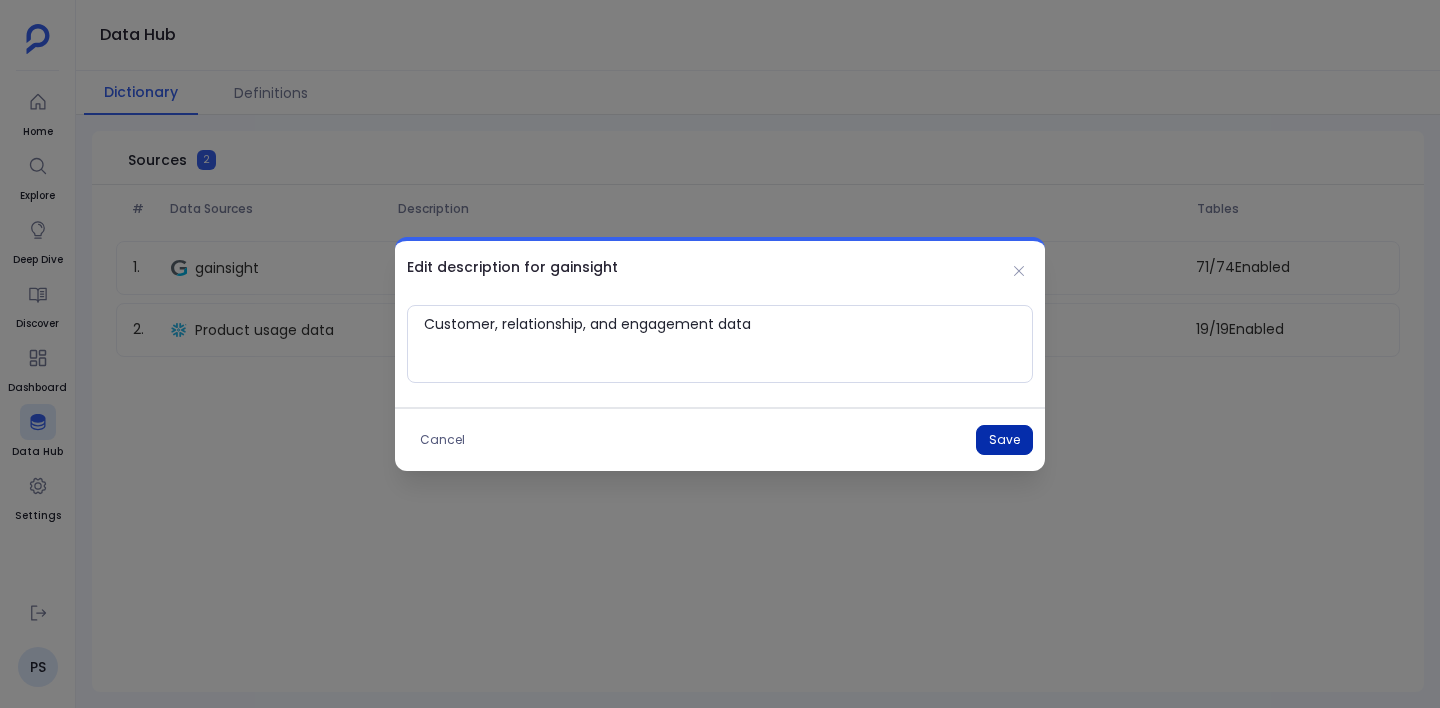 type on "Customer, relationship, and engagement data" 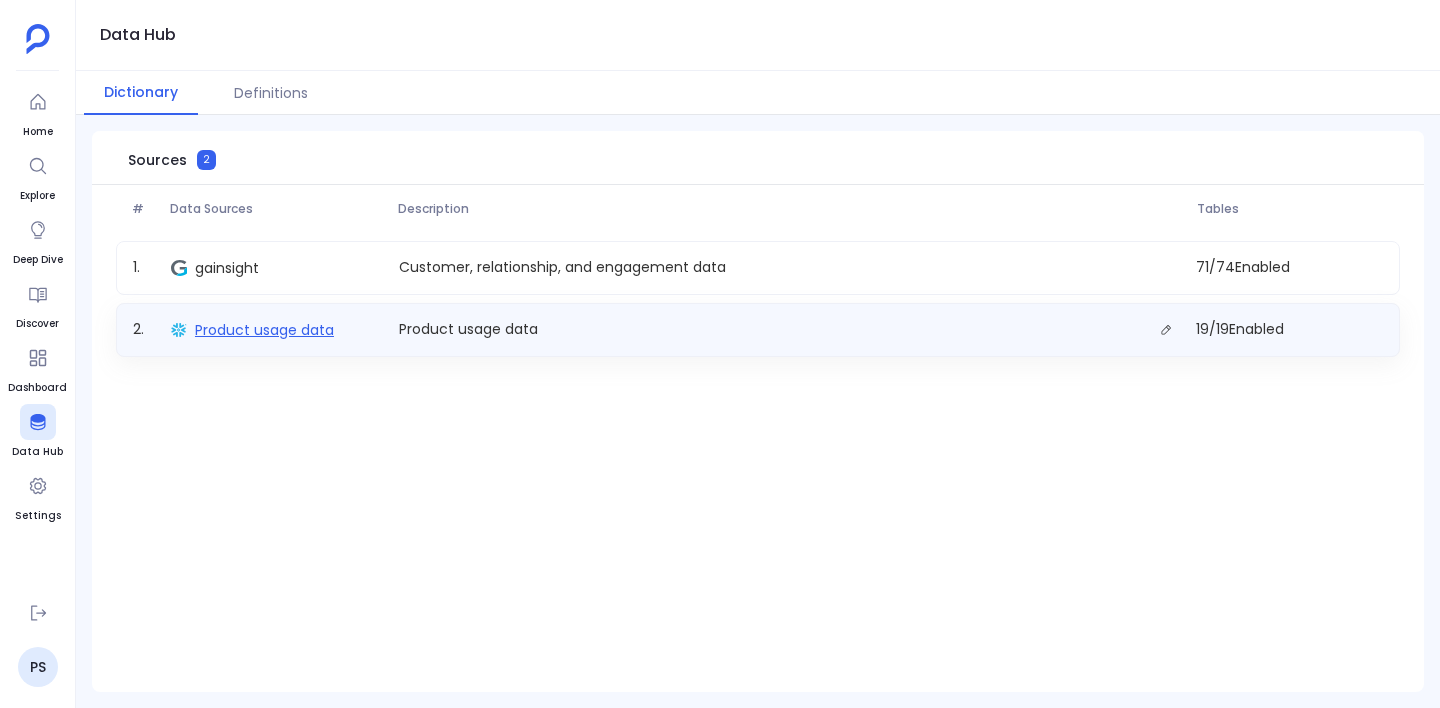 click on "Product usage data" at bounding box center (264, 330) 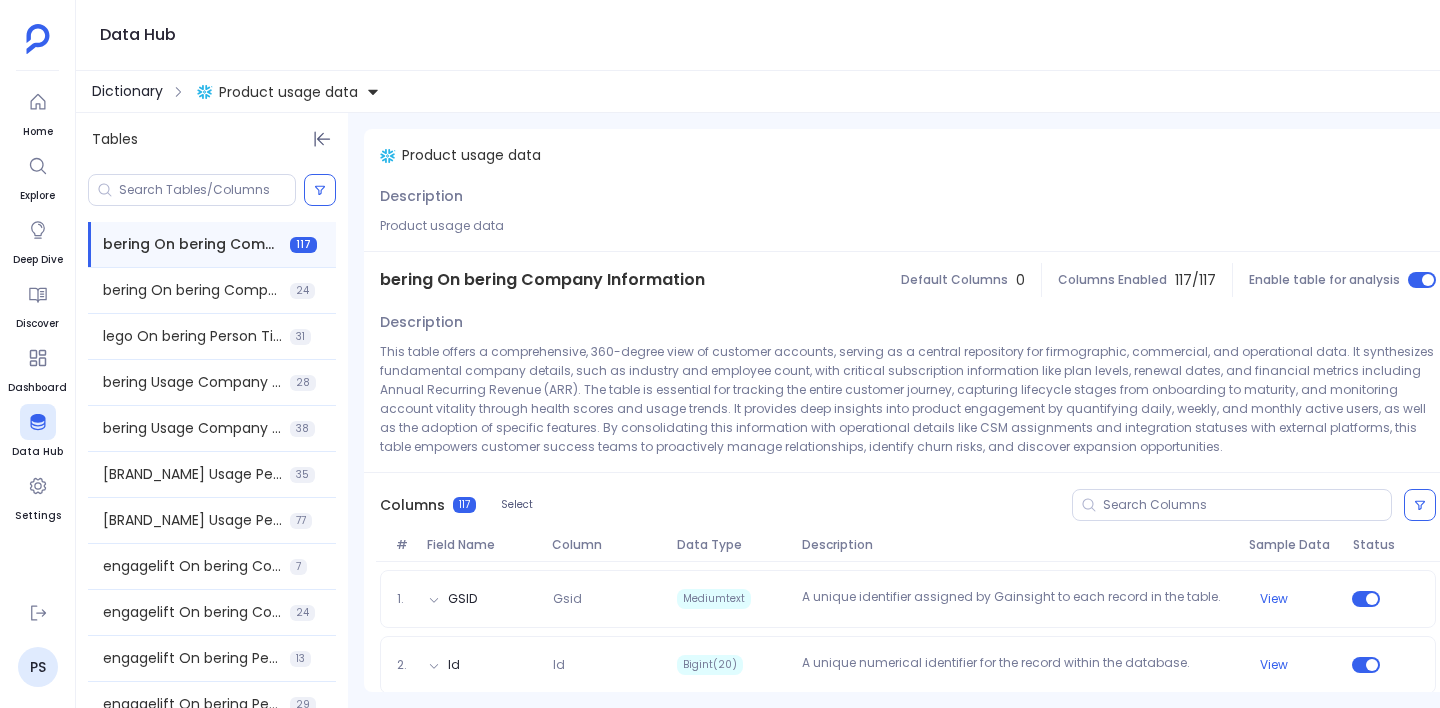 click on "Dictionary" at bounding box center [127, 91] 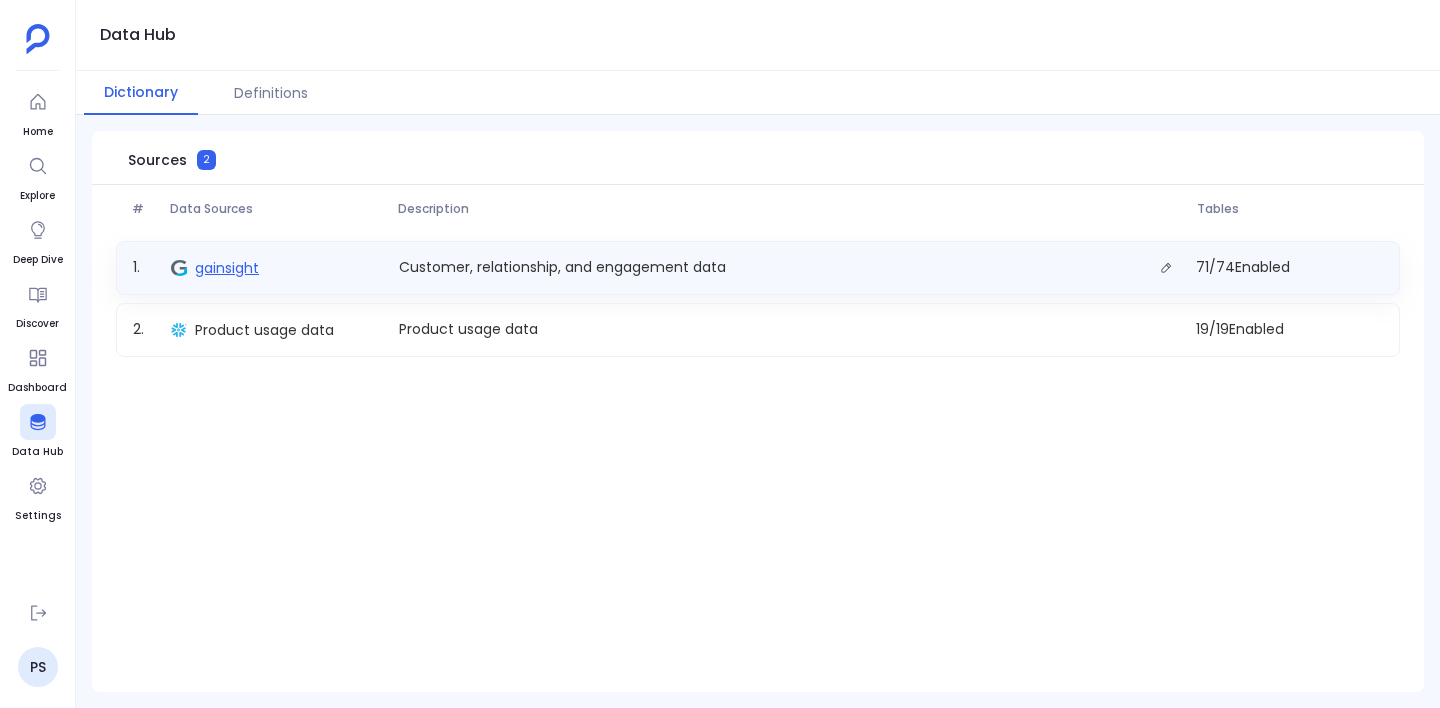 click on "gainsight" at bounding box center (227, 268) 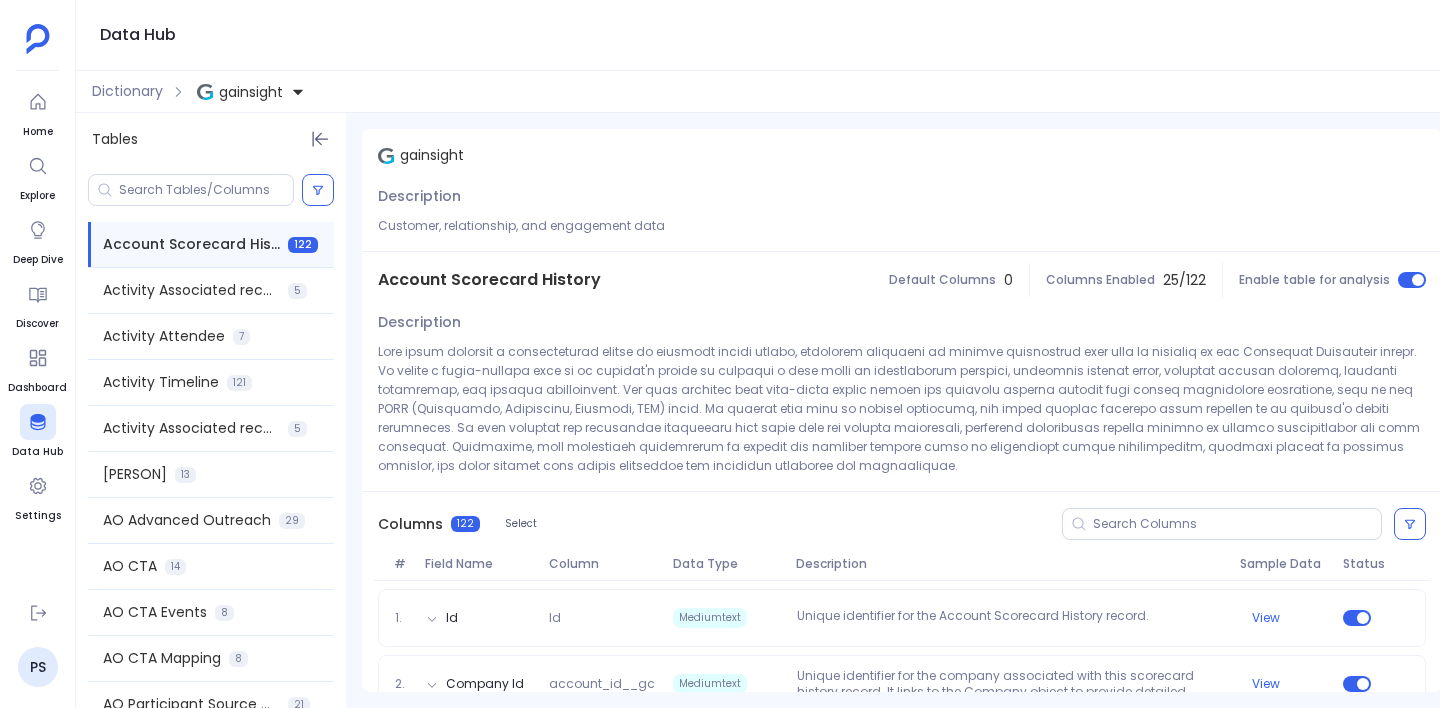 click on "gainsight" at bounding box center (432, 155) 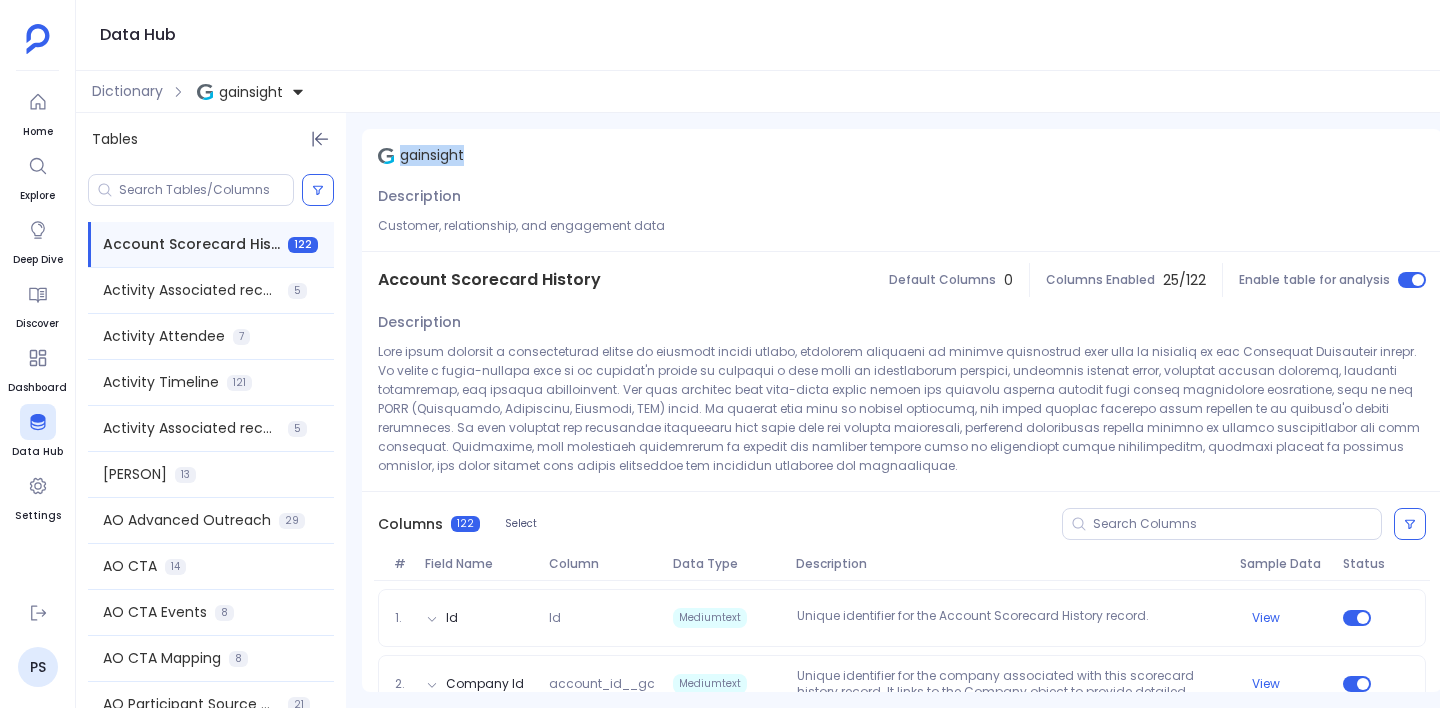 click on "gainsight" at bounding box center [432, 155] 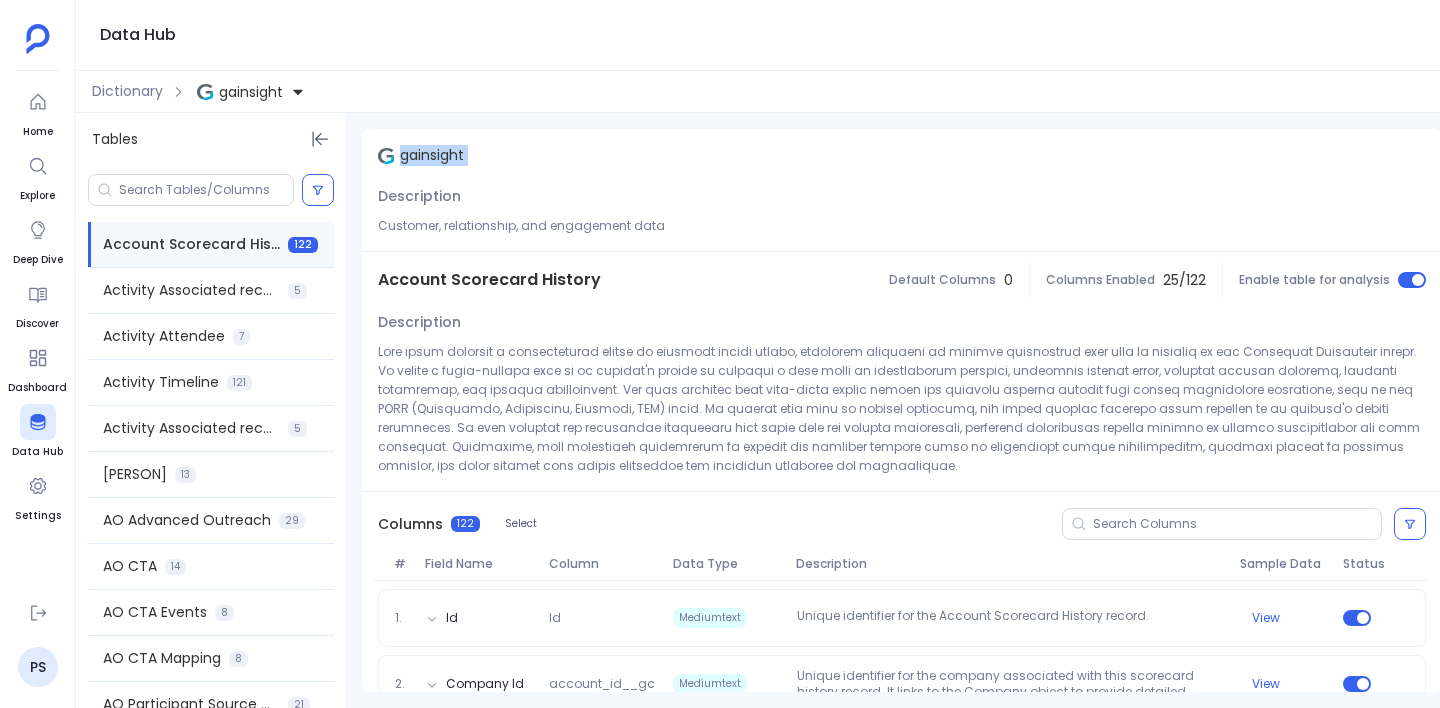 click on "gainsight" at bounding box center [432, 155] 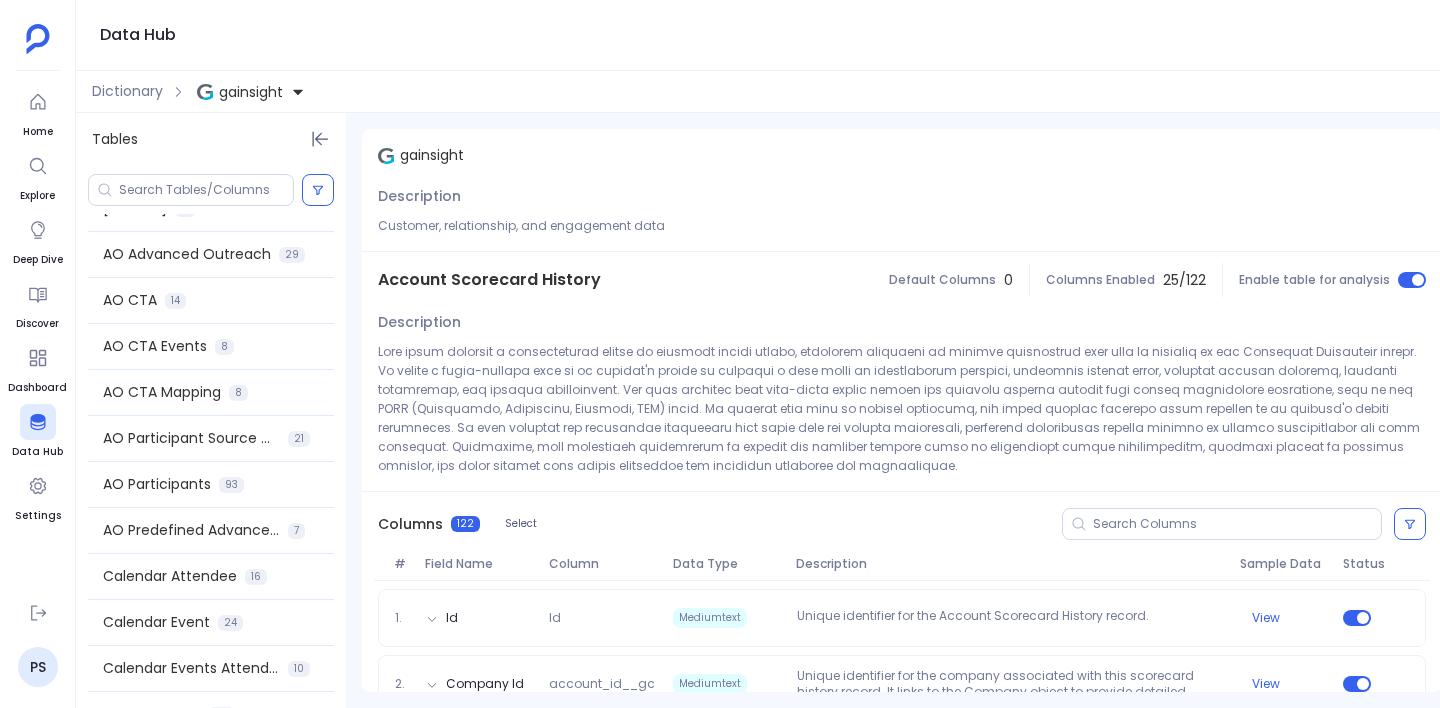 scroll, scrollTop: 0, scrollLeft: 0, axis: both 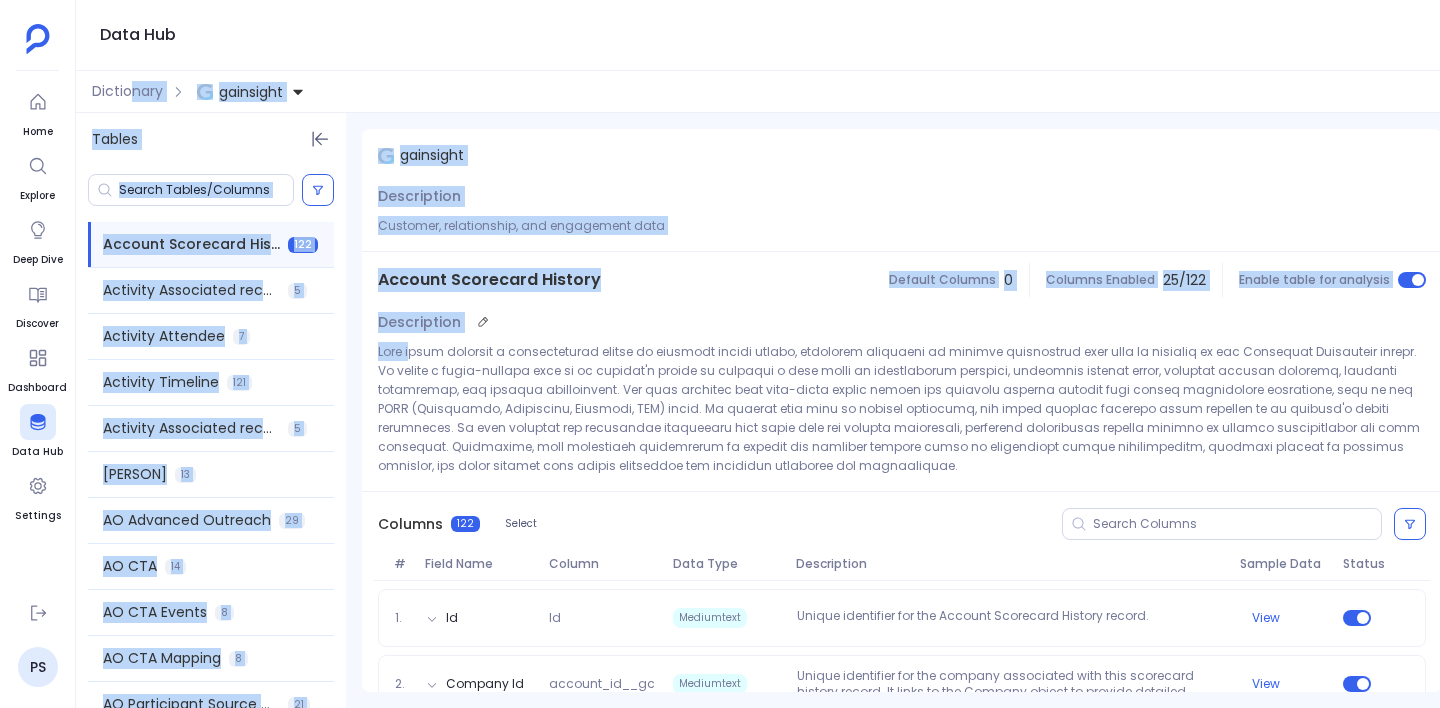 drag, startPoint x: 134, startPoint y: 95, endPoint x: 410, endPoint y: 360, distance: 382.62384 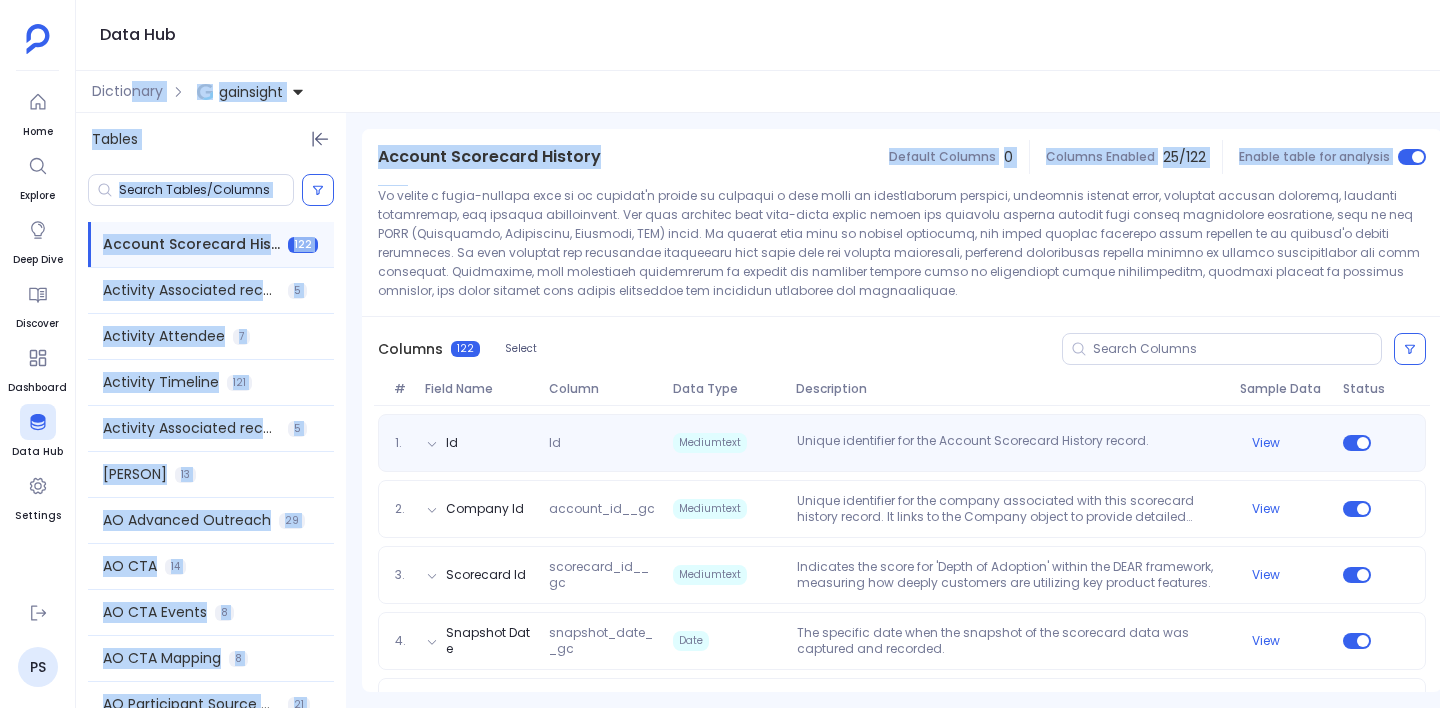scroll, scrollTop: 198, scrollLeft: 0, axis: vertical 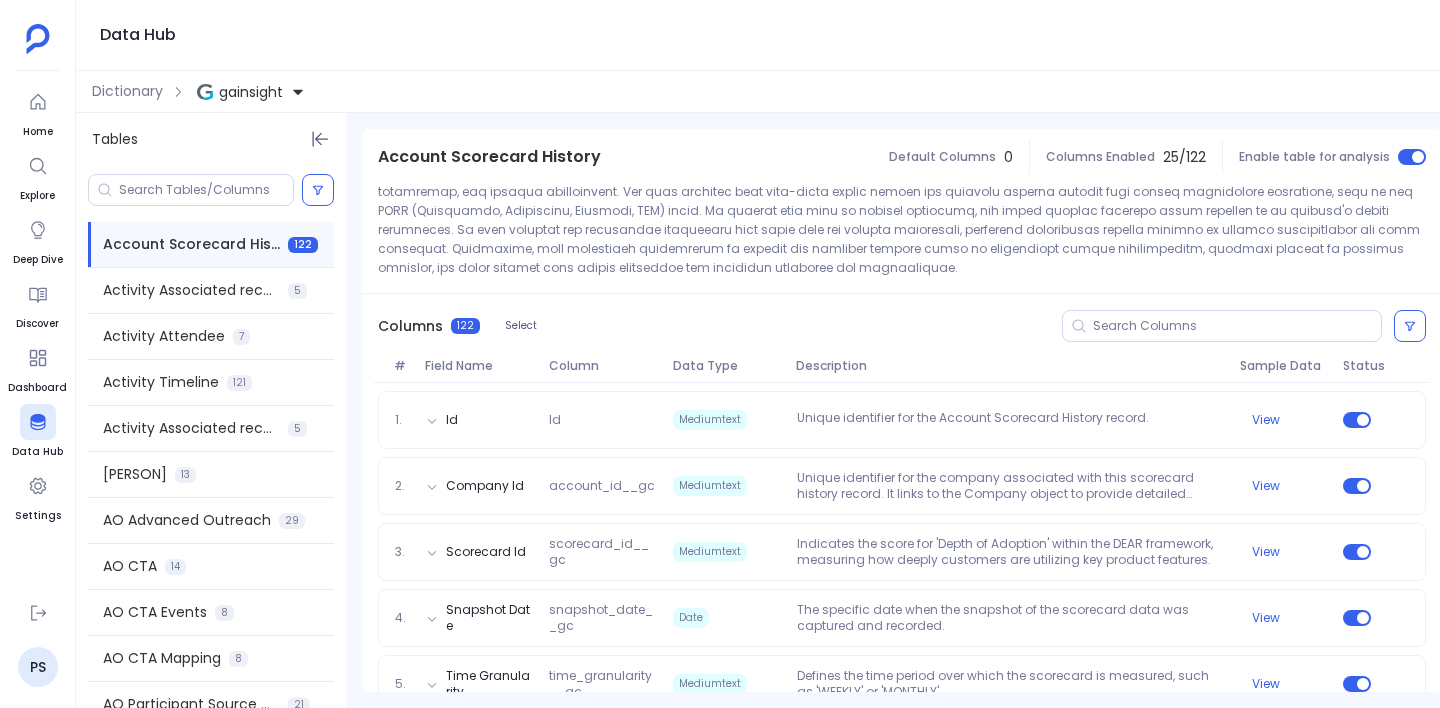 click on "Columns 122 Select" at bounding box center [902, 326] 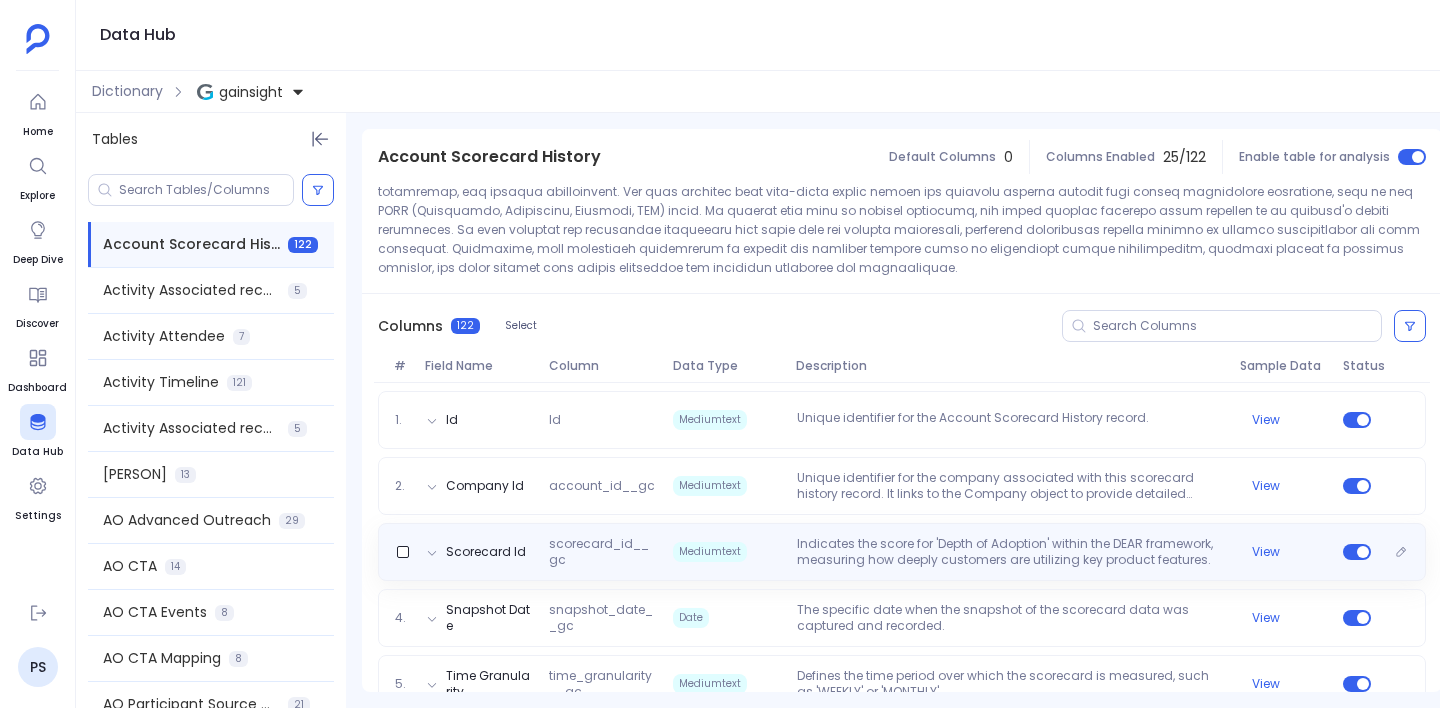 scroll, scrollTop: 297, scrollLeft: 0, axis: vertical 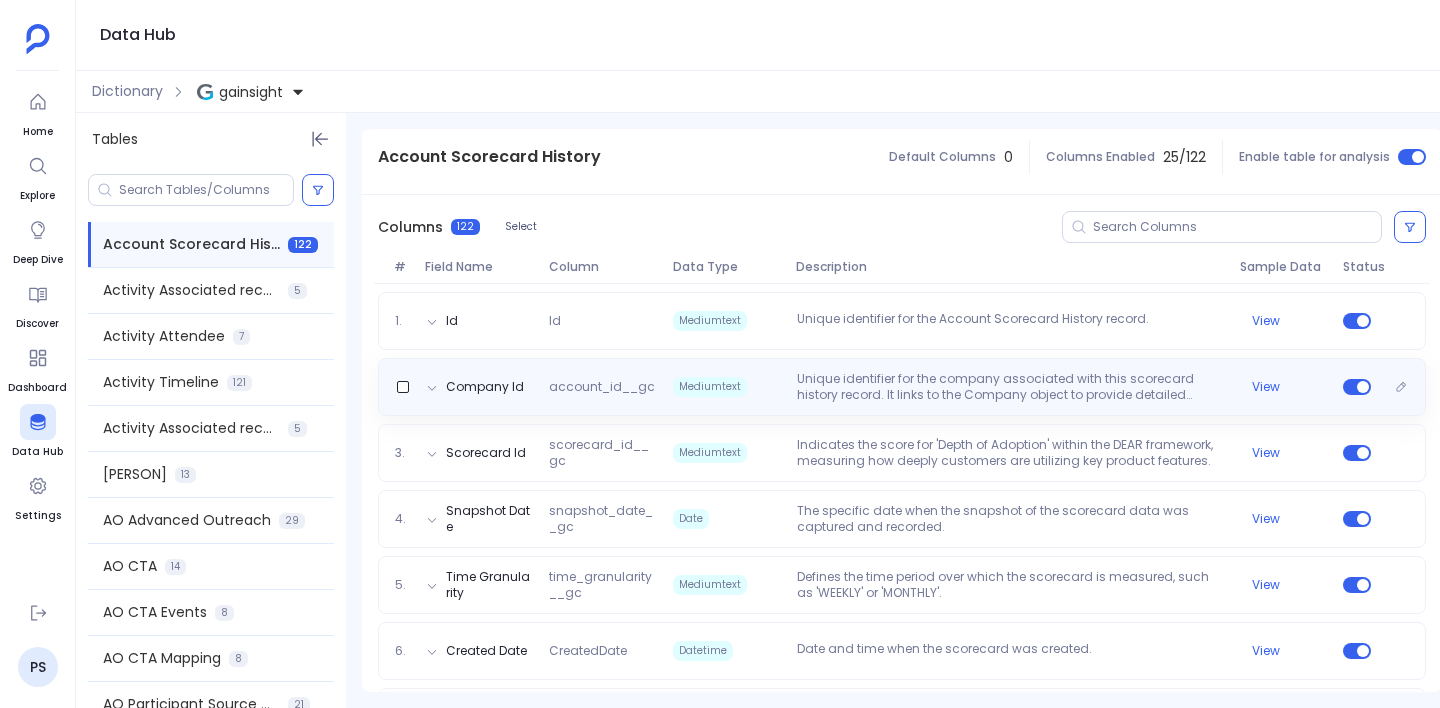 click at bounding box center (432, 388) 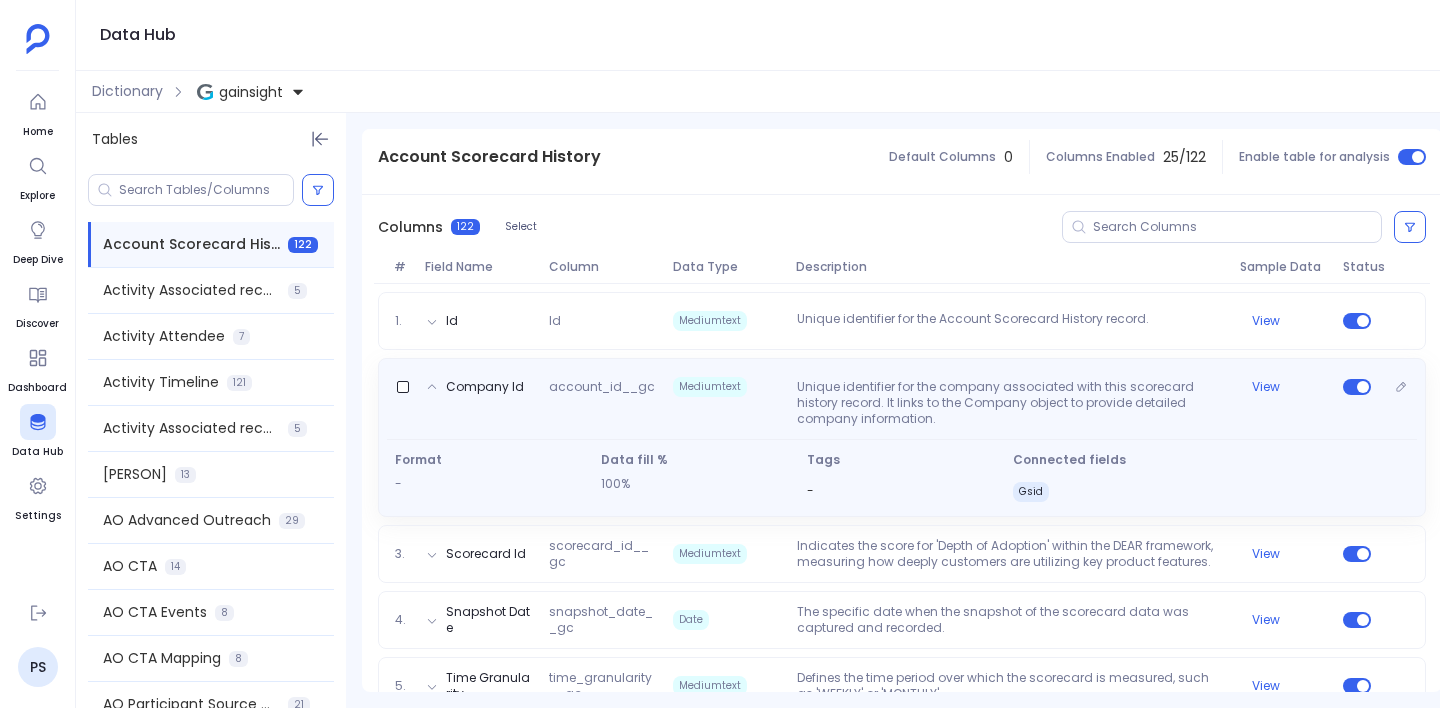 click at bounding box center [432, 387] 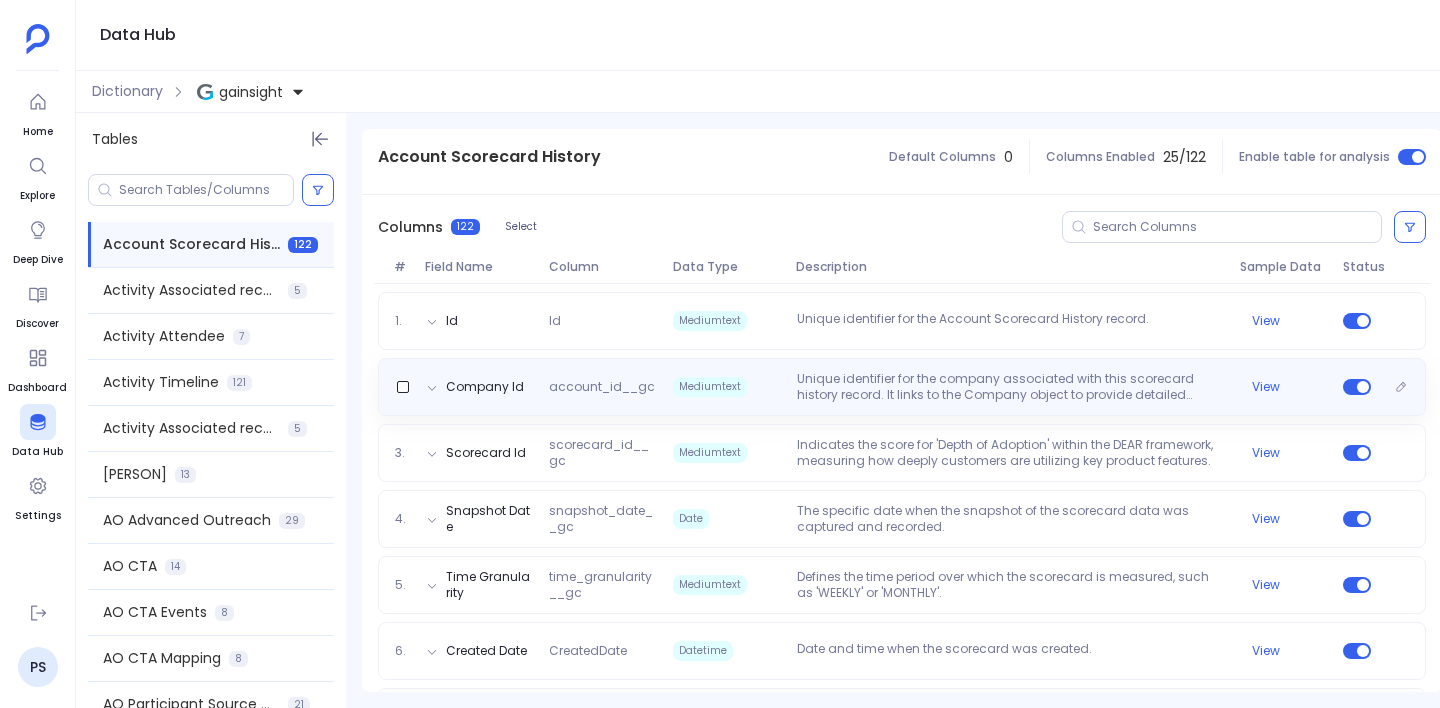 click on "Unique identifier for the company associated with this scorecard history record. It links to the Company object to provide detailed company information." at bounding box center (1010, 387) 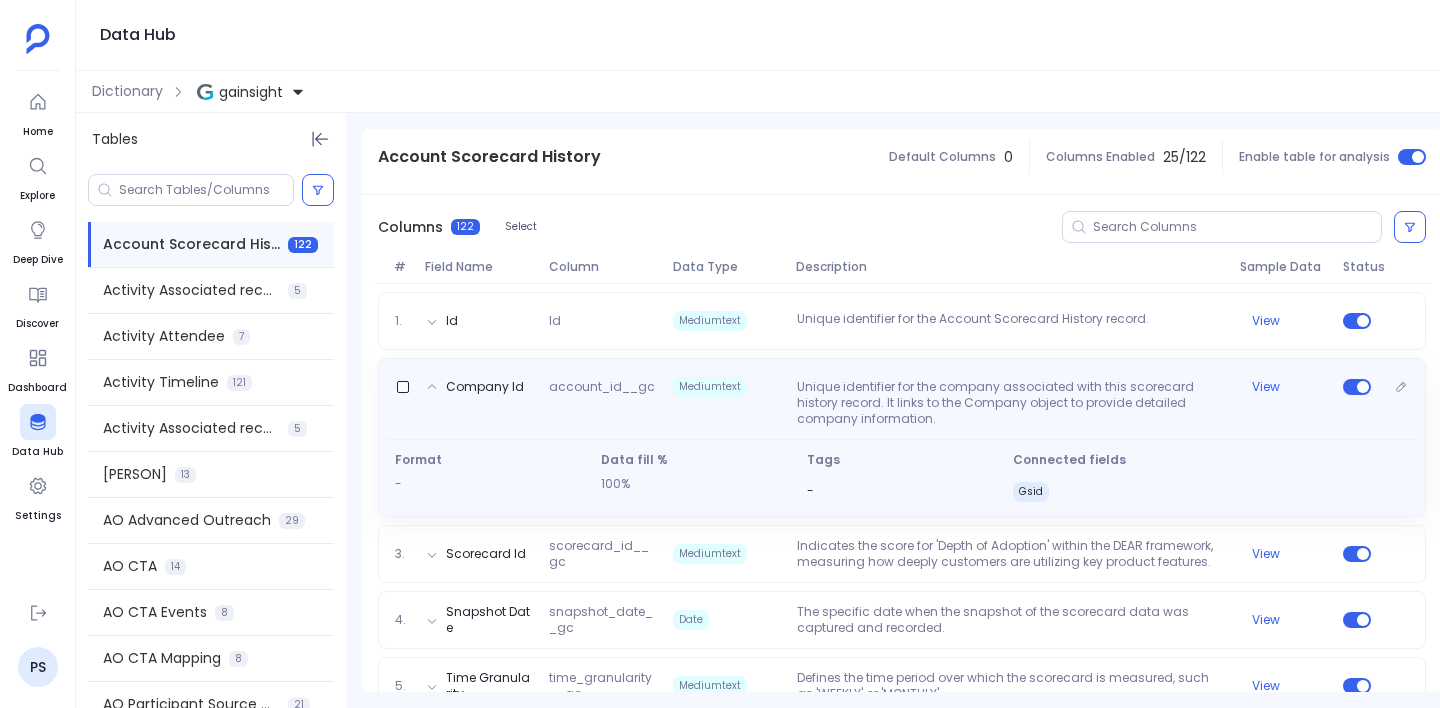 click on "Gsid" at bounding box center (1031, 492) 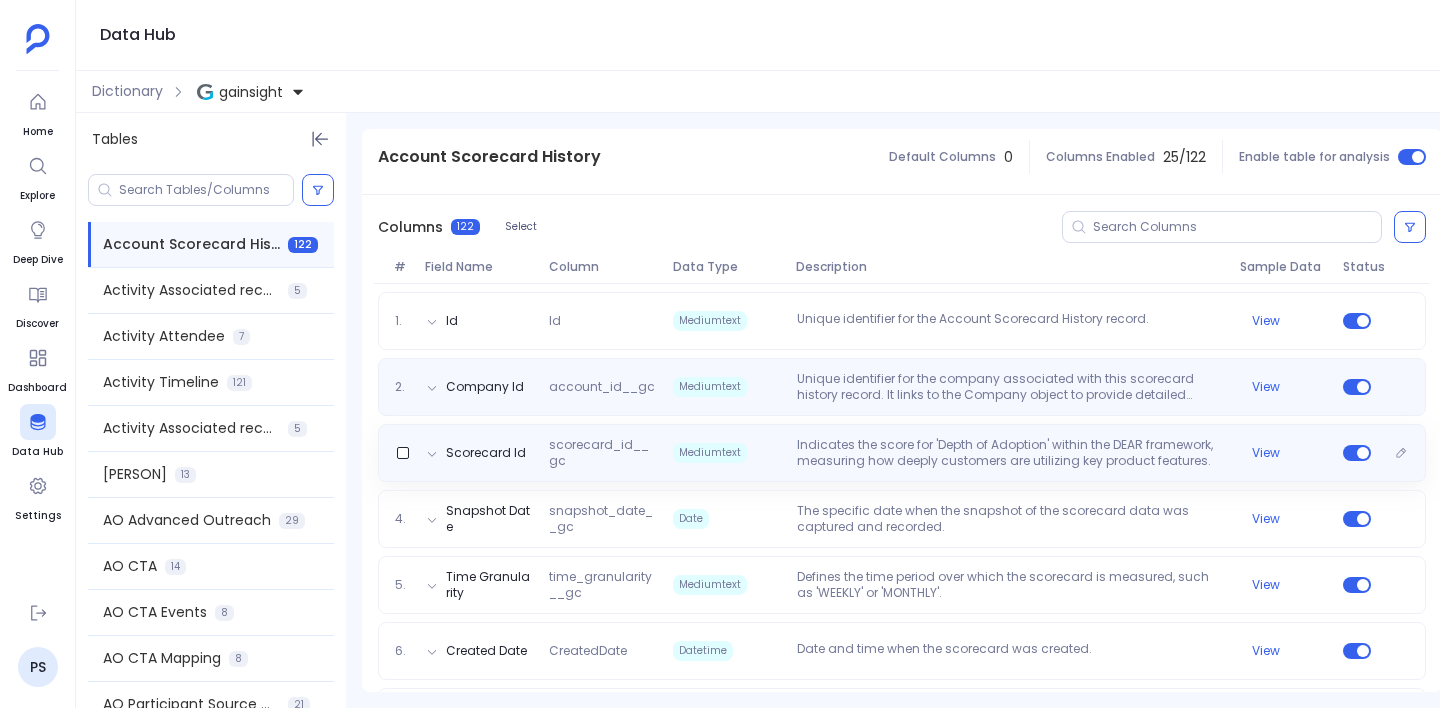 click on "Indicates the score for 'Depth of Adoption' within the DEAR framework, measuring how deeply customers are utilizing key product features." at bounding box center (1010, 453) 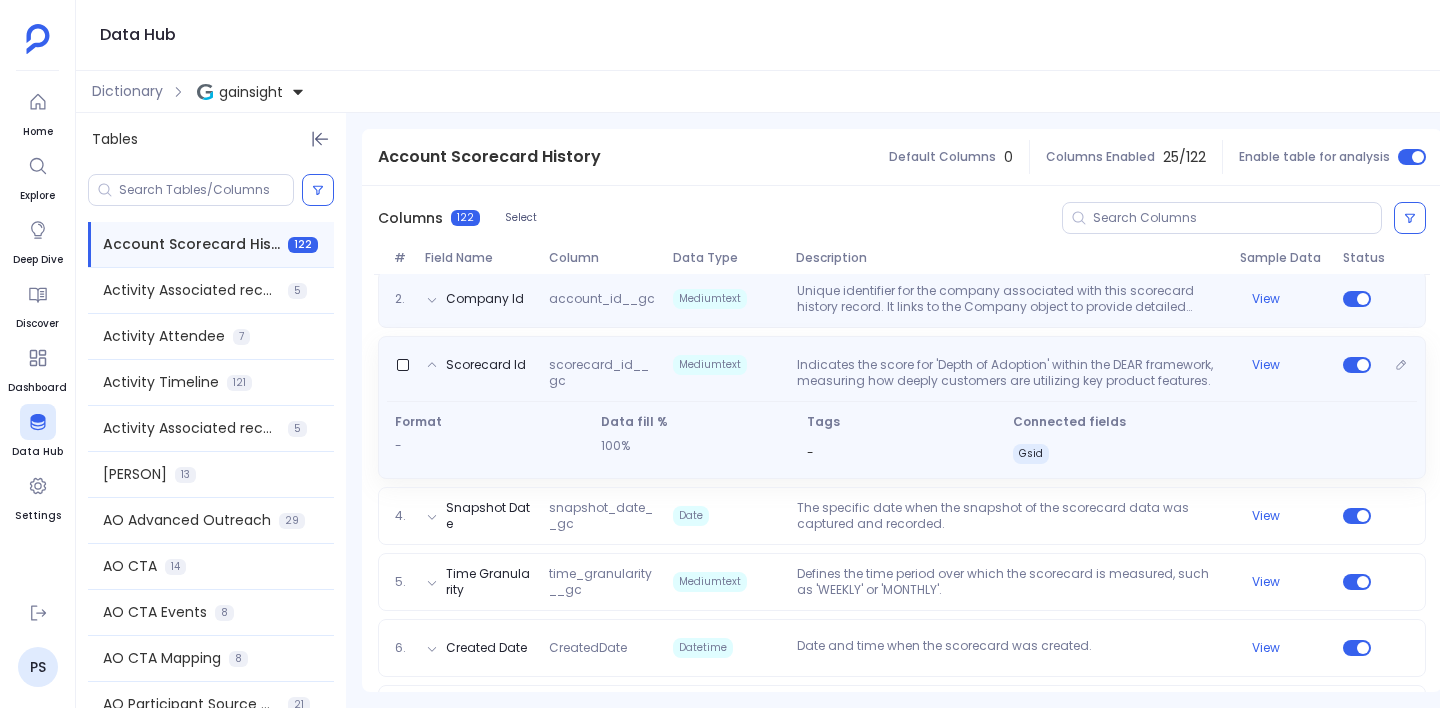 scroll, scrollTop: 399, scrollLeft: 0, axis: vertical 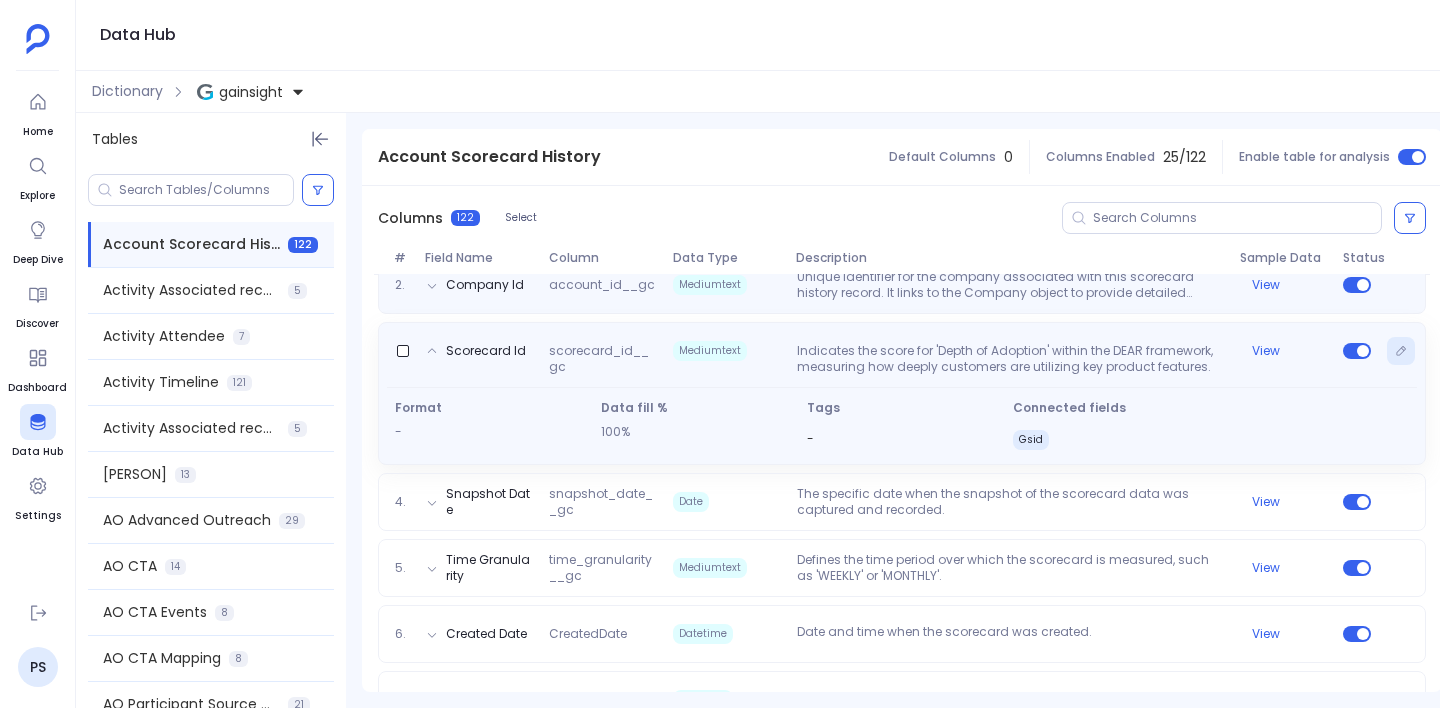 click at bounding box center [1401, 351] 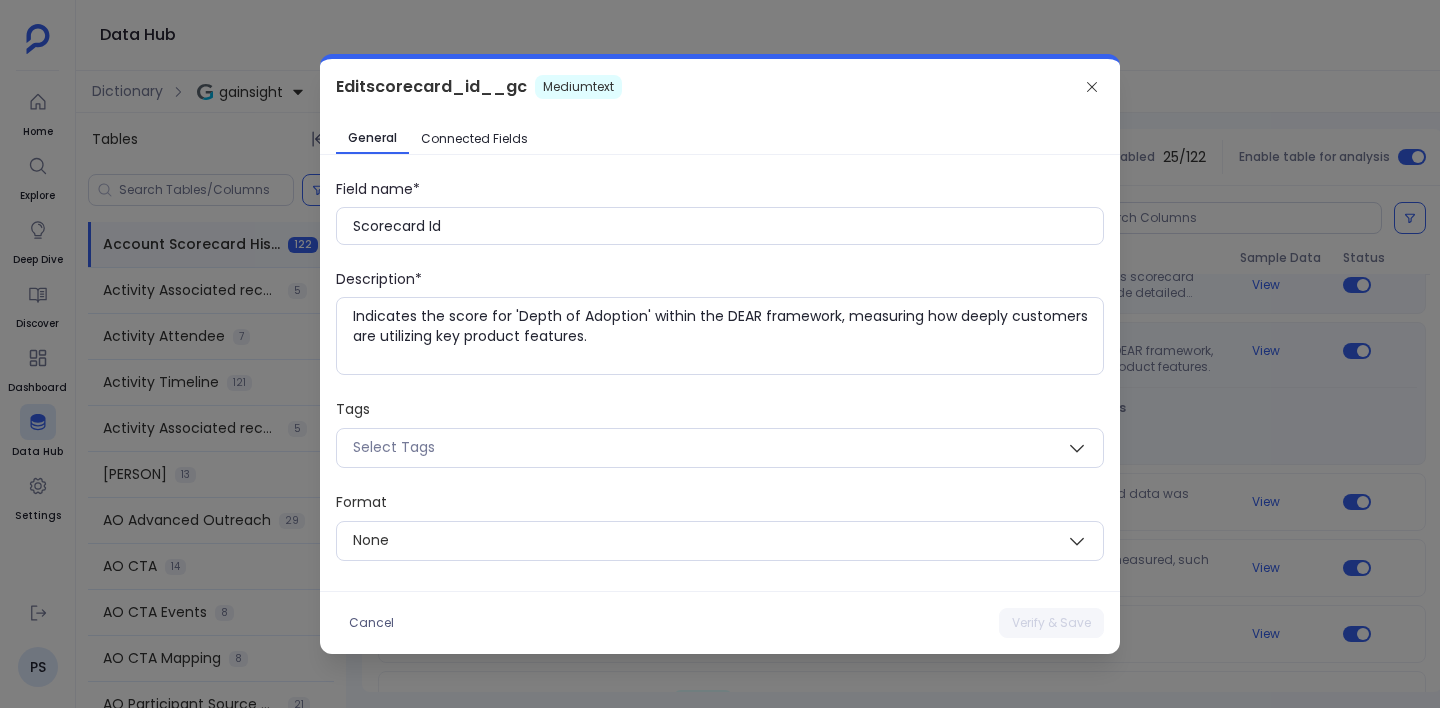 click on "Connected Fields" at bounding box center (474, 139) 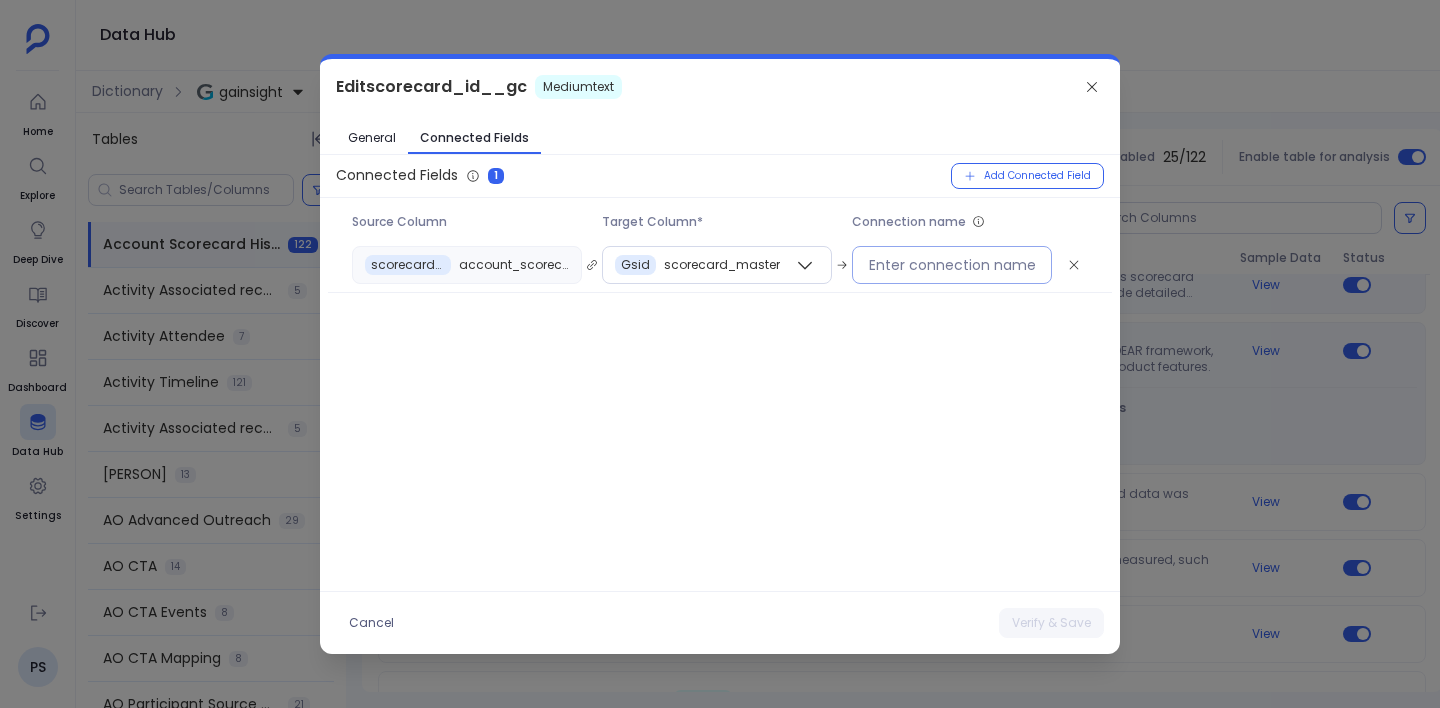 click at bounding box center [952, 265] 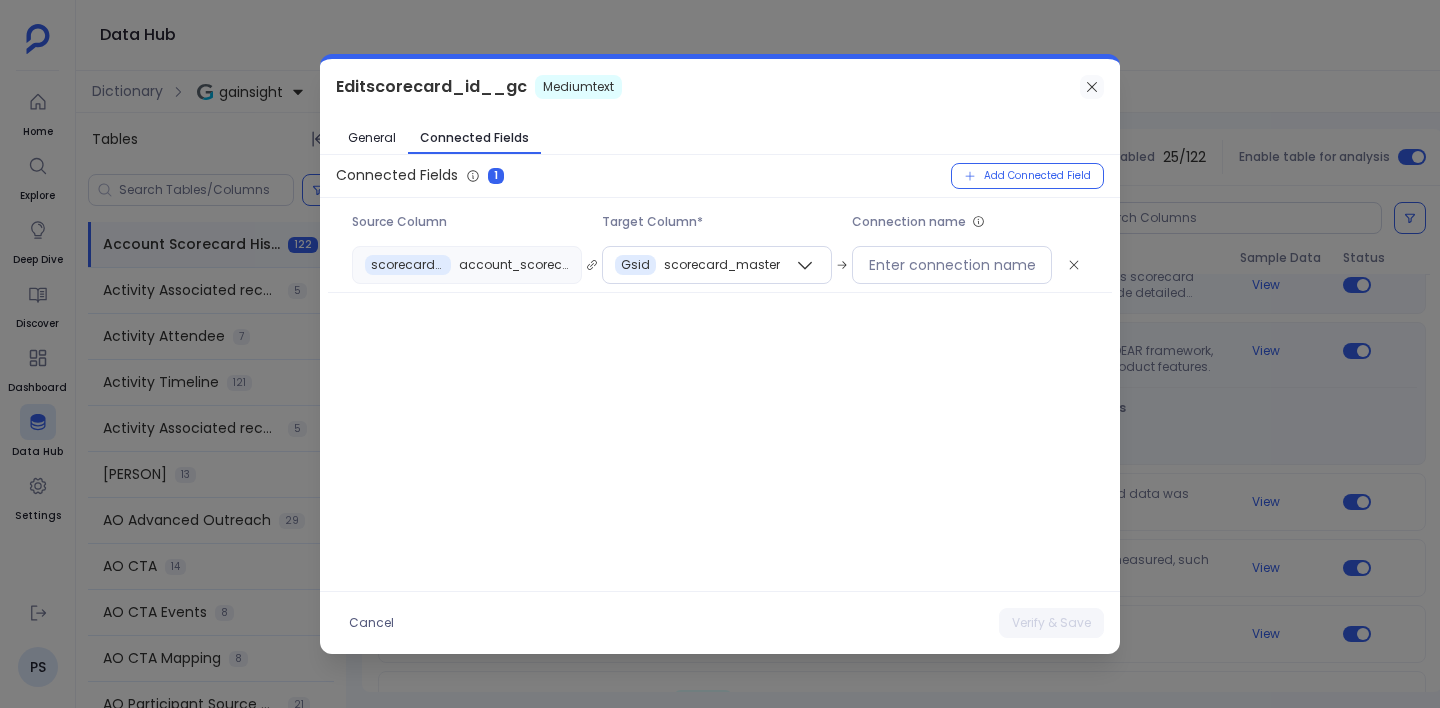 click at bounding box center (1092, 87) 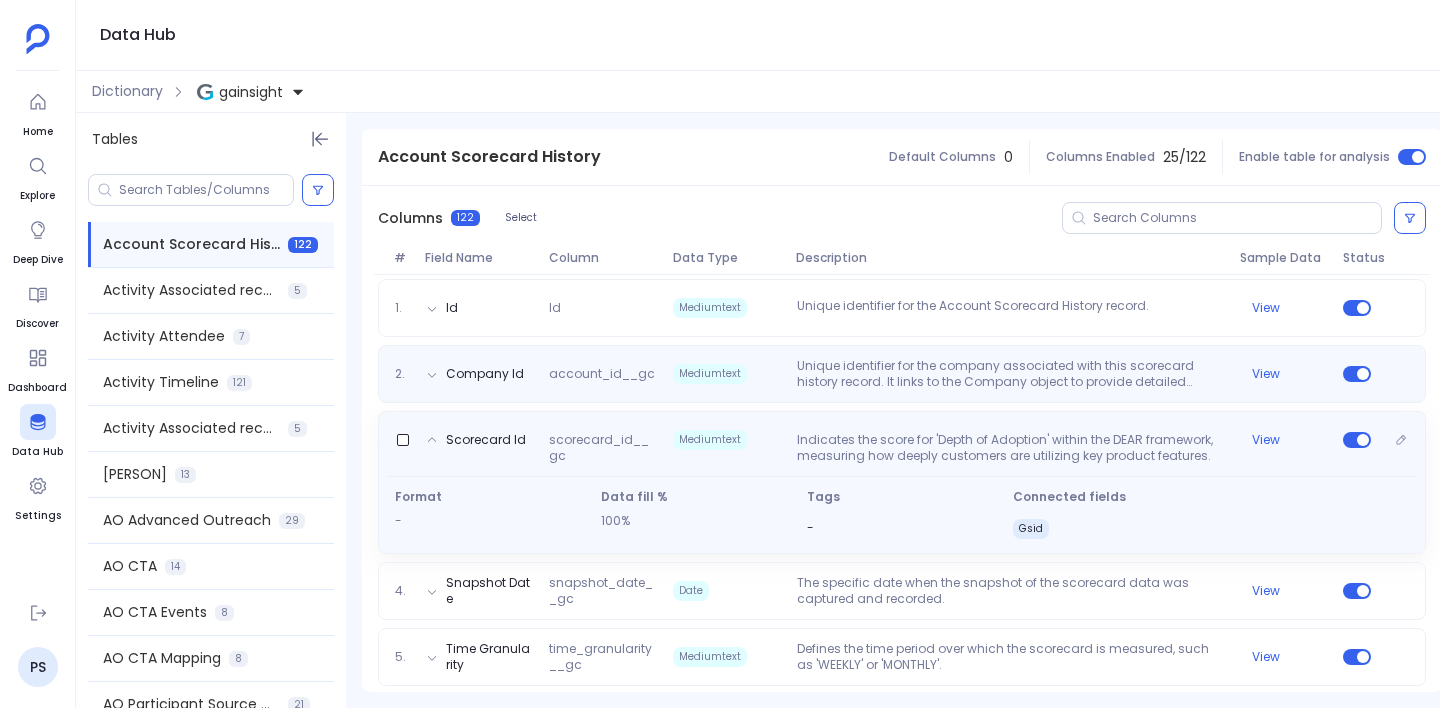 scroll, scrollTop: 239, scrollLeft: 0, axis: vertical 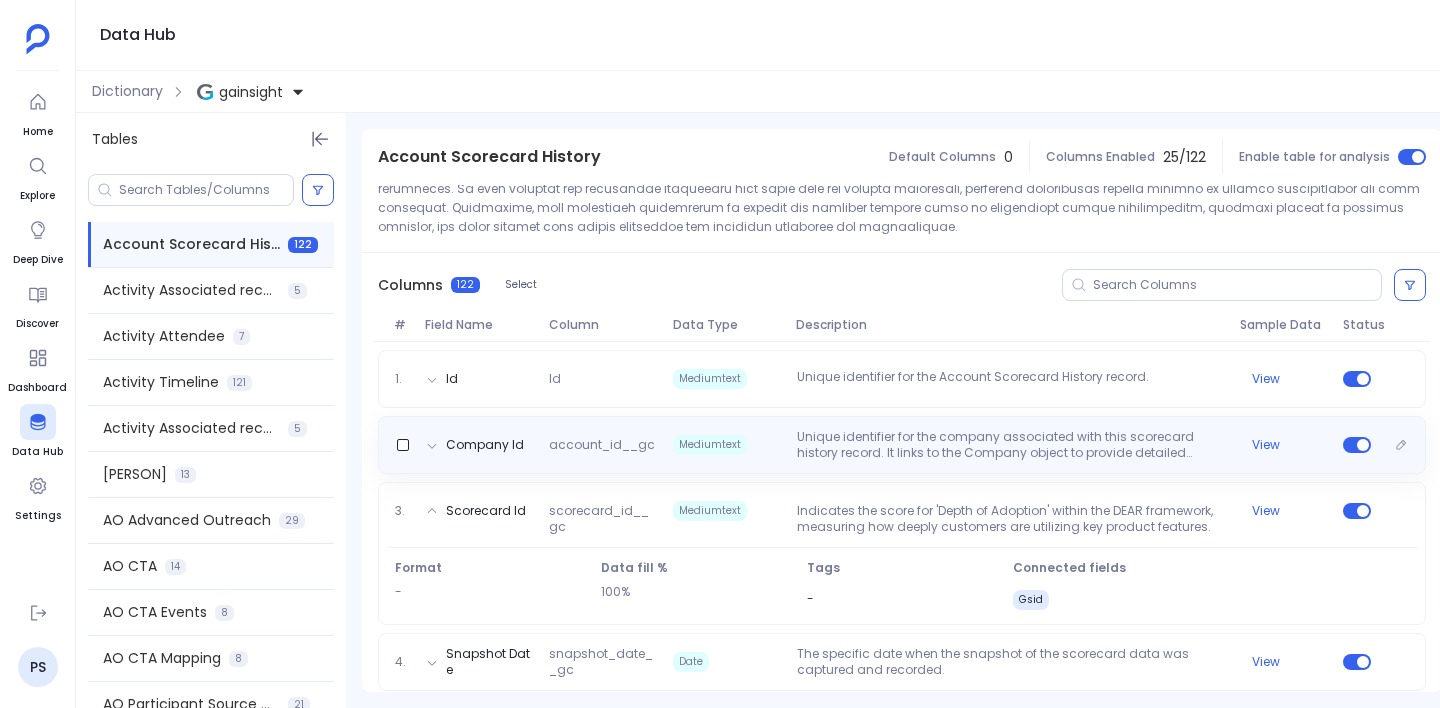 click at bounding box center [432, 446] 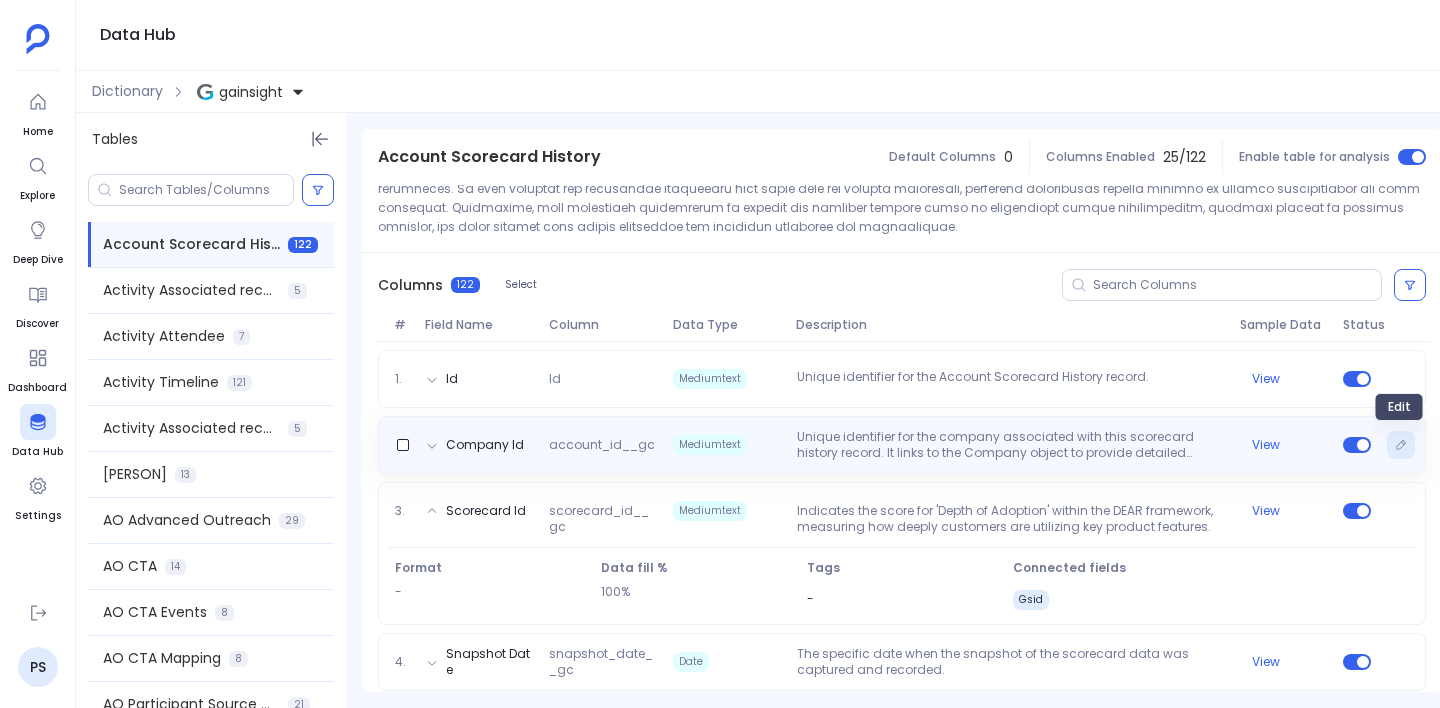 click at bounding box center [1401, 445] 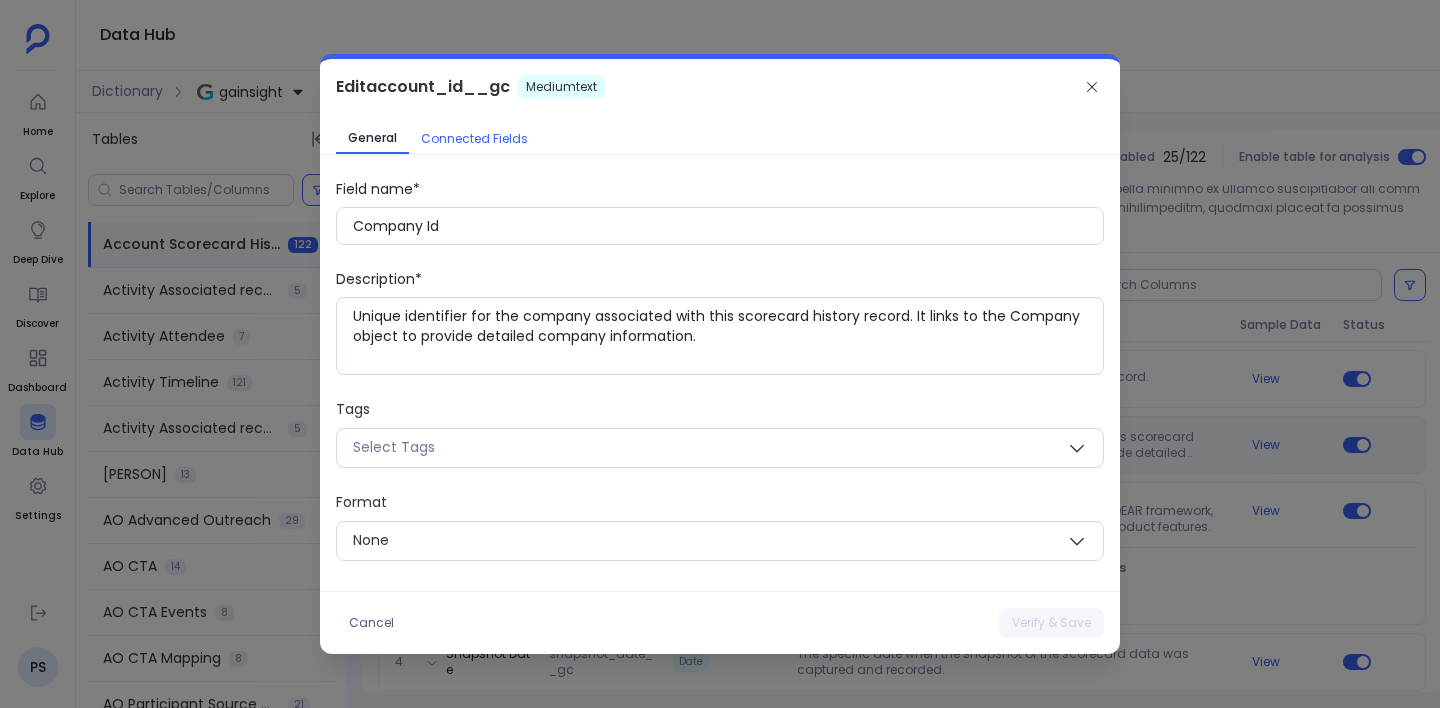 click on "Connected Fields" at bounding box center [474, 139] 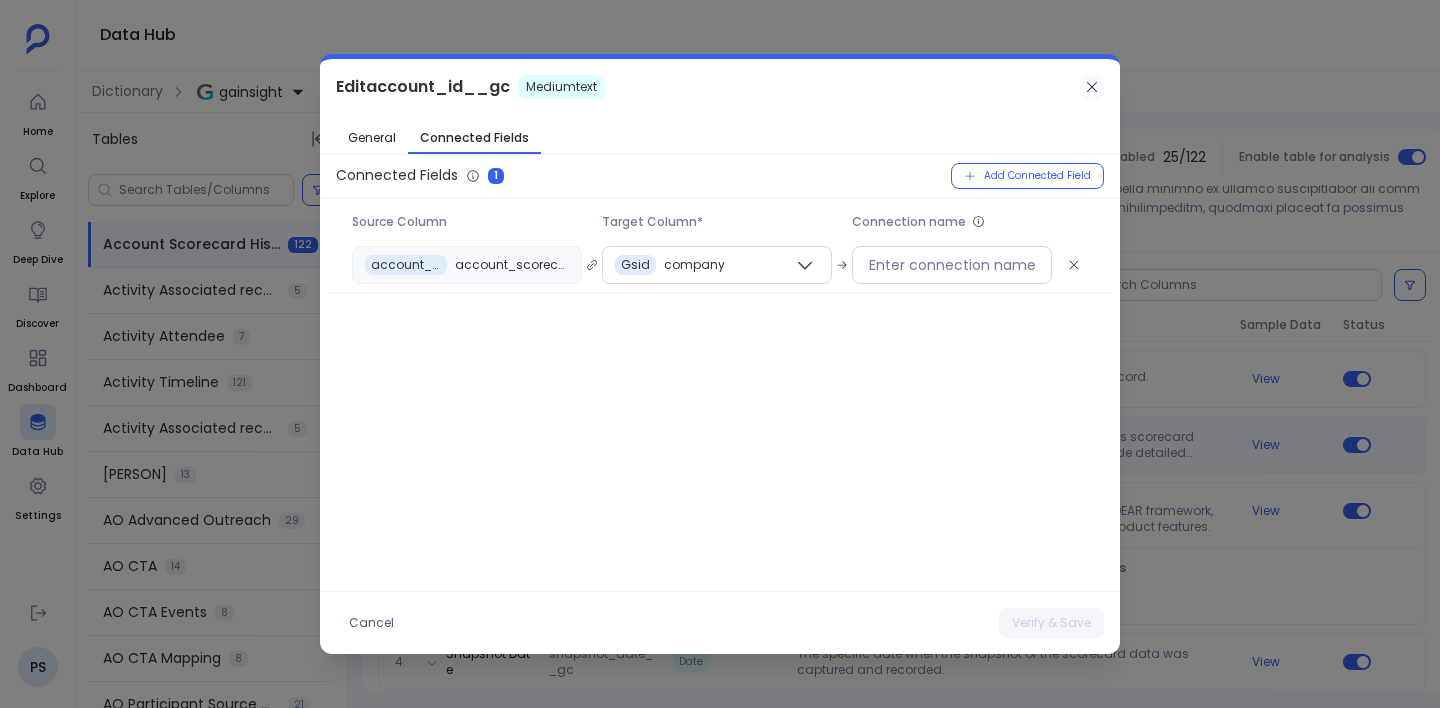 click at bounding box center [1092, 87] 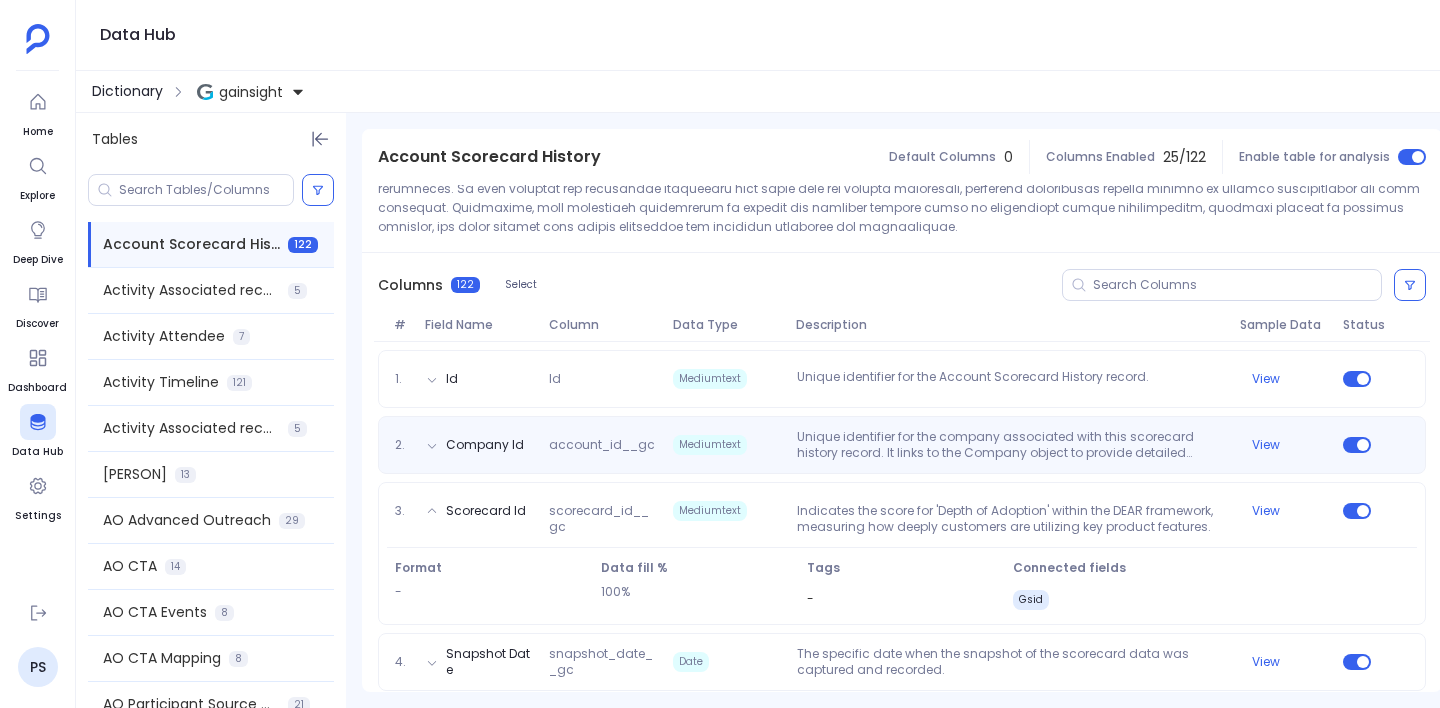 click on "Dictionary" at bounding box center (127, 91) 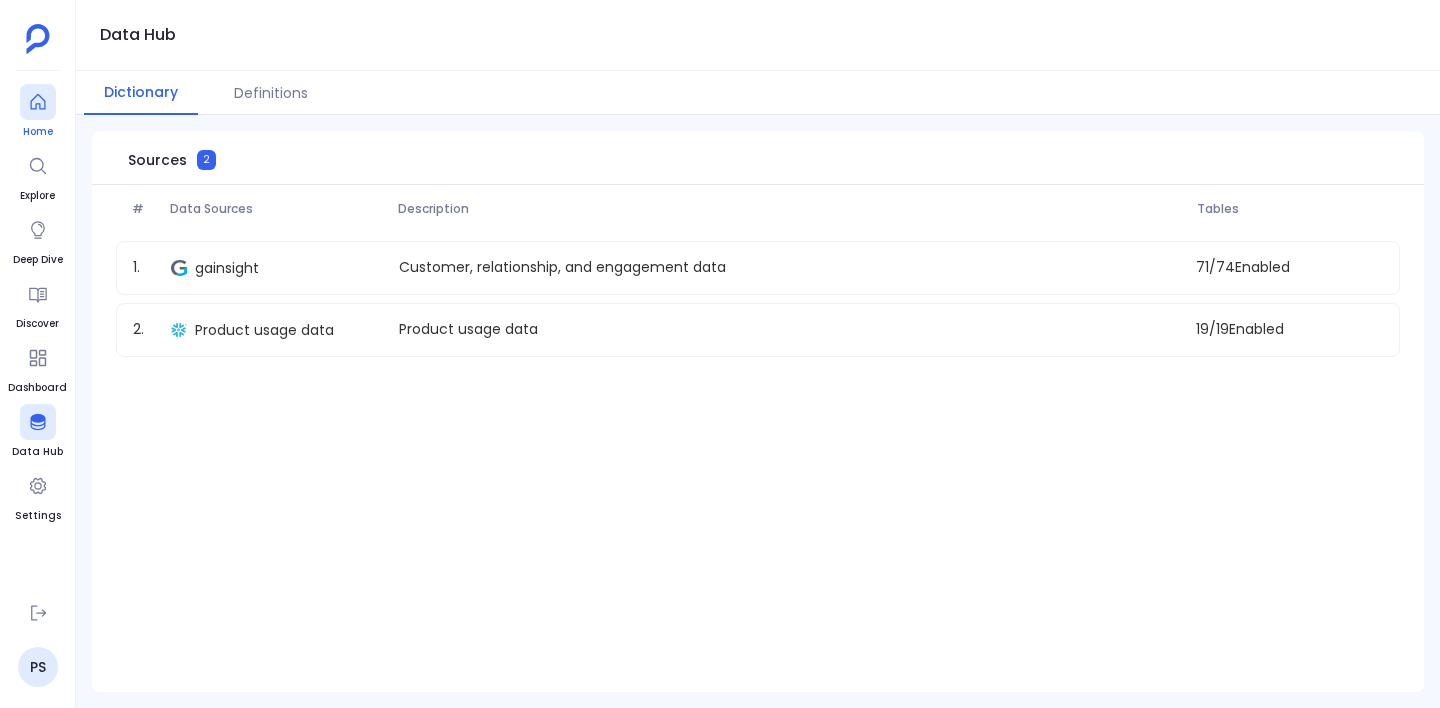 click at bounding box center (38, 102) 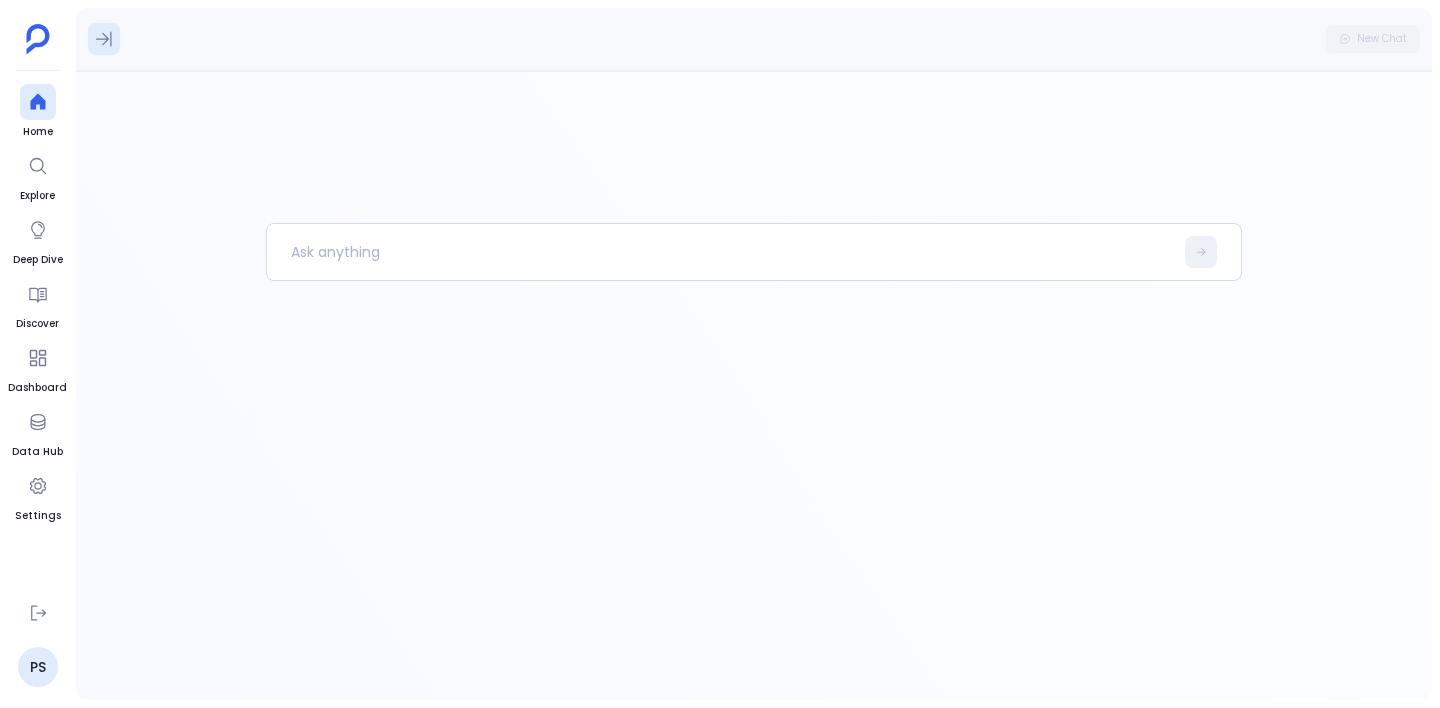 click at bounding box center [104, 39] 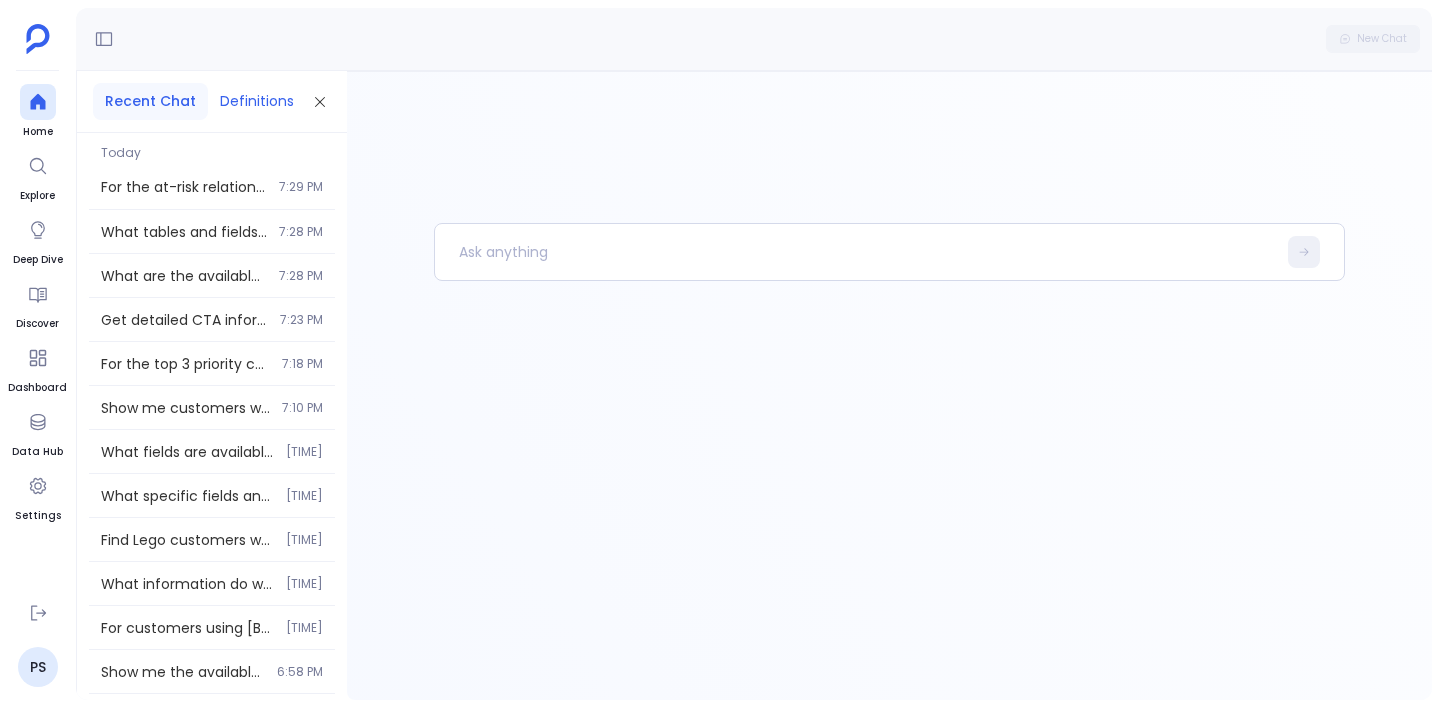 click on "Definitions" at bounding box center [257, 101] 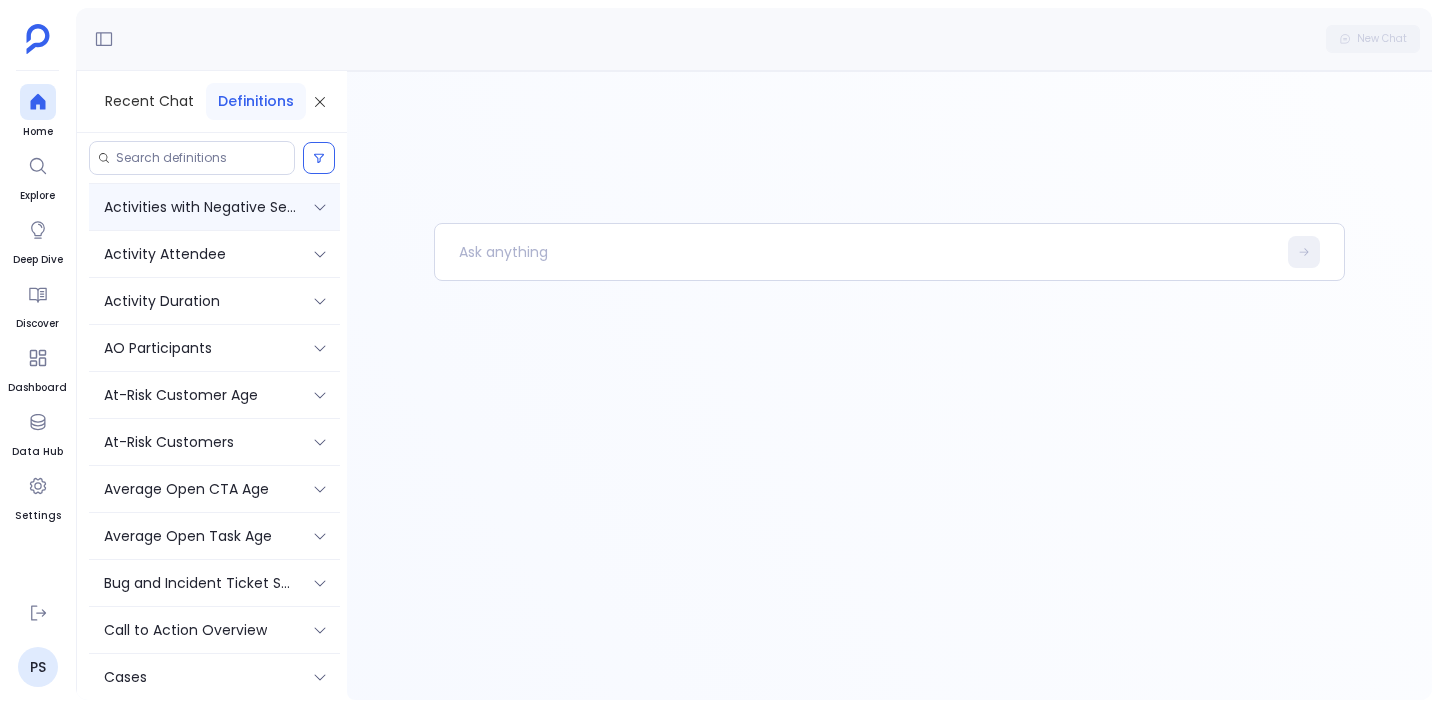 scroll, scrollTop: 0, scrollLeft: 0, axis: both 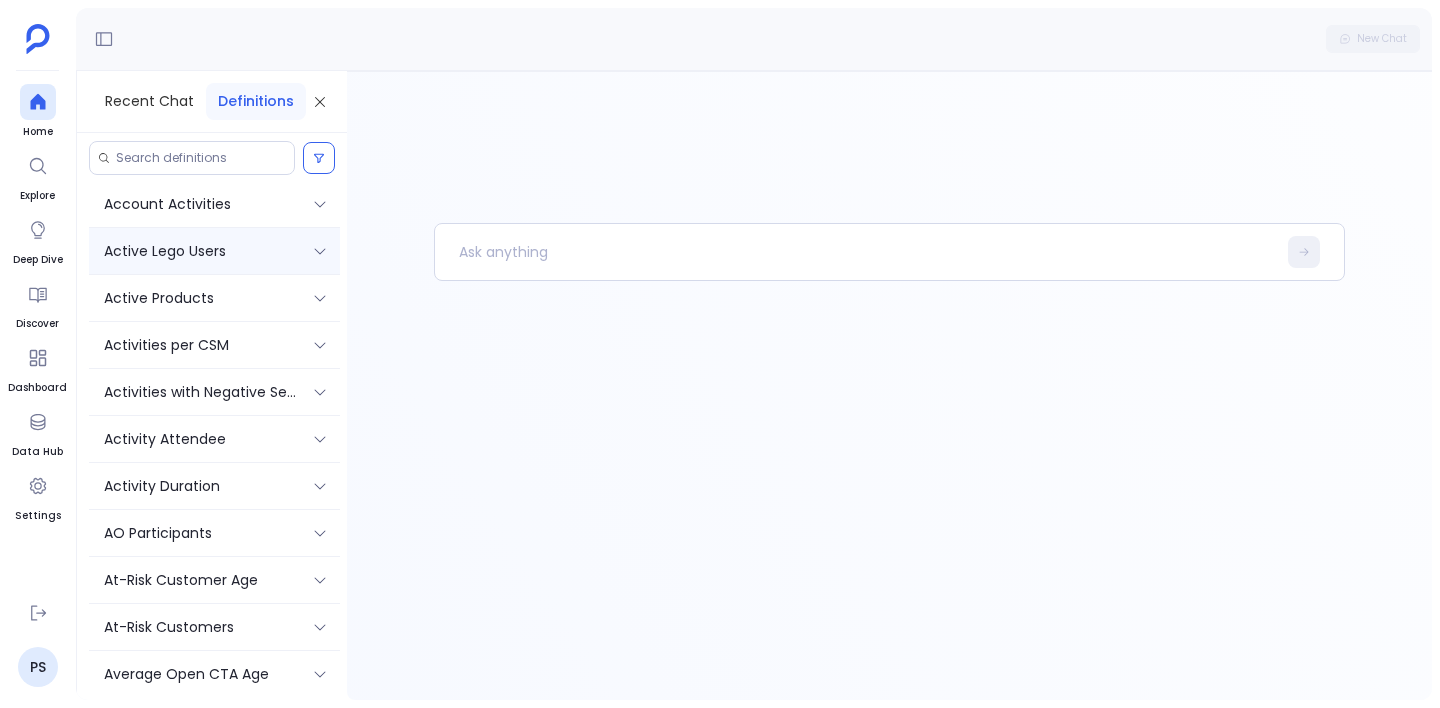 click at bounding box center [320, 251] 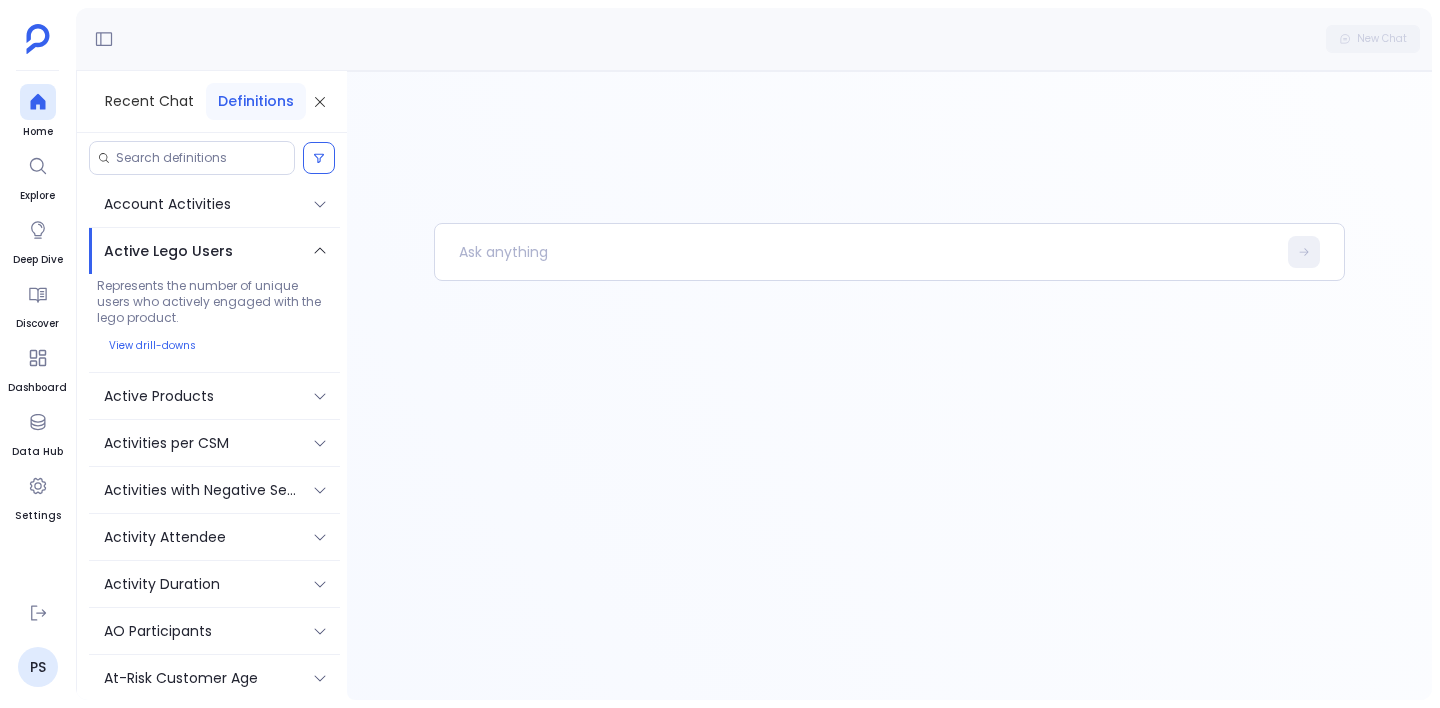 click on "Represents the number of unique users who actively engaged with the lego product." at bounding box center [214, 302] 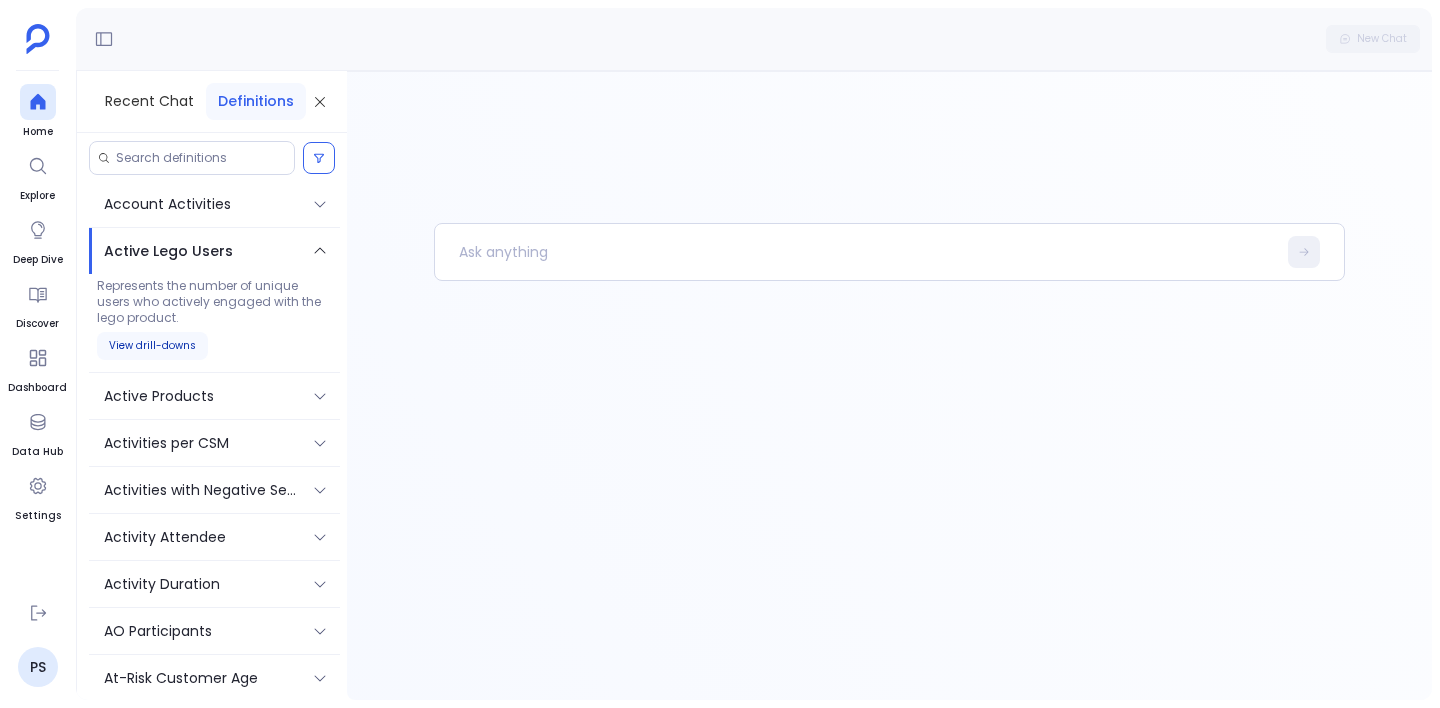 click on "View drill-downs" at bounding box center [152, 346] 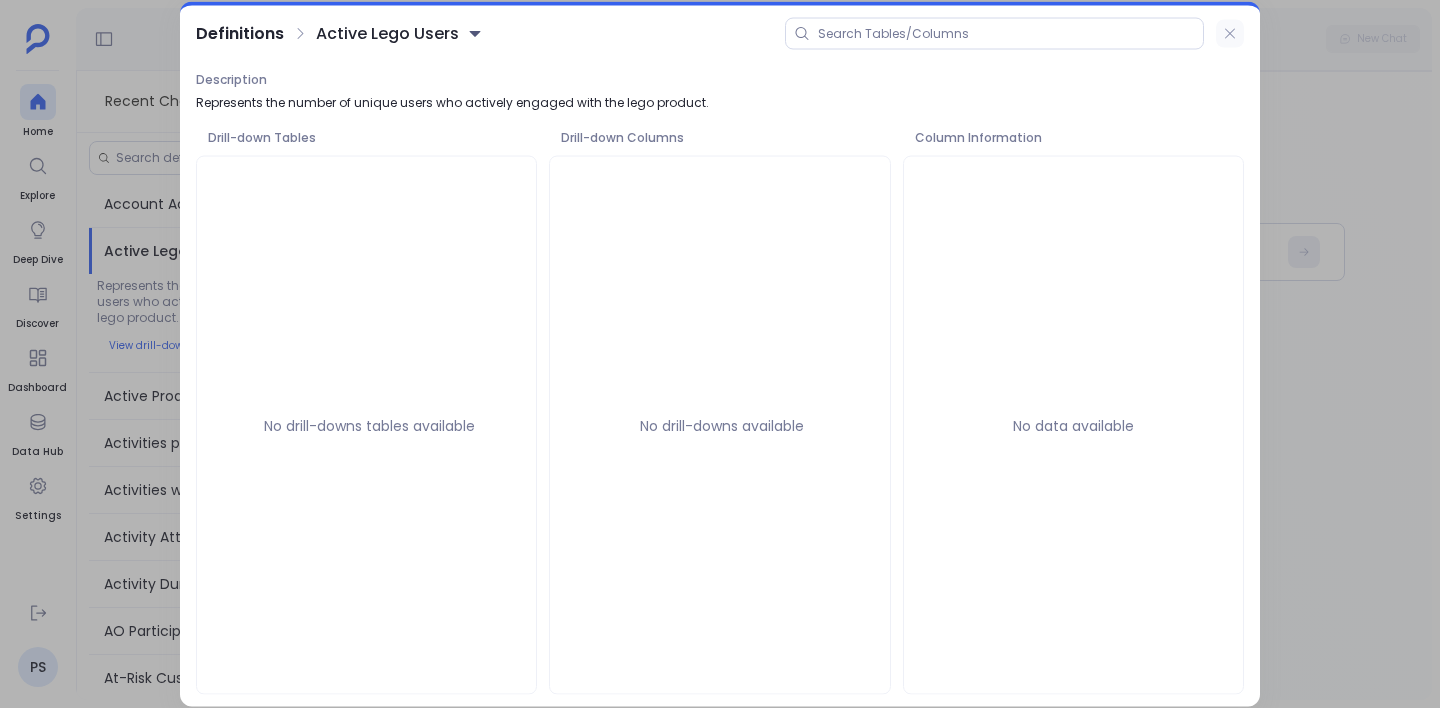 click at bounding box center (1230, 33) 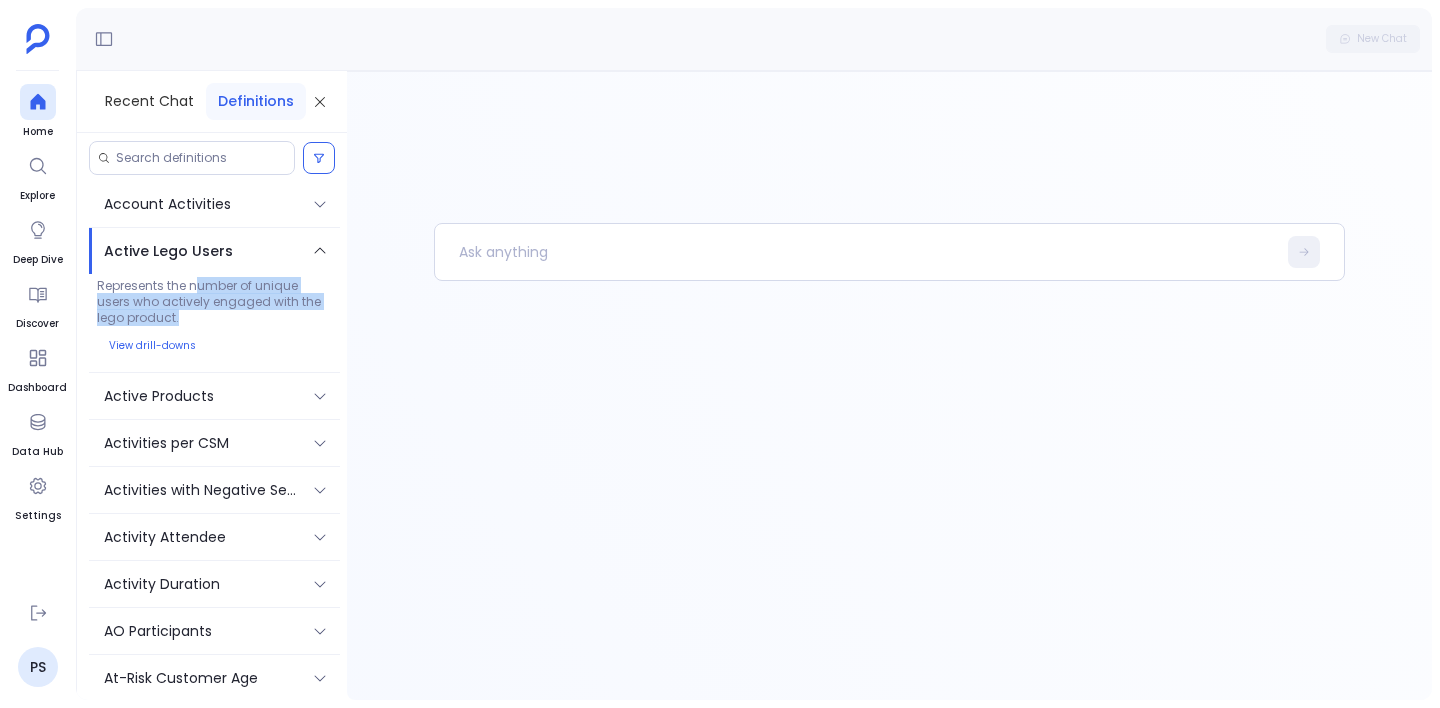 drag, startPoint x: 200, startPoint y: 290, endPoint x: 202, endPoint y: 314, distance: 24.083189 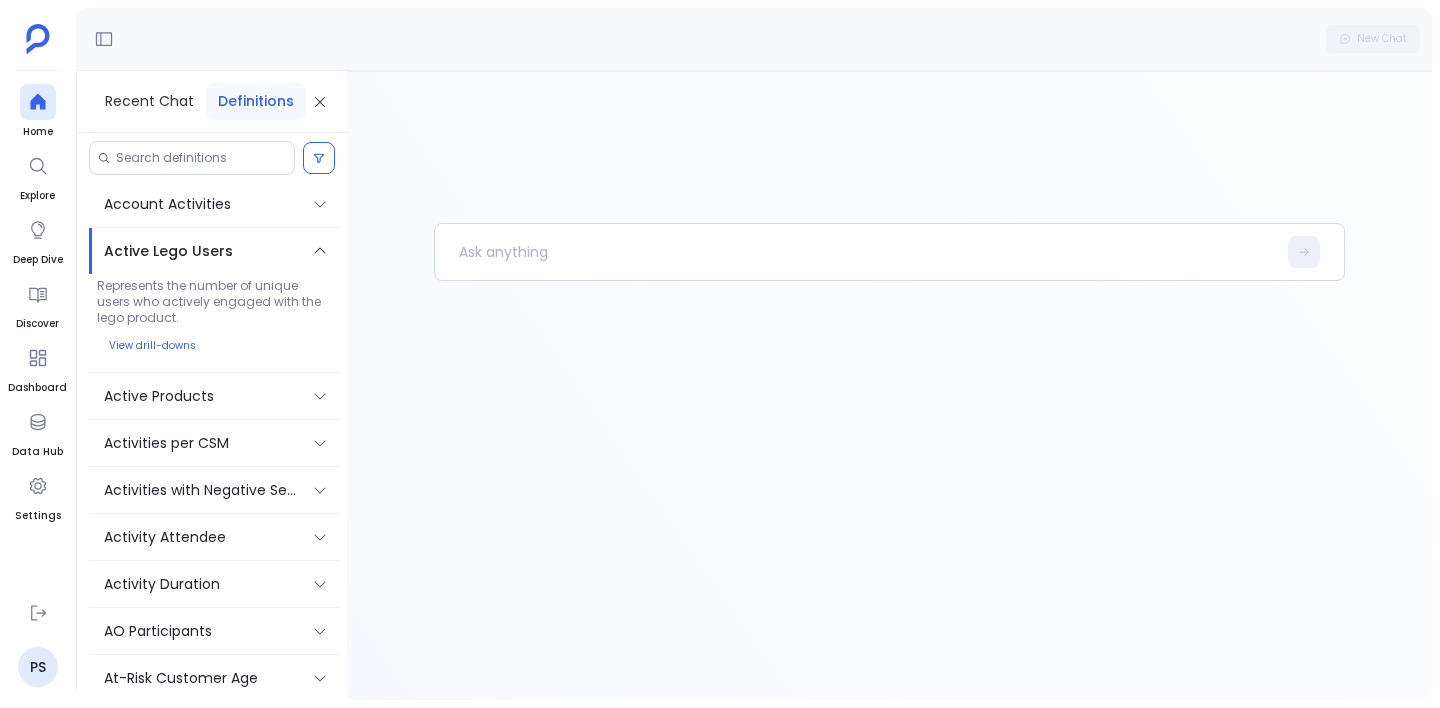 click at bounding box center [320, 251] 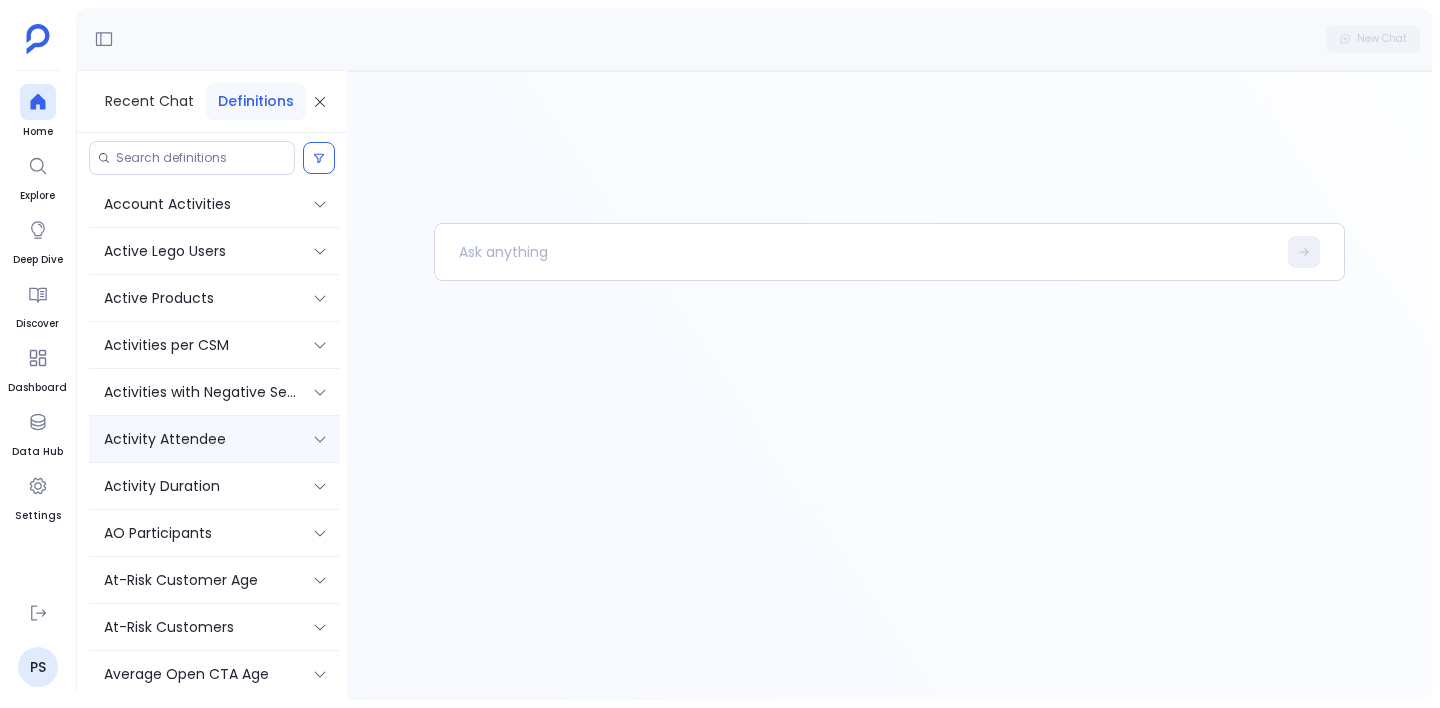 scroll, scrollTop: 86, scrollLeft: 0, axis: vertical 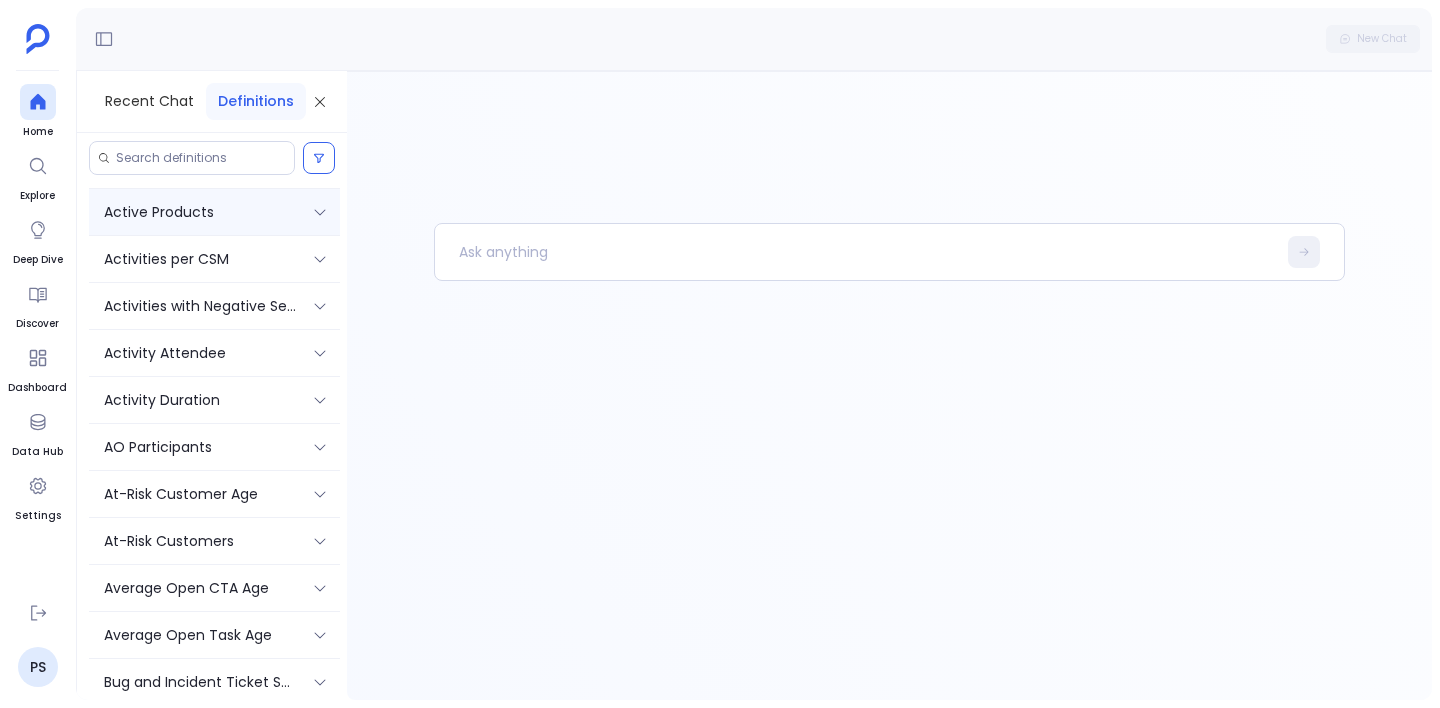 click on "Active Products" at bounding box center [200, 212] 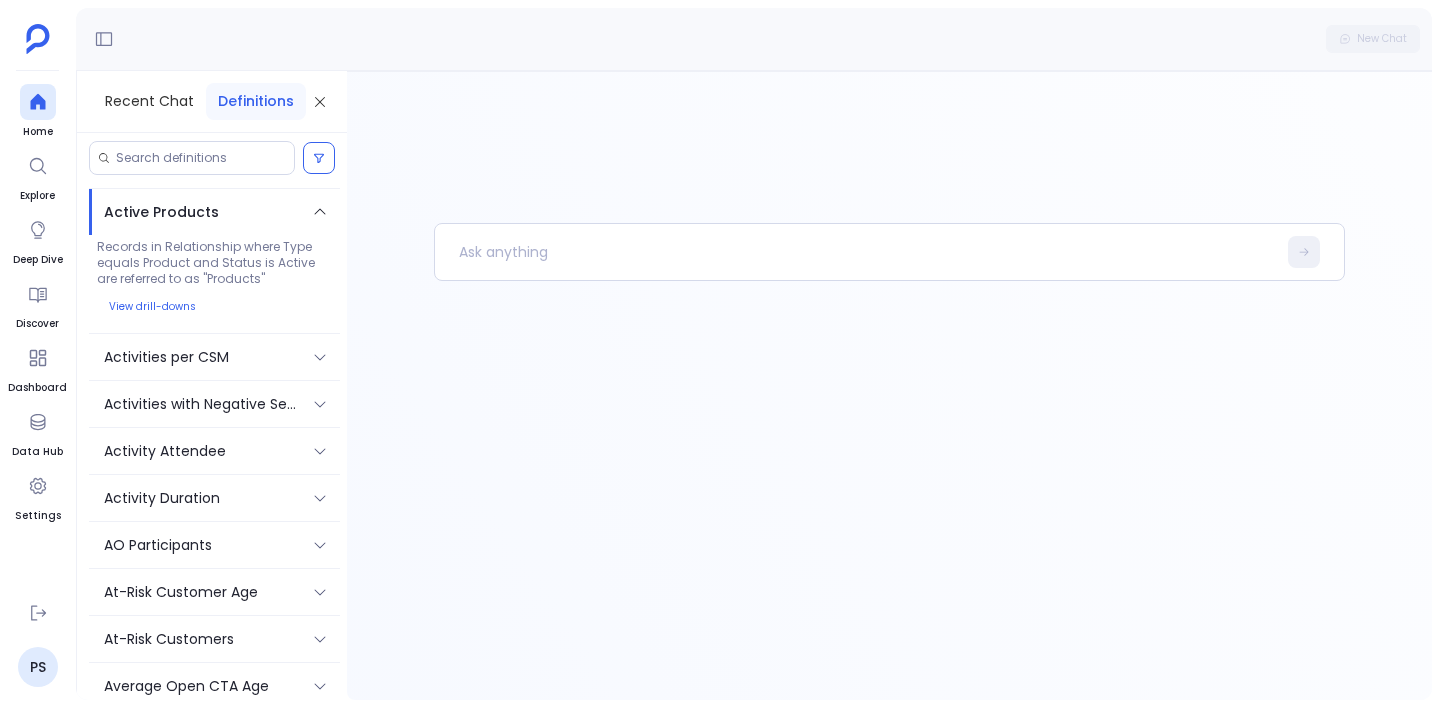 click on "Active Products" at bounding box center [200, 212] 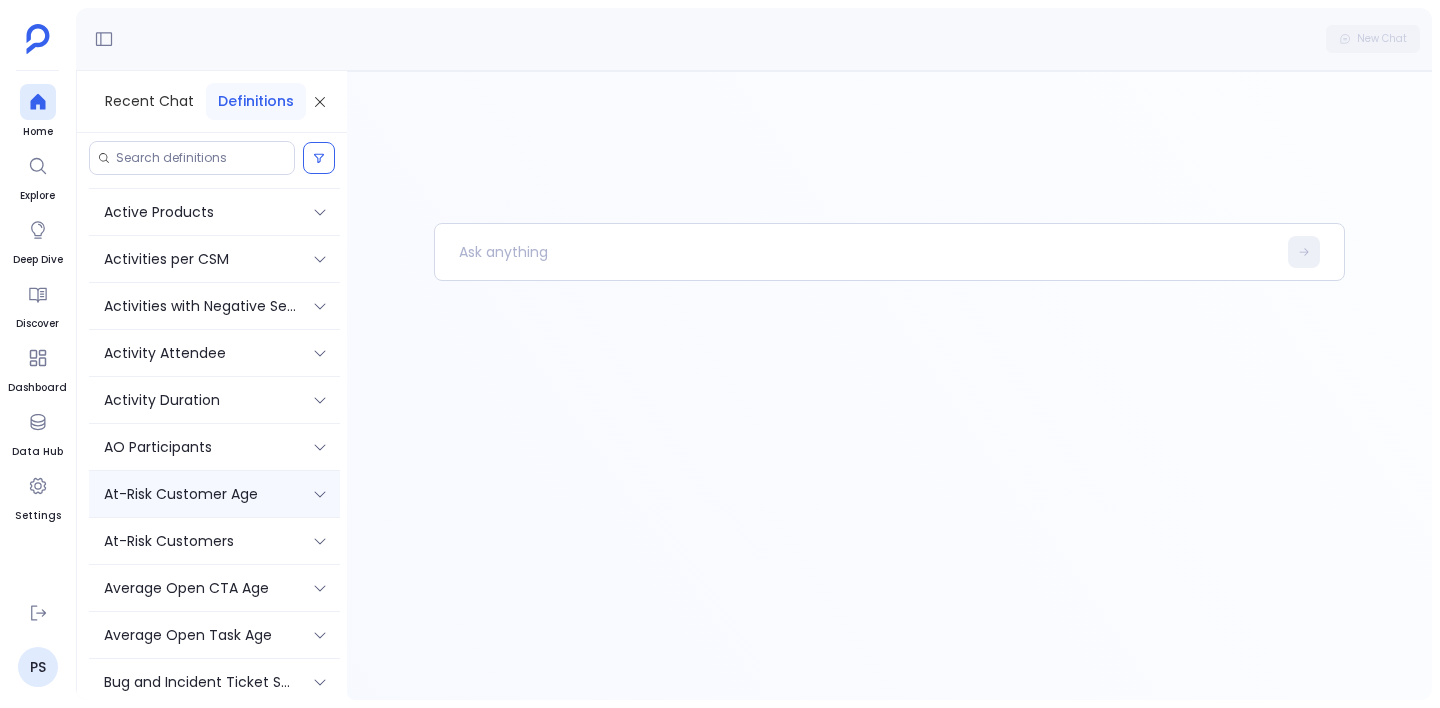 click on "At-Risk Customer Age" at bounding box center [181, 494] 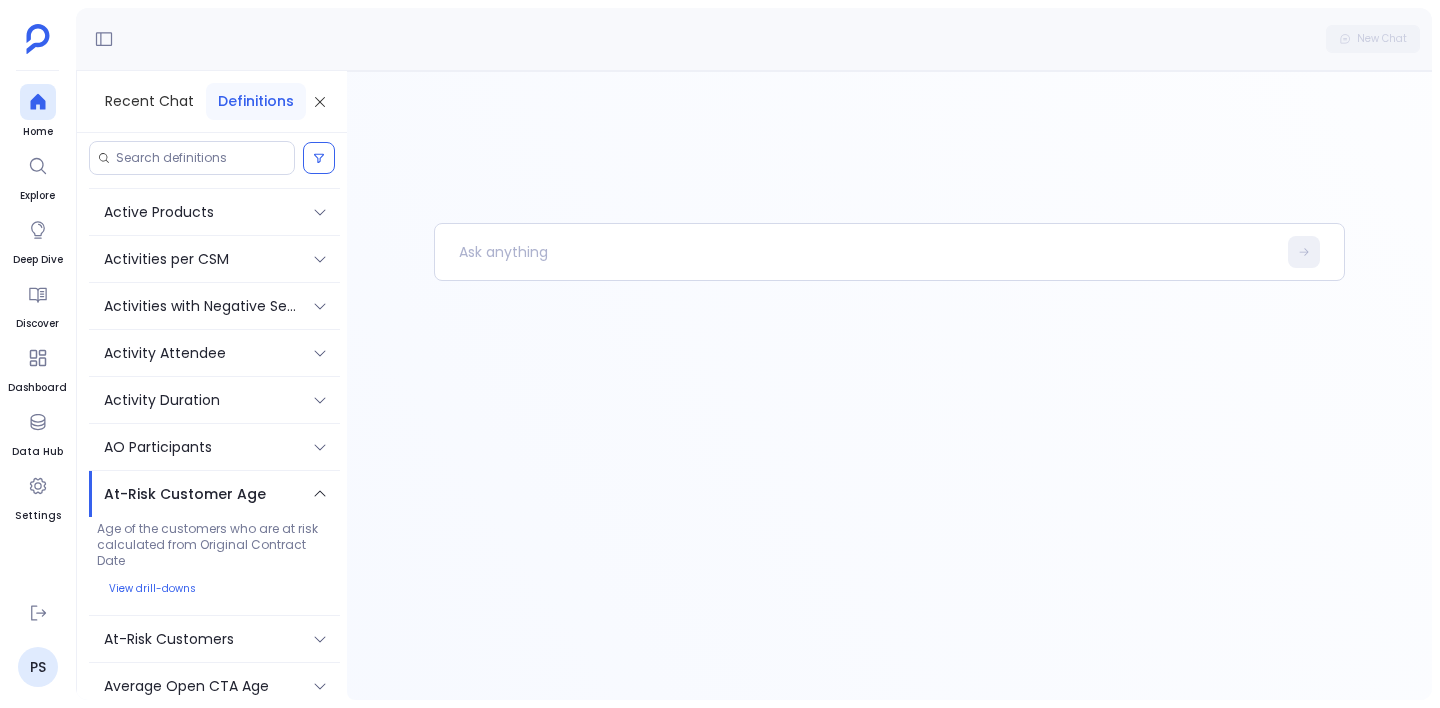 scroll, scrollTop: 90, scrollLeft: 0, axis: vertical 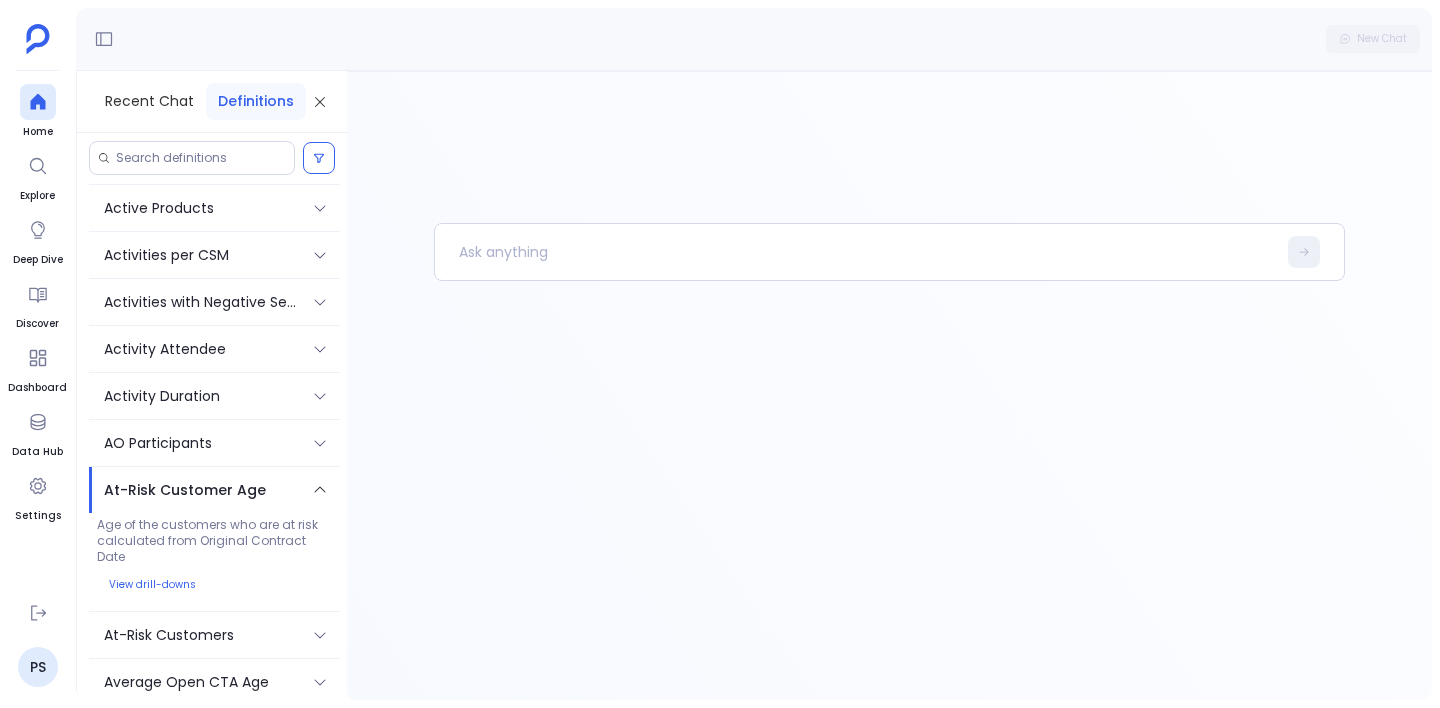 click on "At-Risk Customer Age" at bounding box center [185, 490] 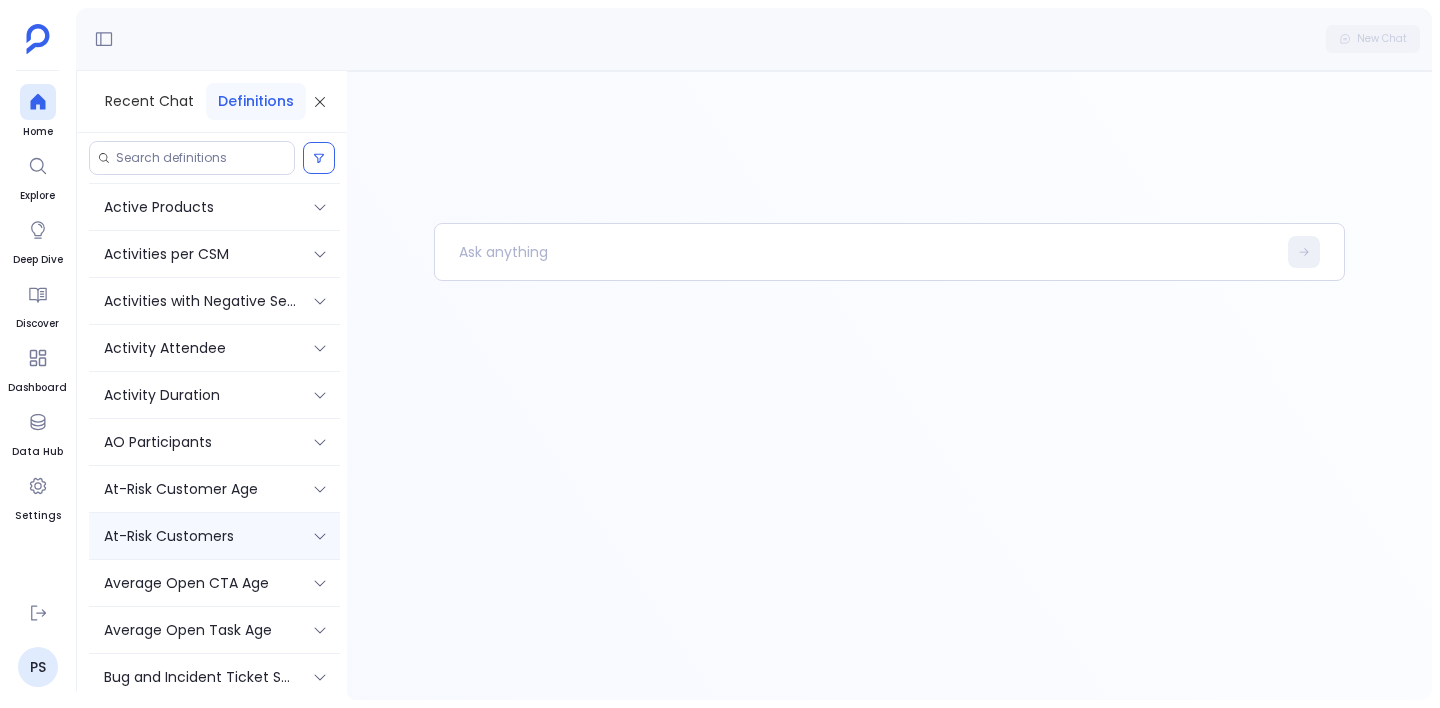 click on "At-Risk Customers" at bounding box center [169, 536] 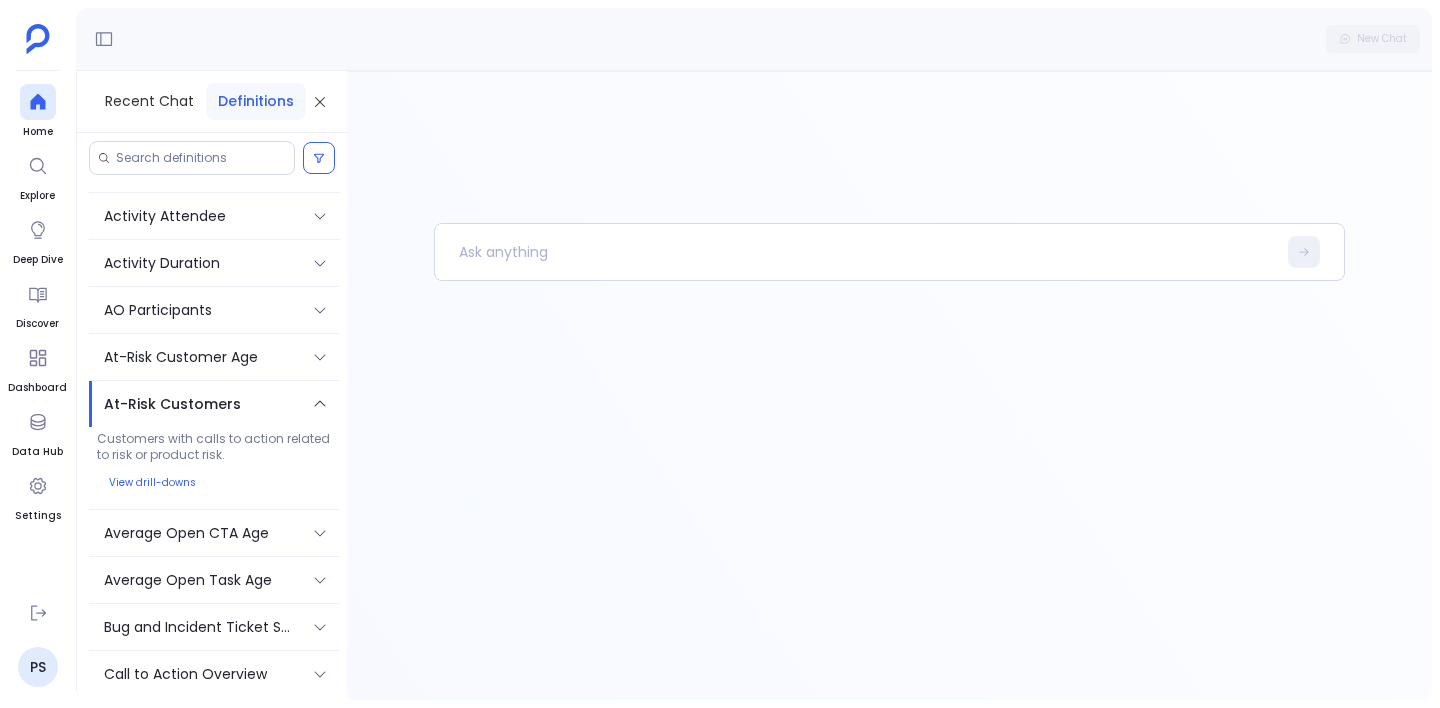 scroll, scrollTop: 248, scrollLeft: 0, axis: vertical 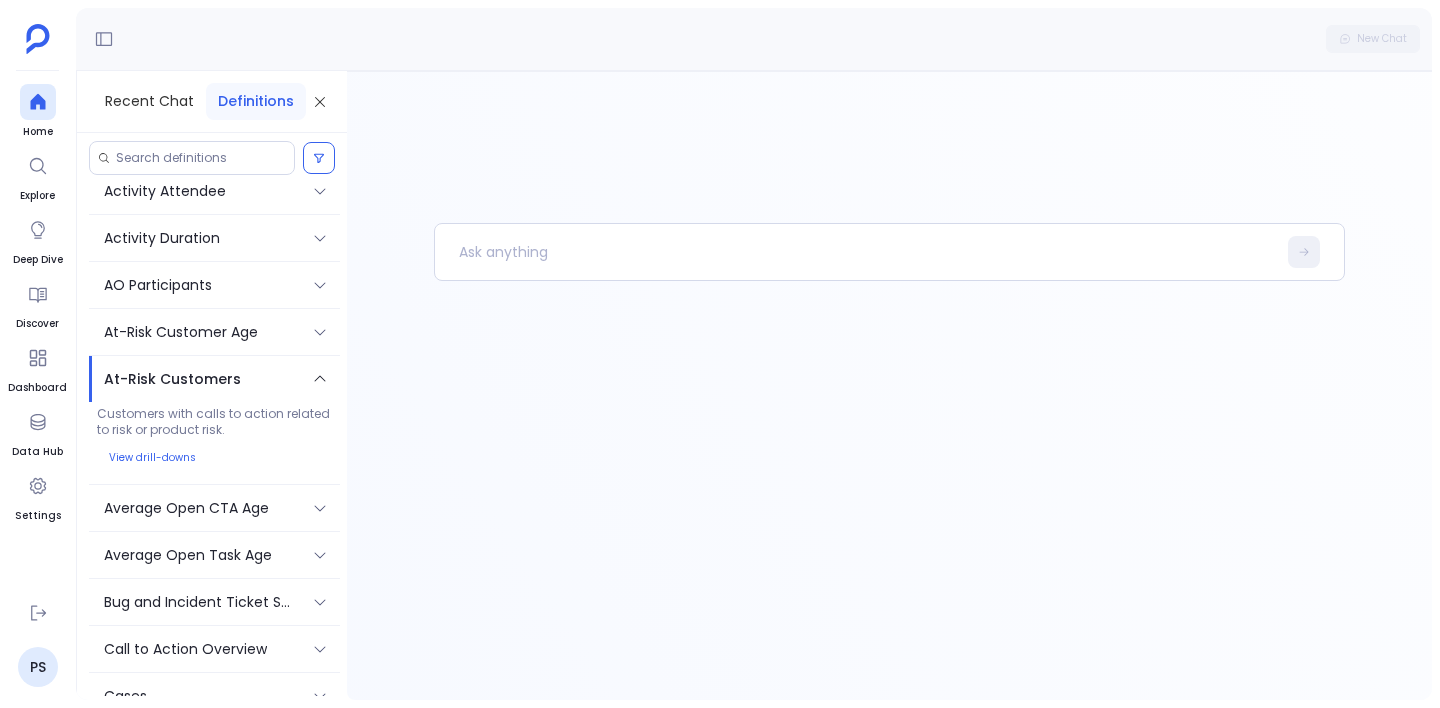 click on "At-Risk Customers" at bounding box center (172, 379) 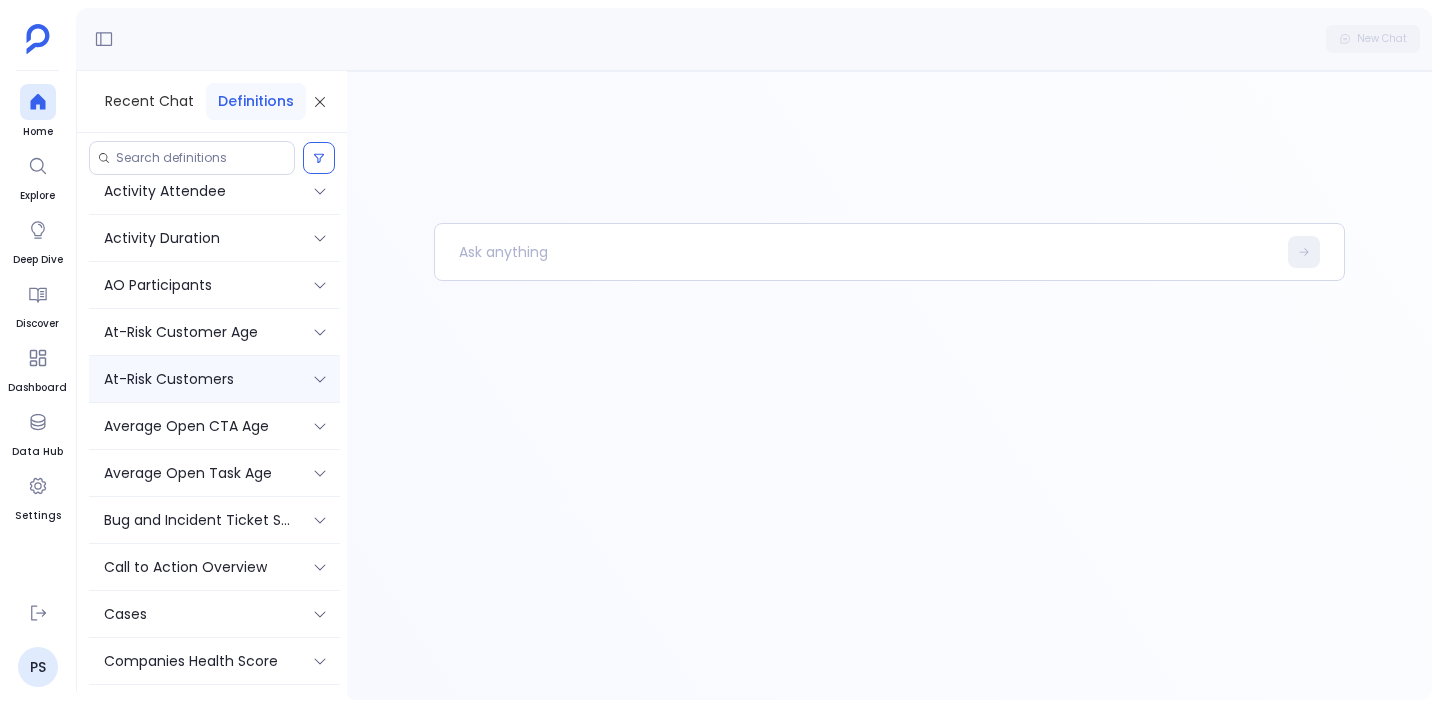 scroll, scrollTop: 0, scrollLeft: 0, axis: both 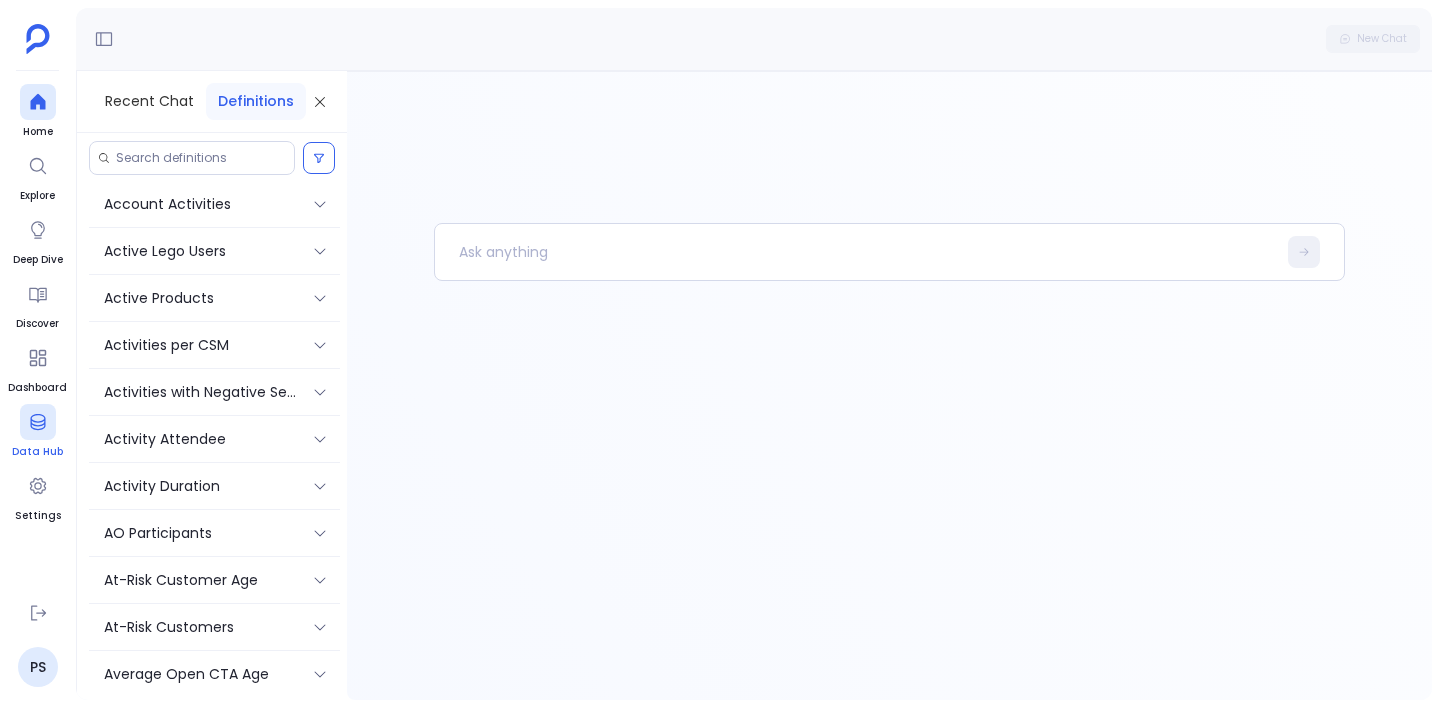 click at bounding box center (38, 422) 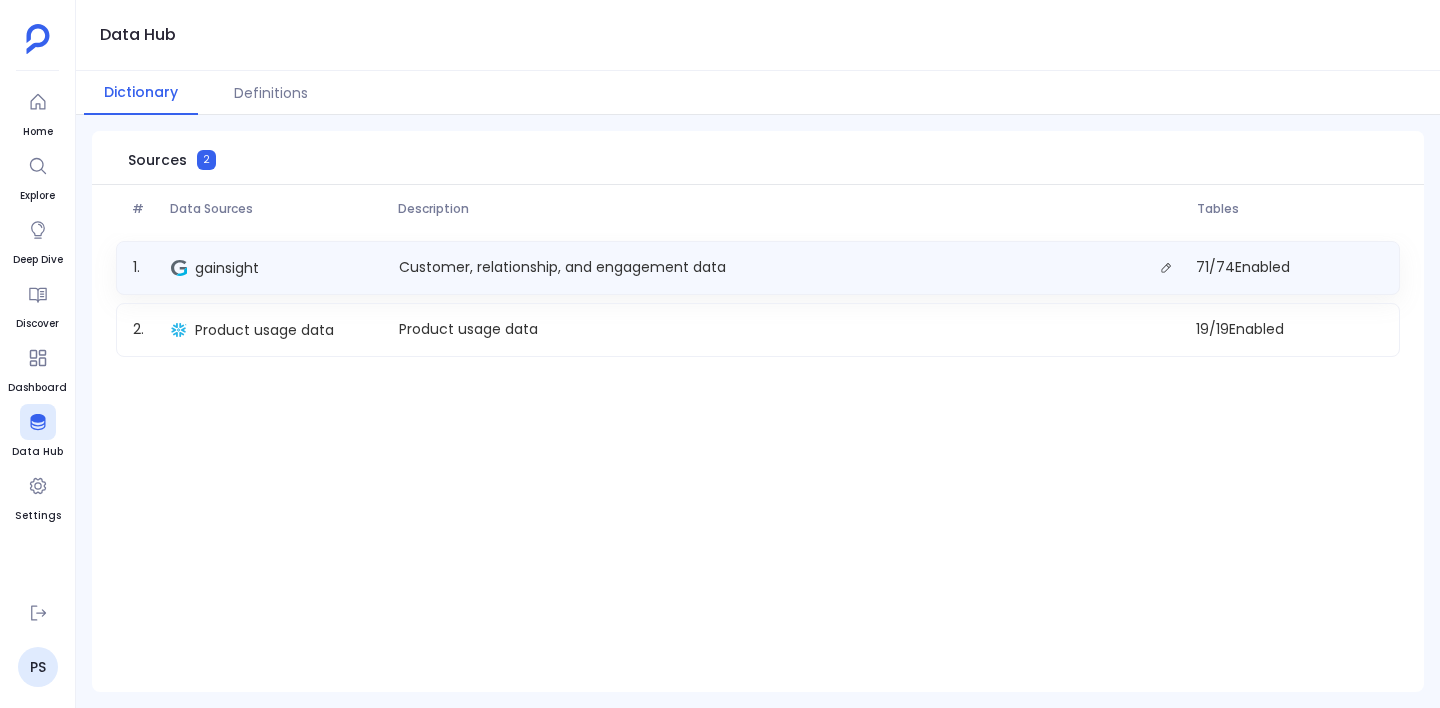 click on "Customer, relationship, and engagement data" at bounding box center [562, 267] 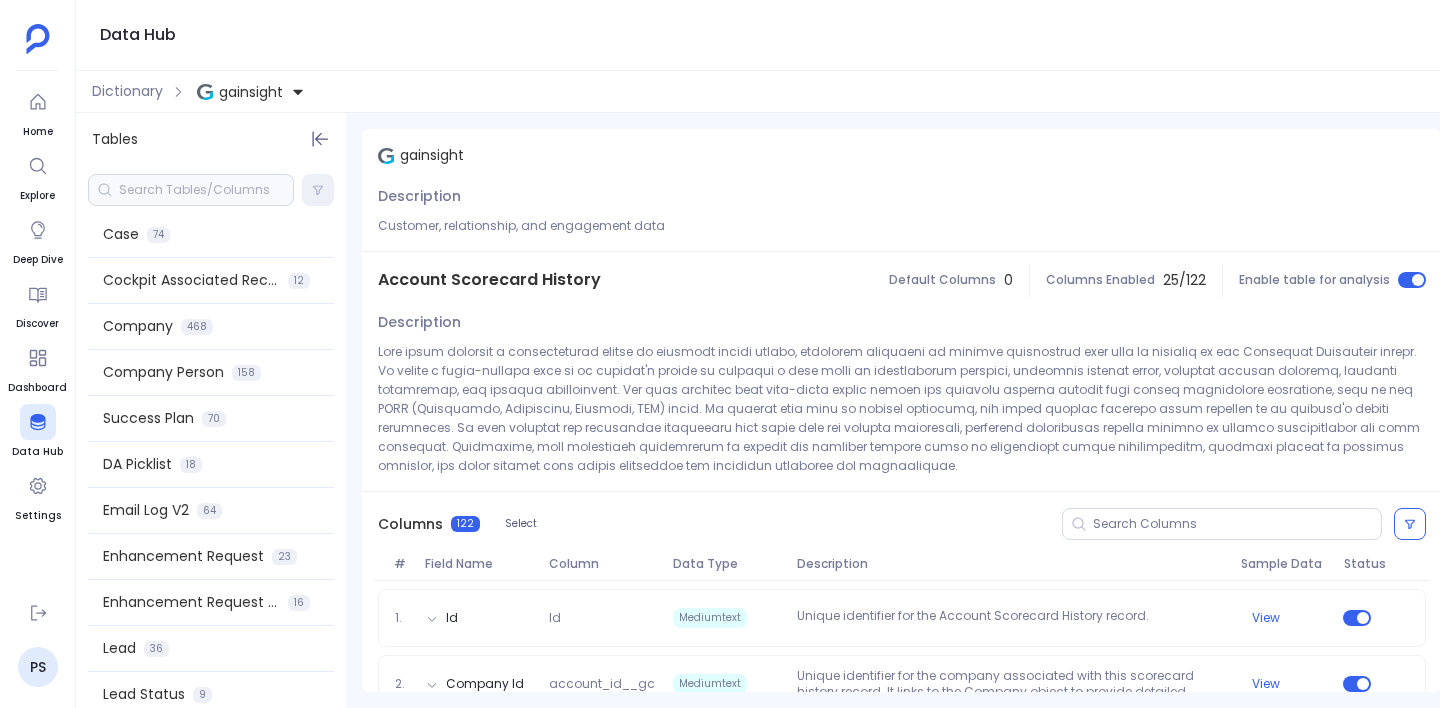 scroll, scrollTop: 680, scrollLeft: 0, axis: vertical 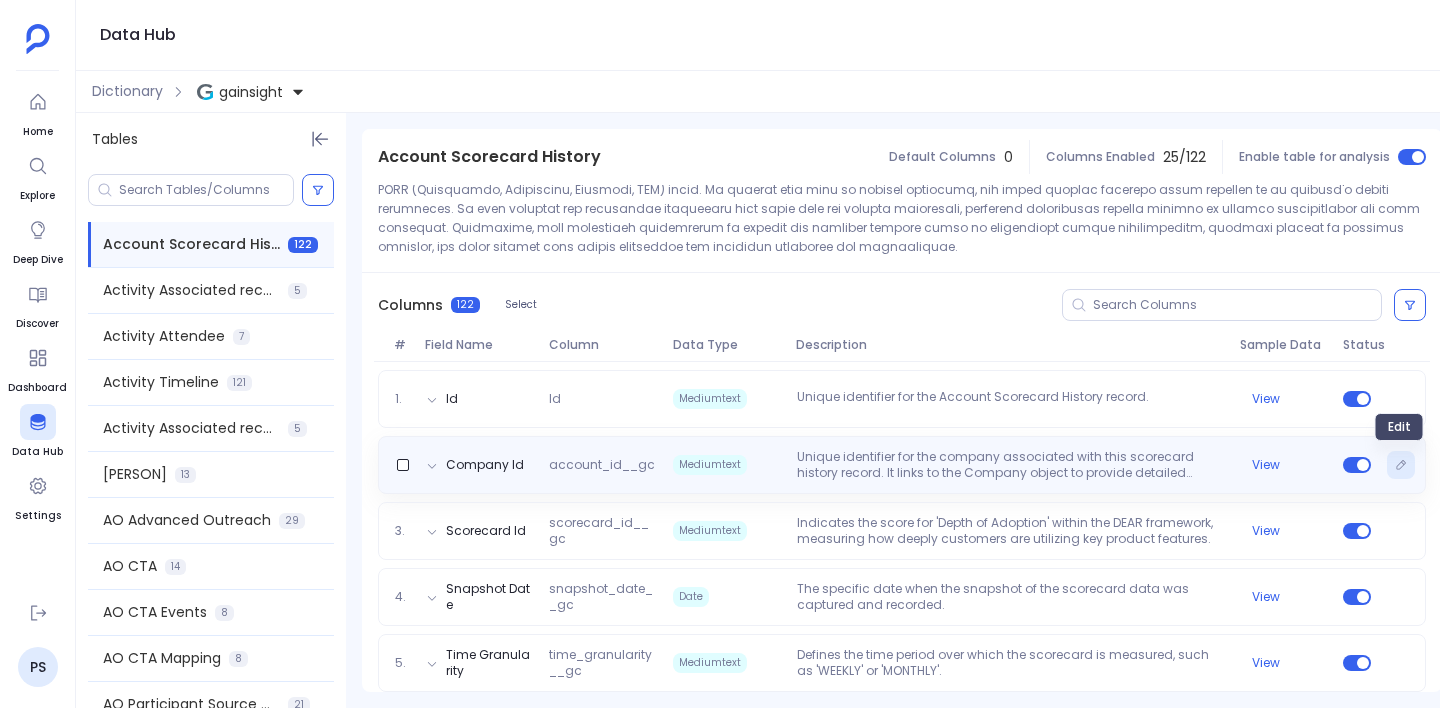 click at bounding box center [1401, 465] 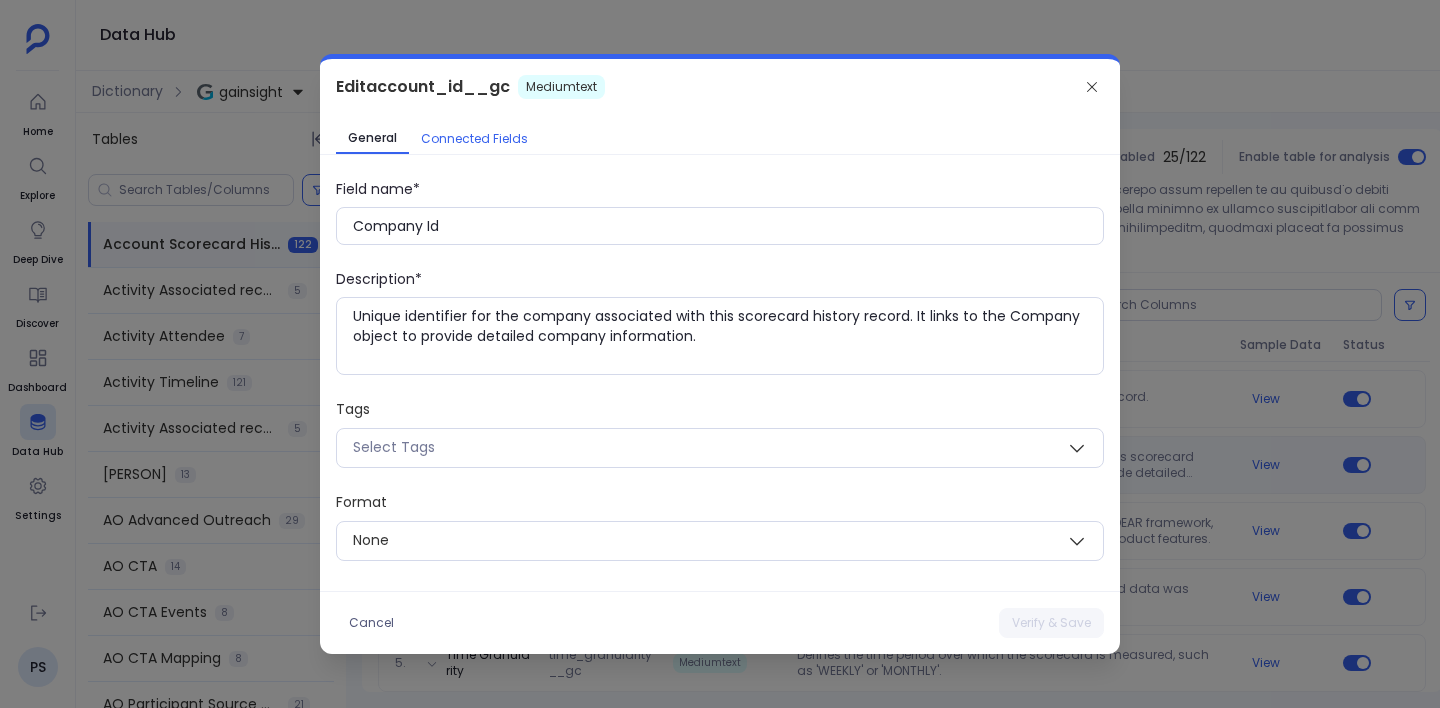 click on "Connected Fields" at bounding box center (474, 139) 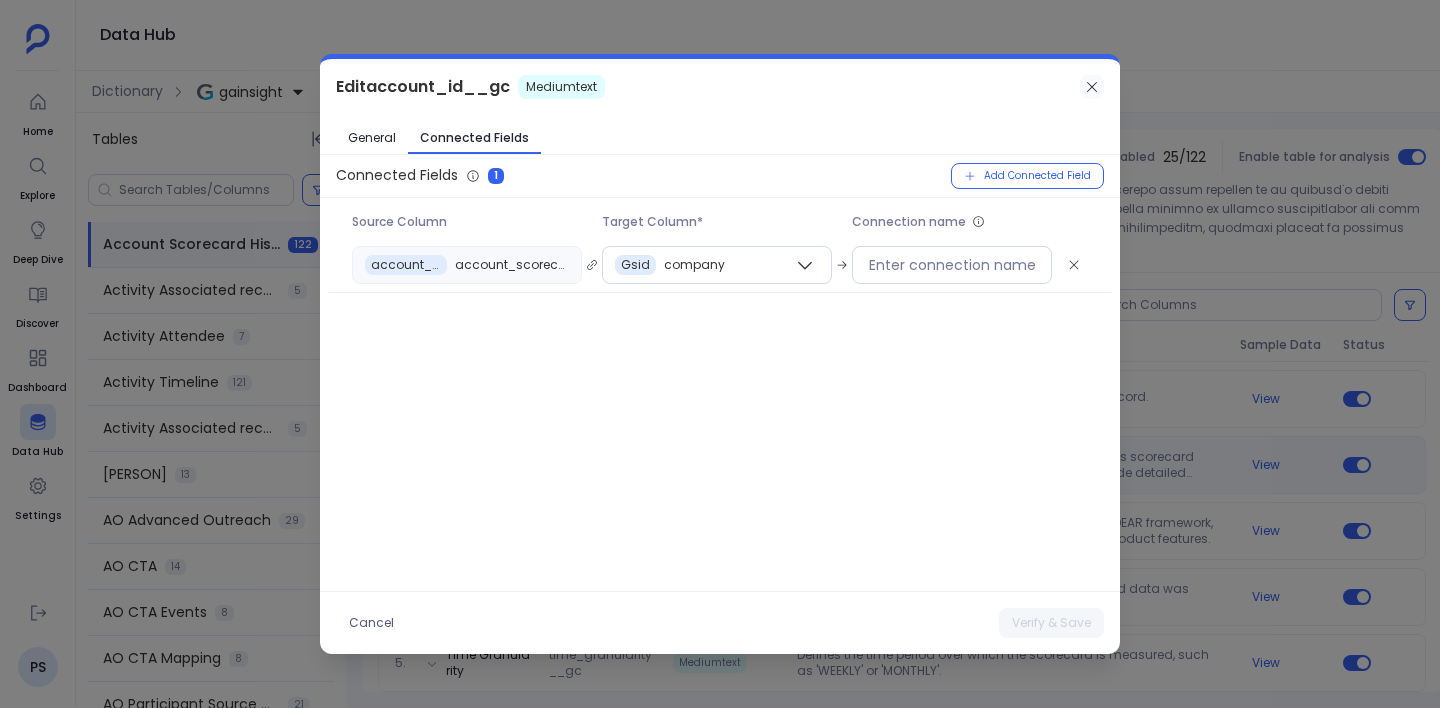 click at bounding box center (1092, 87) 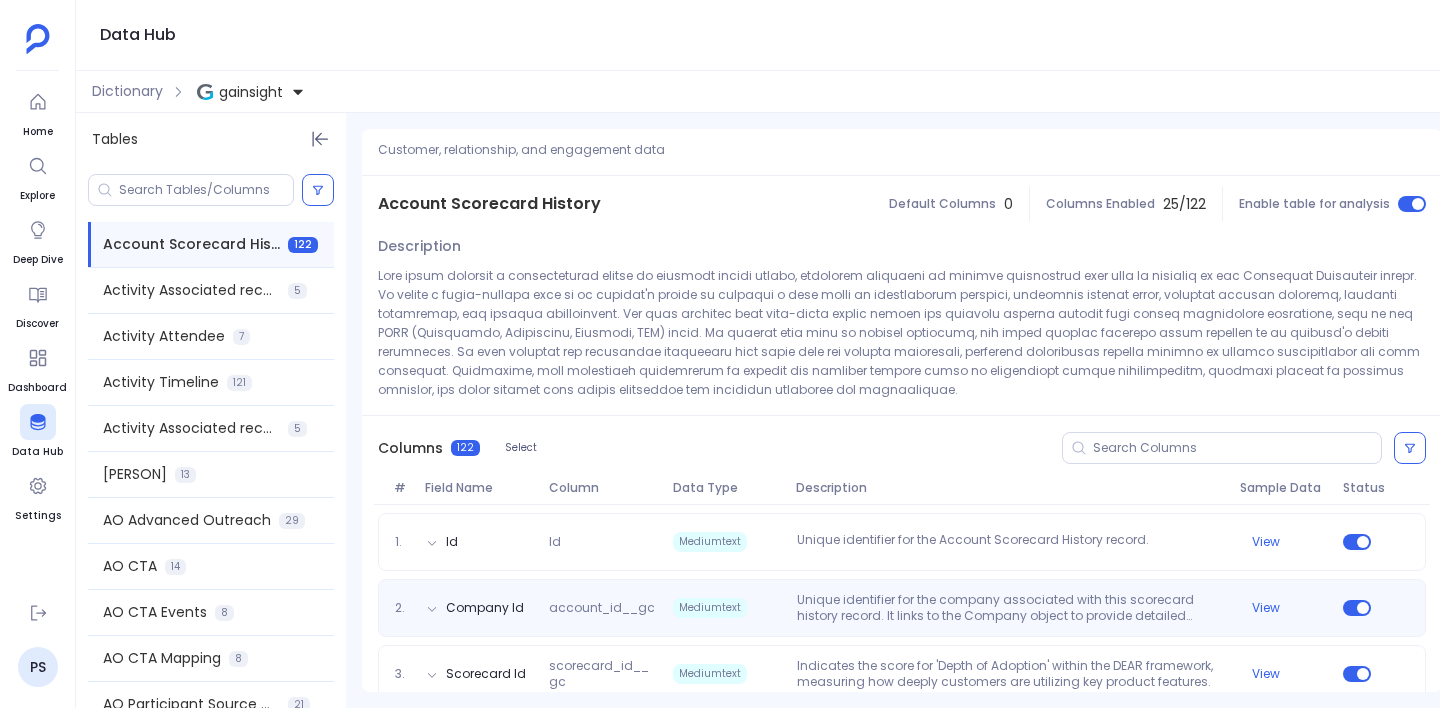 scroll, scrollTop: 74, scrollLeft: 0, axis: vertical 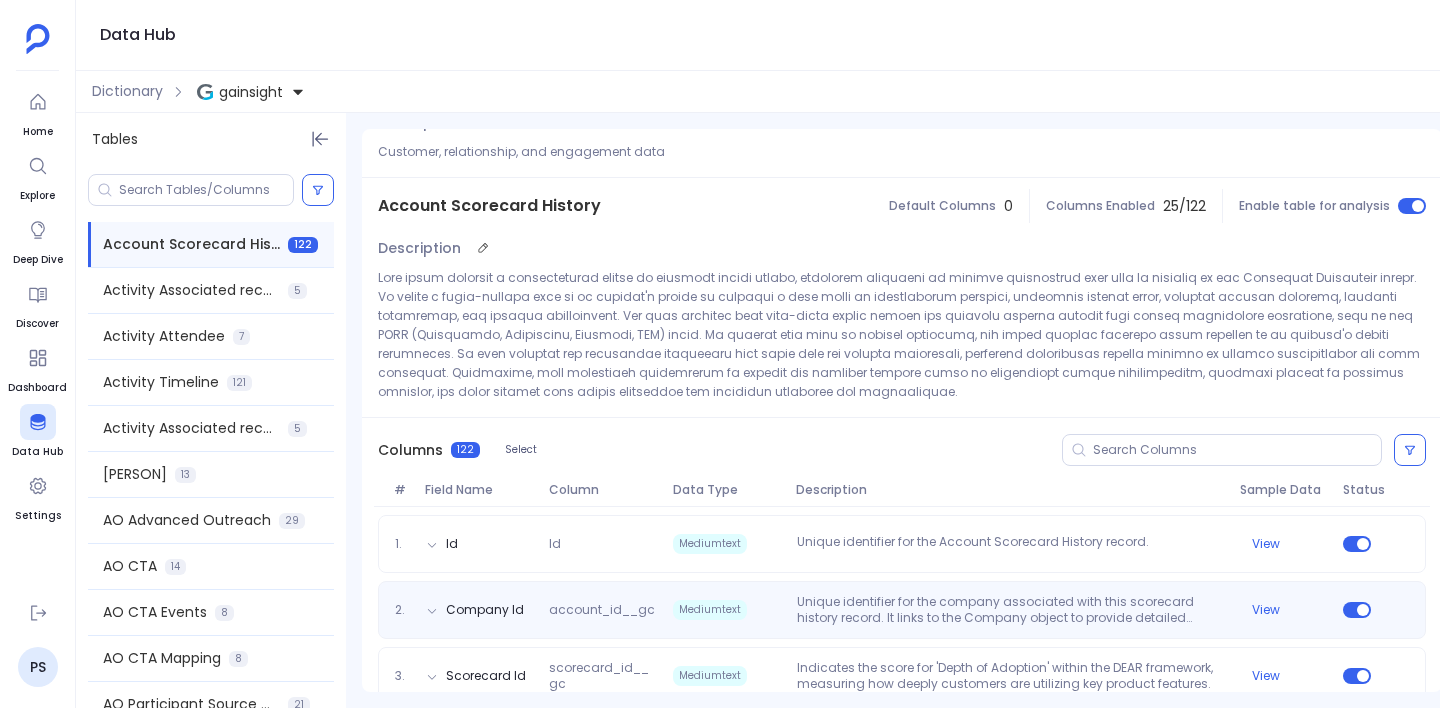 click at bounding box center [902, 334] 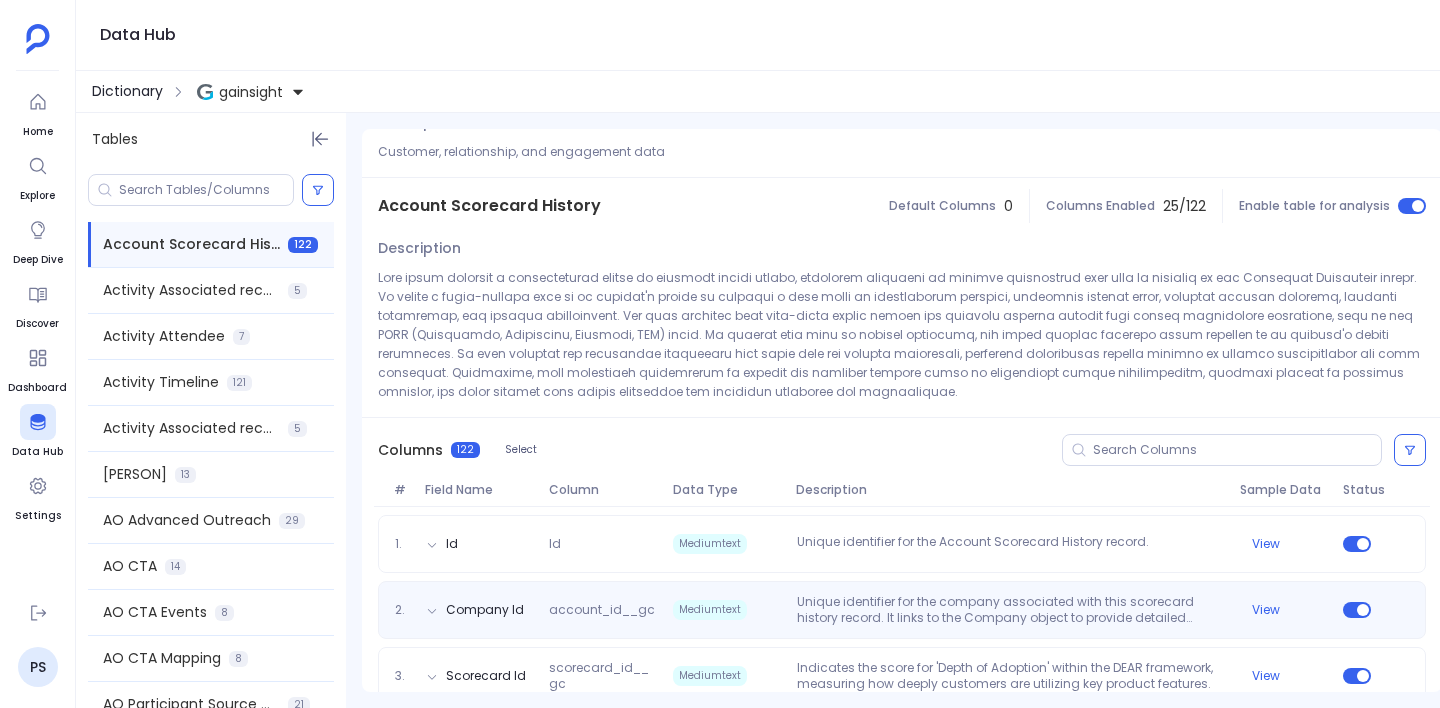click on "Dictionary" at bounding box center [127, 91] 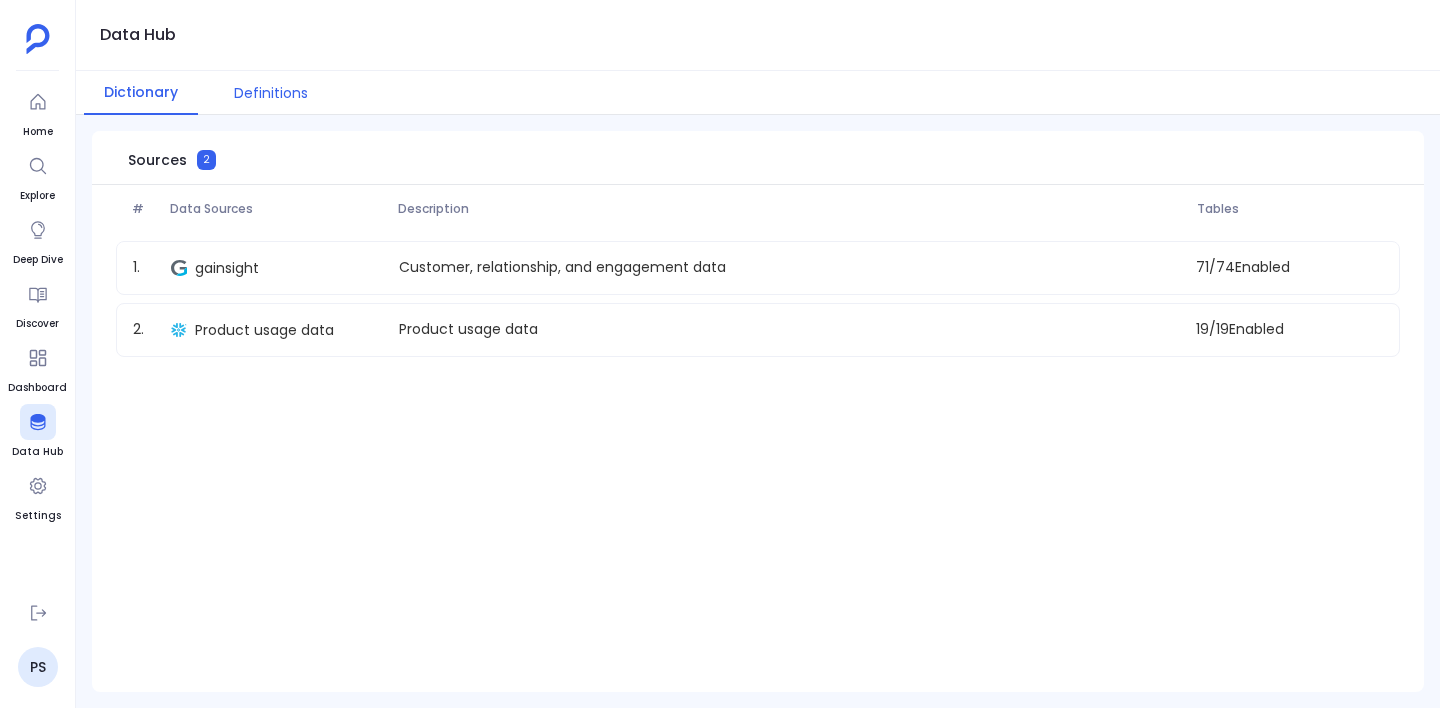 click on "Definitions" at bounding box center (271, 93) 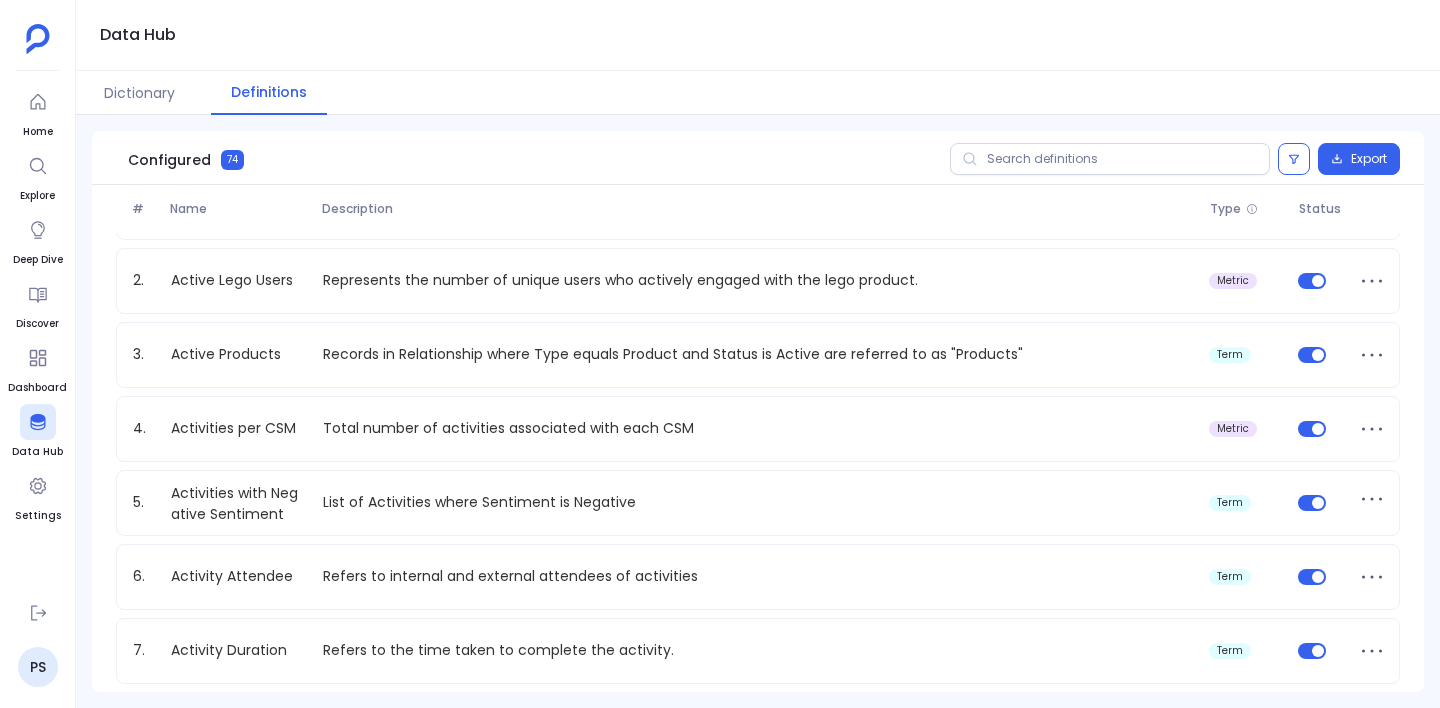 scroll, scrollTop: 61, scrollLeft: 0, axis: vertical 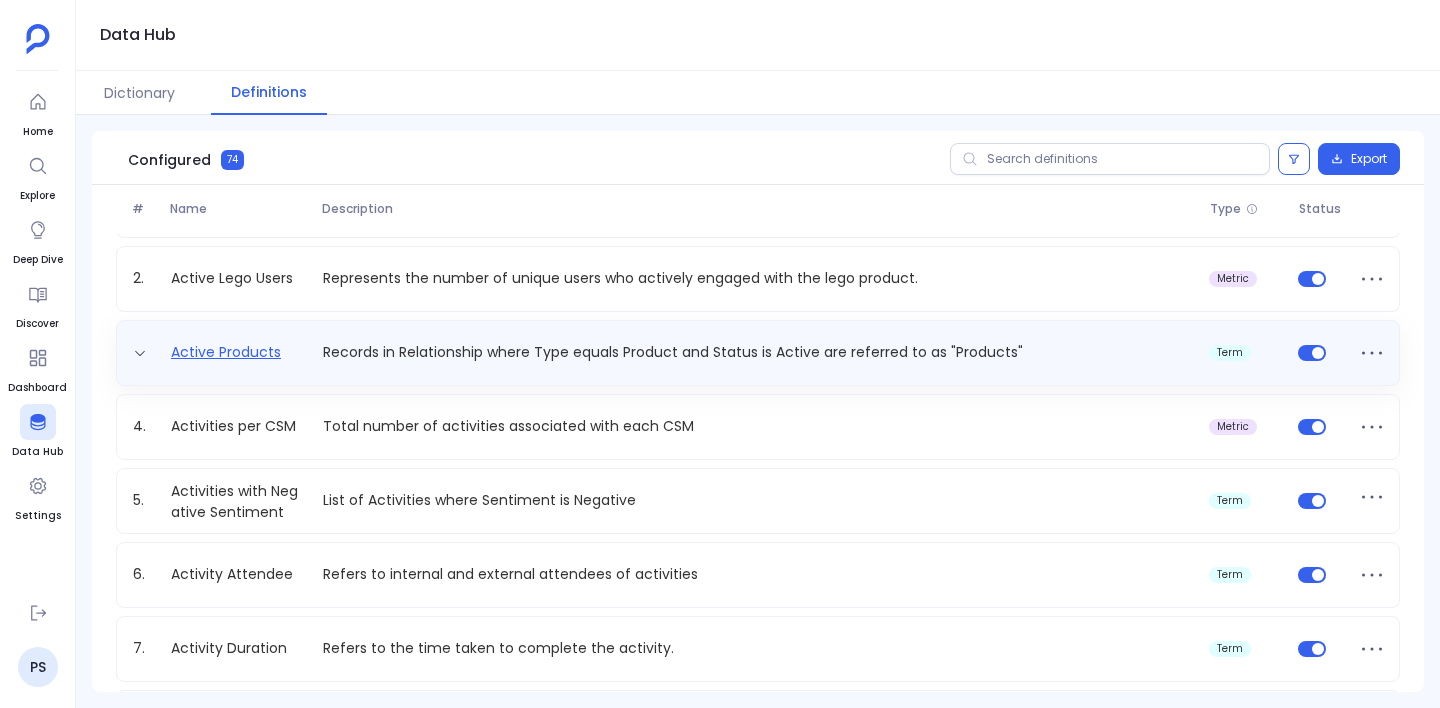 click on "Active Products" at bounding box center [226, 352] 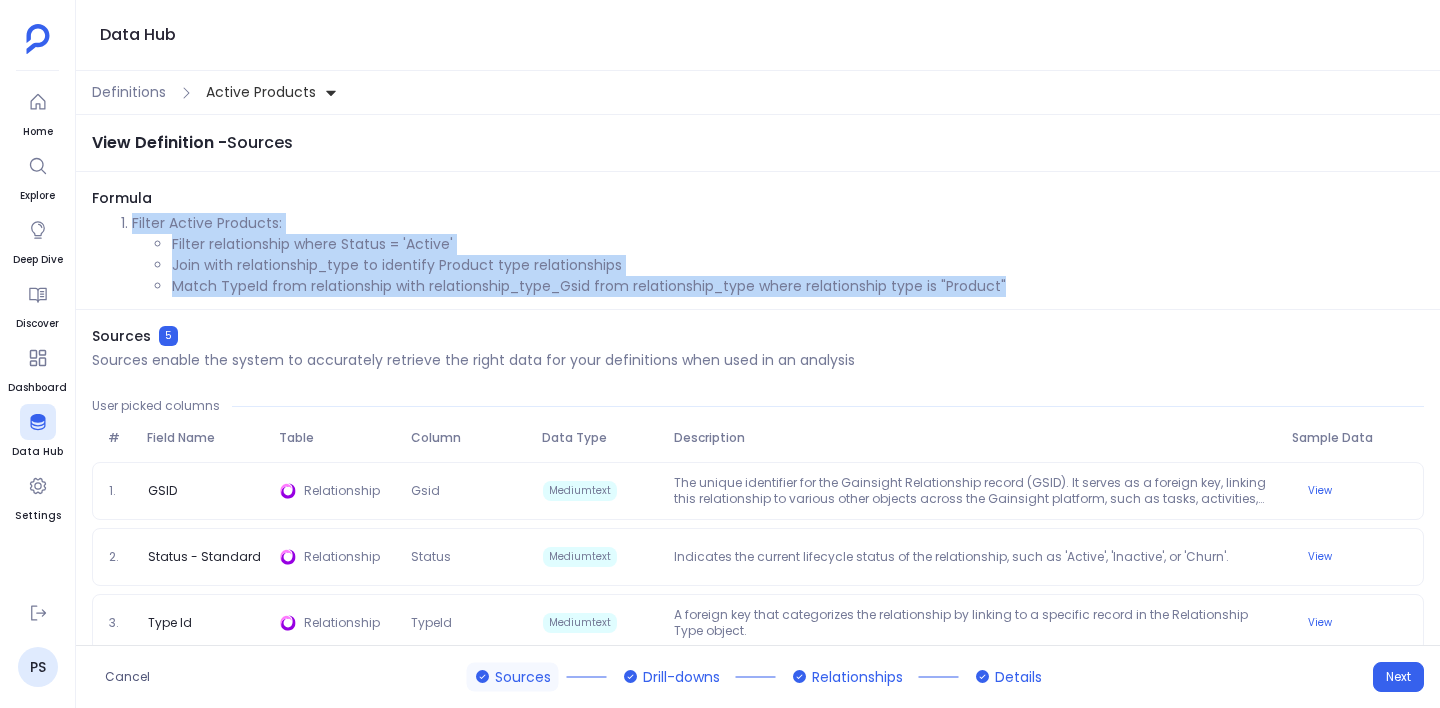 drag, startPoint x: 134, startPoint y: 222, endPoint x: 1046, endPoint y: 284, distance: 914.10504 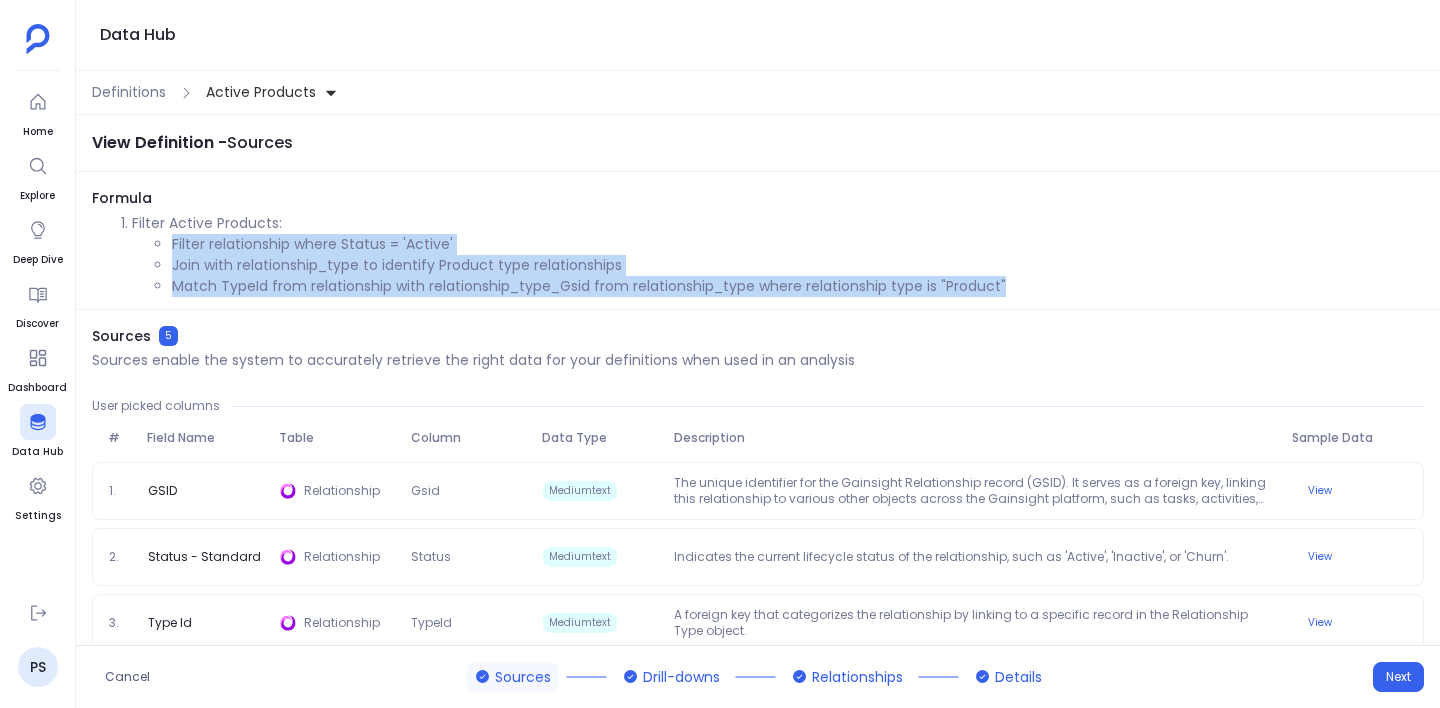 drag, startPoint x: 174, startPoint y: 246, endPoint x: 1017, endPoint y: 284, distance: 843.856 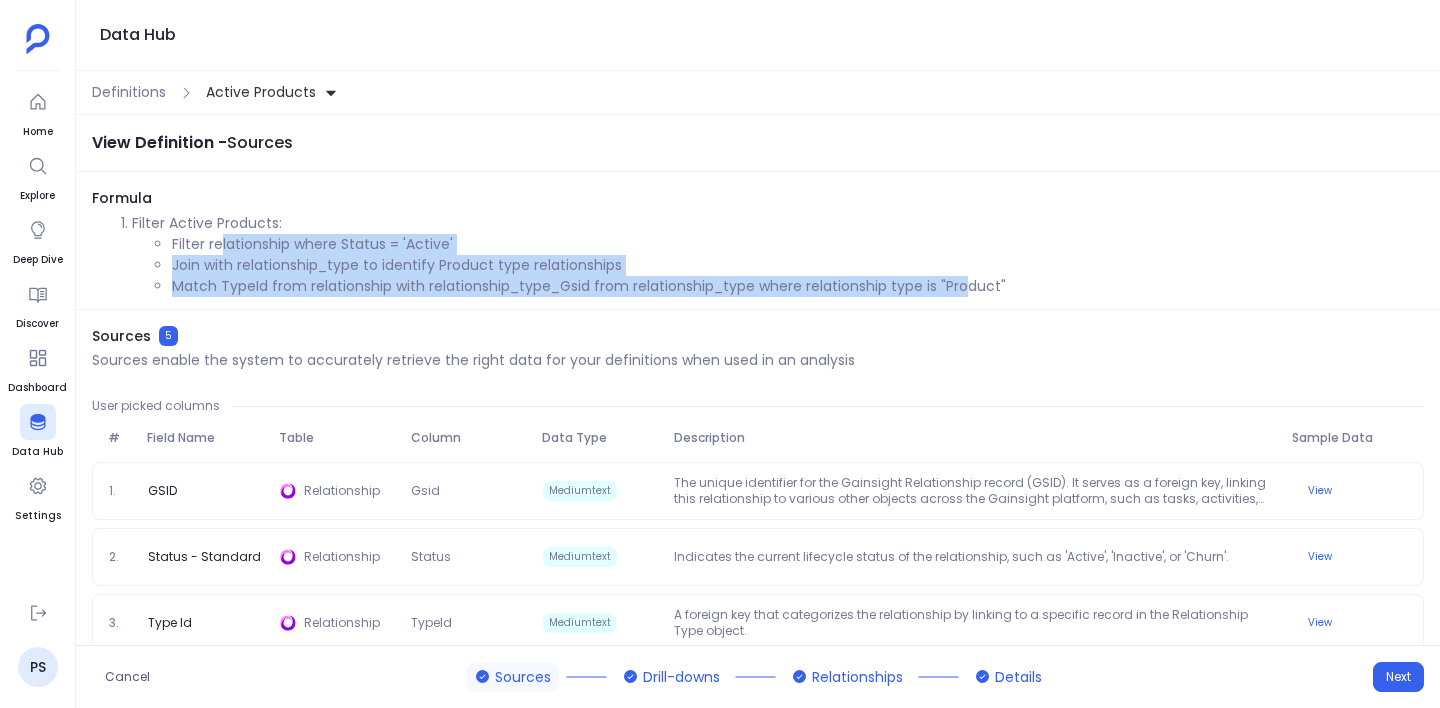 drag, startPoint x: 222, startPoint y: 247, endPoint x: 971, endPoint y: 277, distance: 749.6006 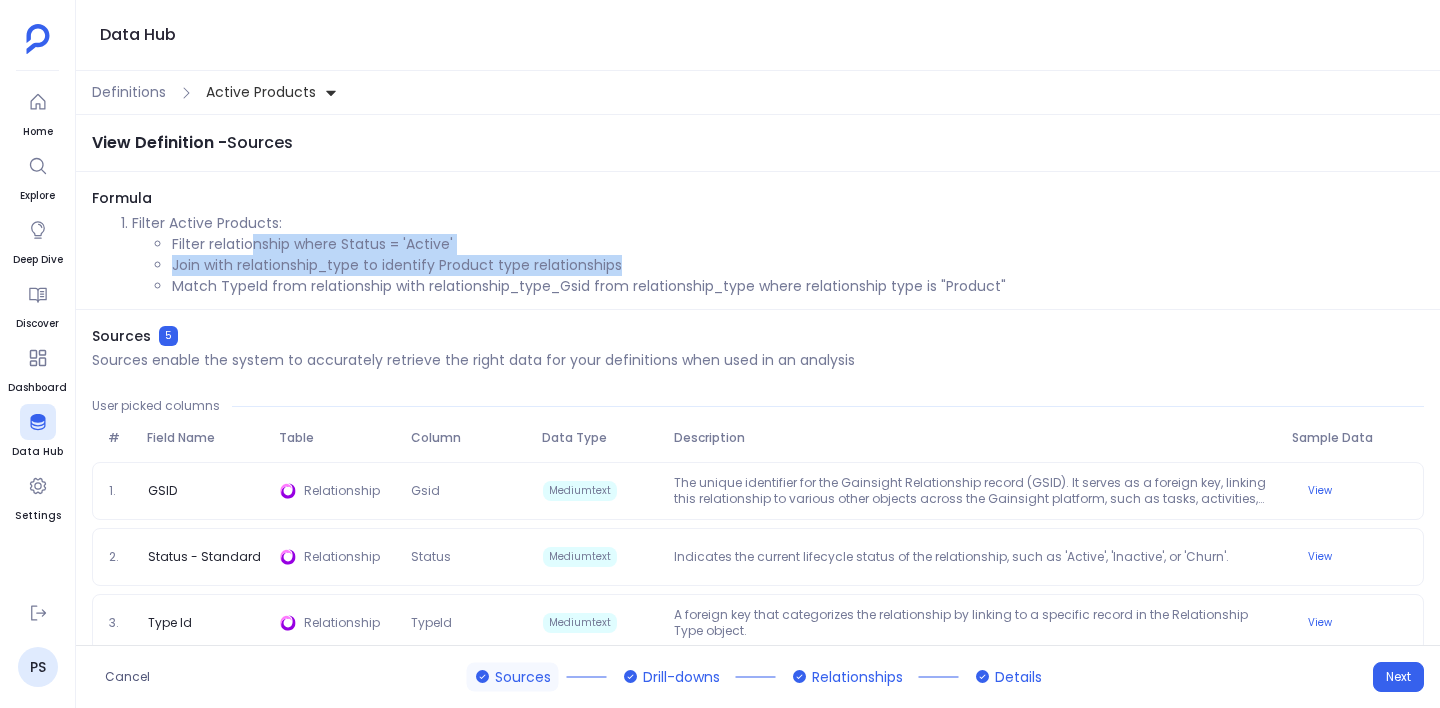 drag, startPoint x: 255, startPoint y: 248, endPoint x: 908, endPoint y: 271, distance: 653.4049 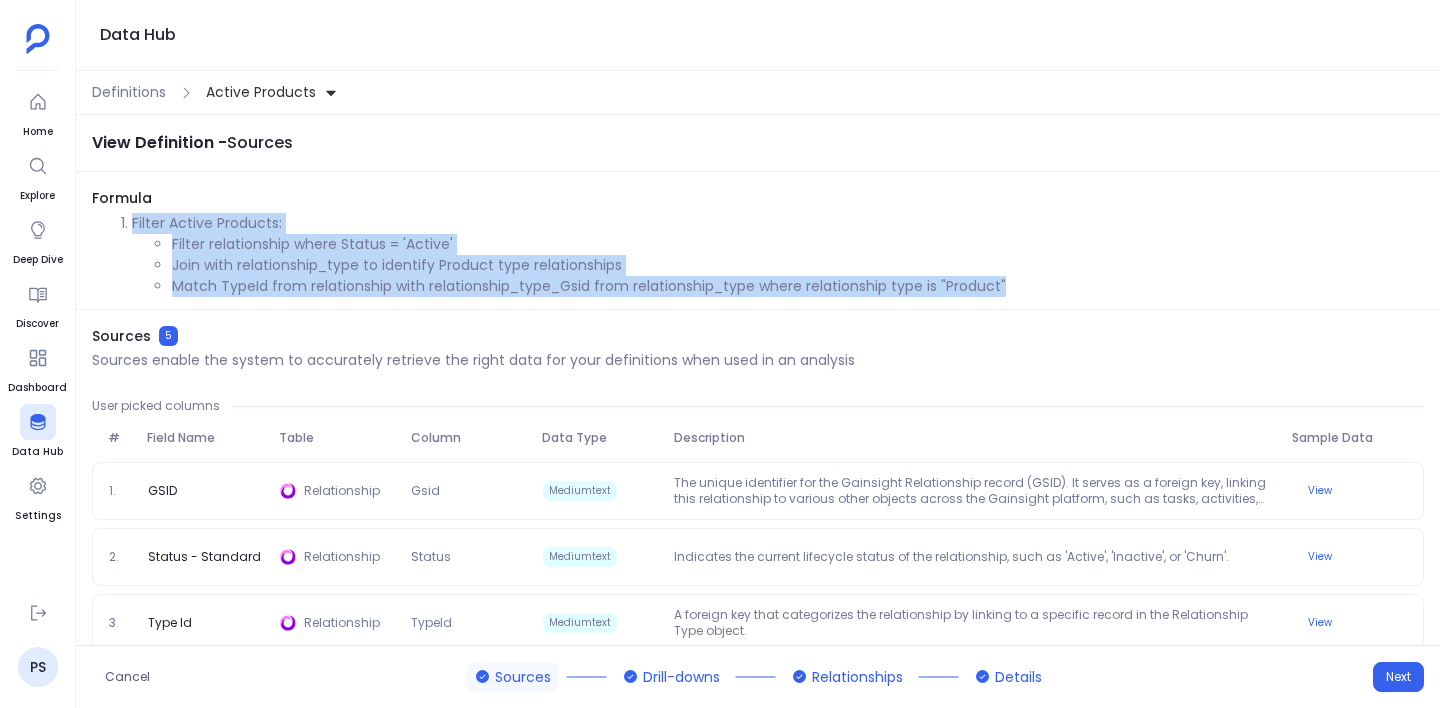 drag, startPoint x: 133, startPoint y: 225, endPoint x: 1005, endPoint y: 277, distance: 873.5491 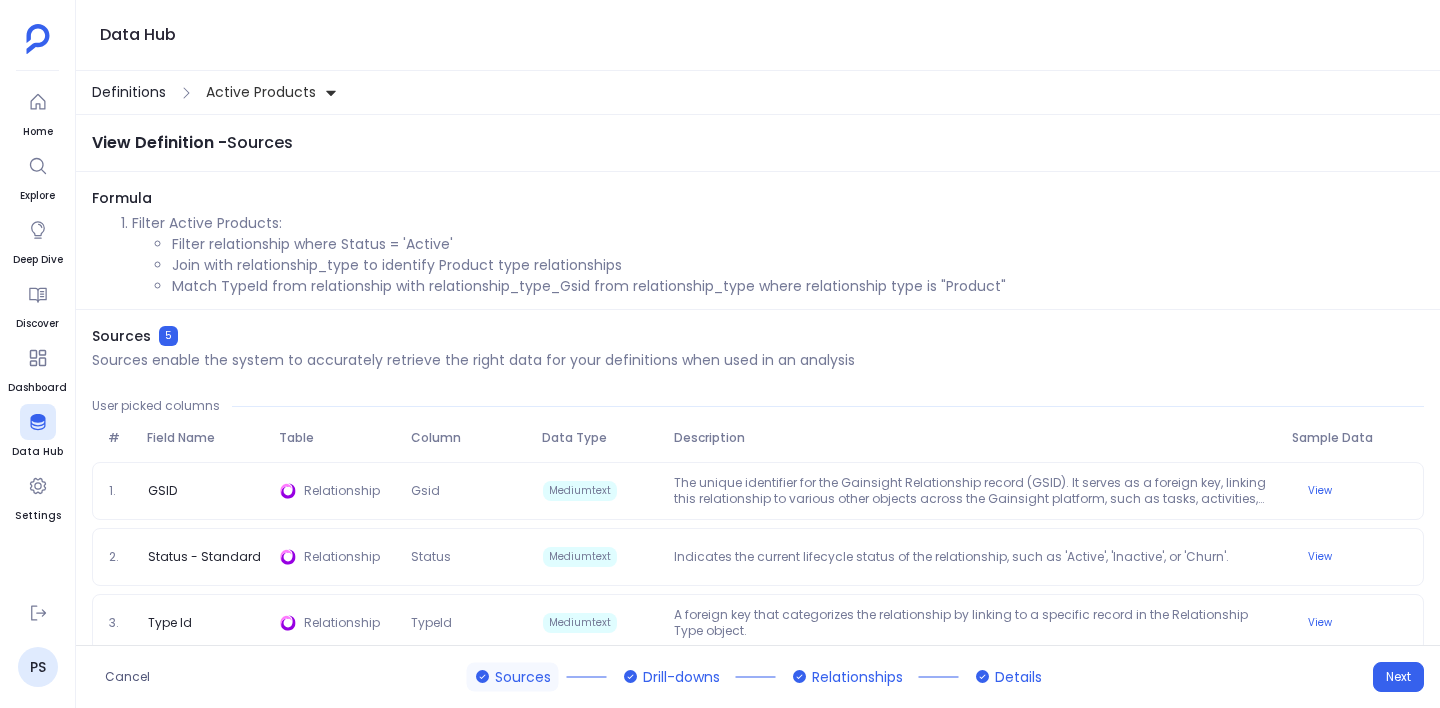 click on "Definitions" at bounding box center [129, 92] 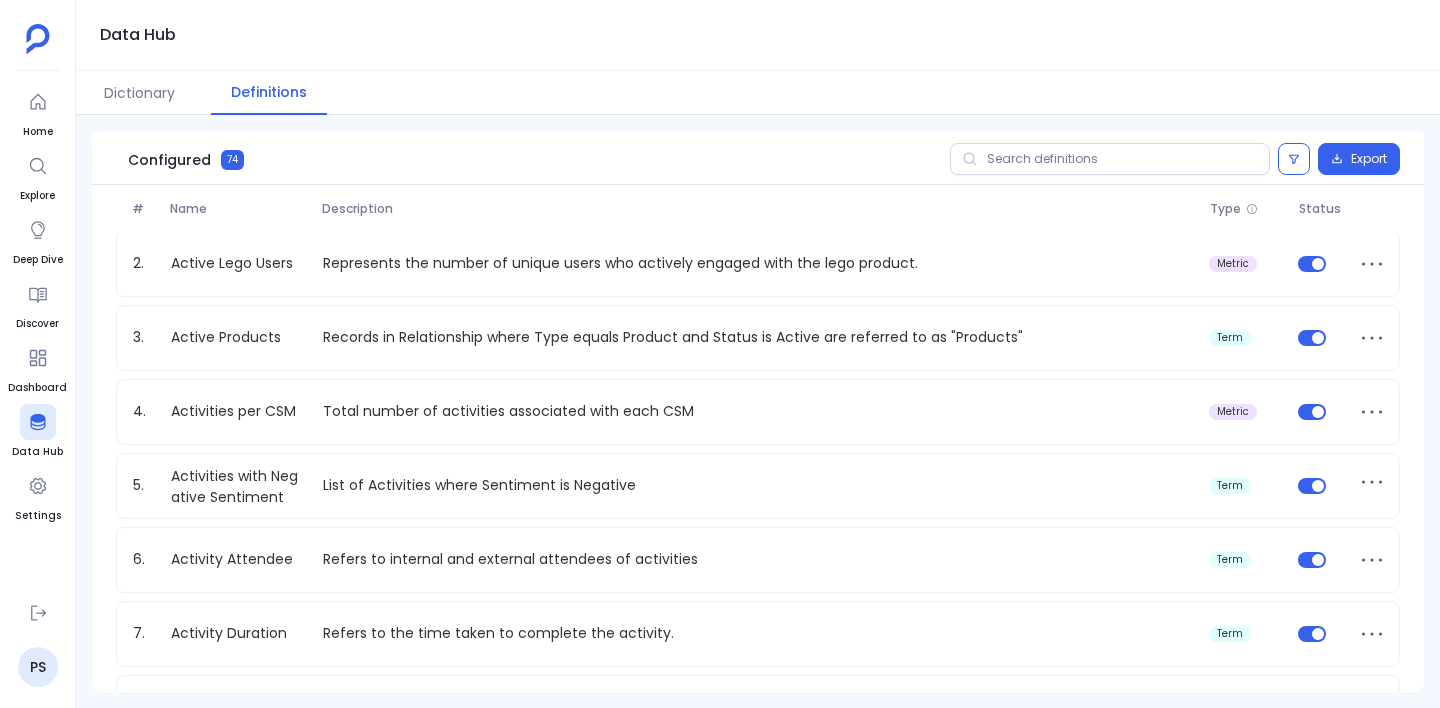 scroll, scrollTop: 0, scrollLeft: 0, axis: both 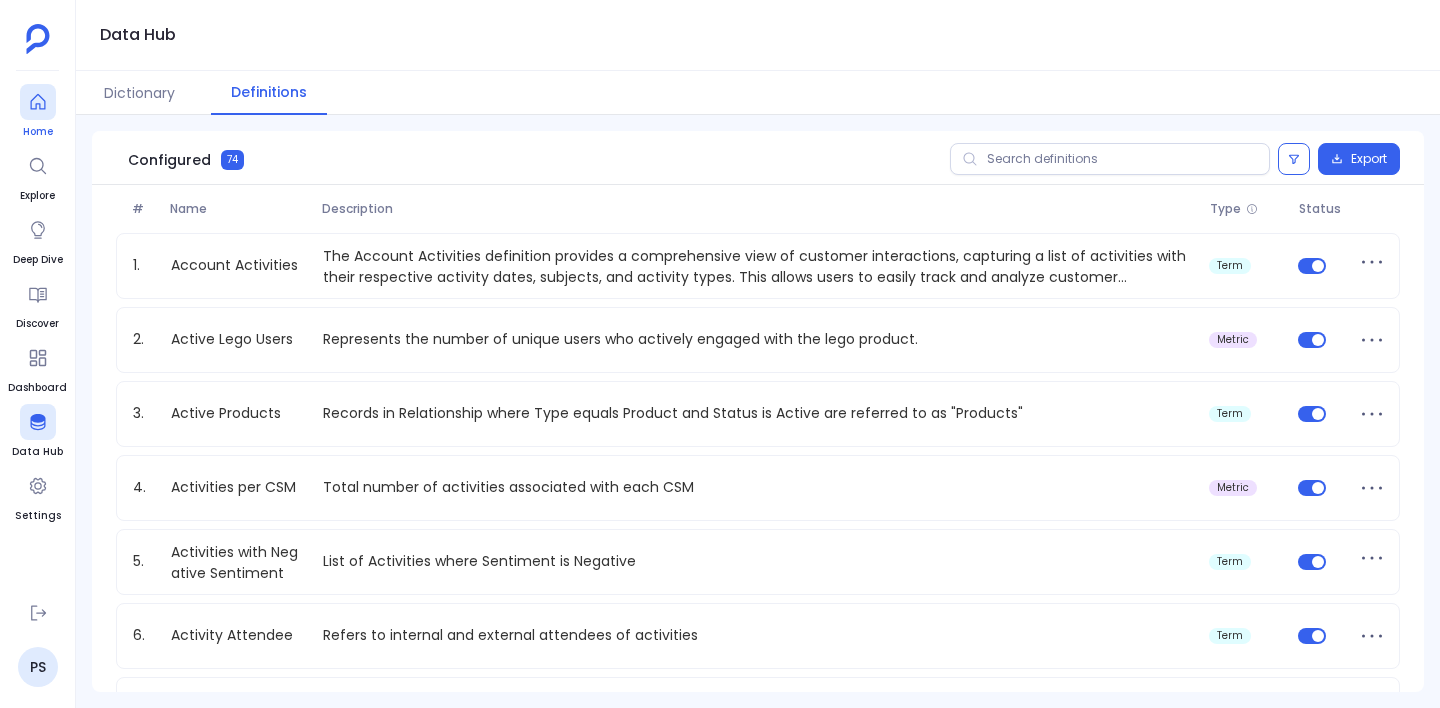 click at bounding box center (38, 102) 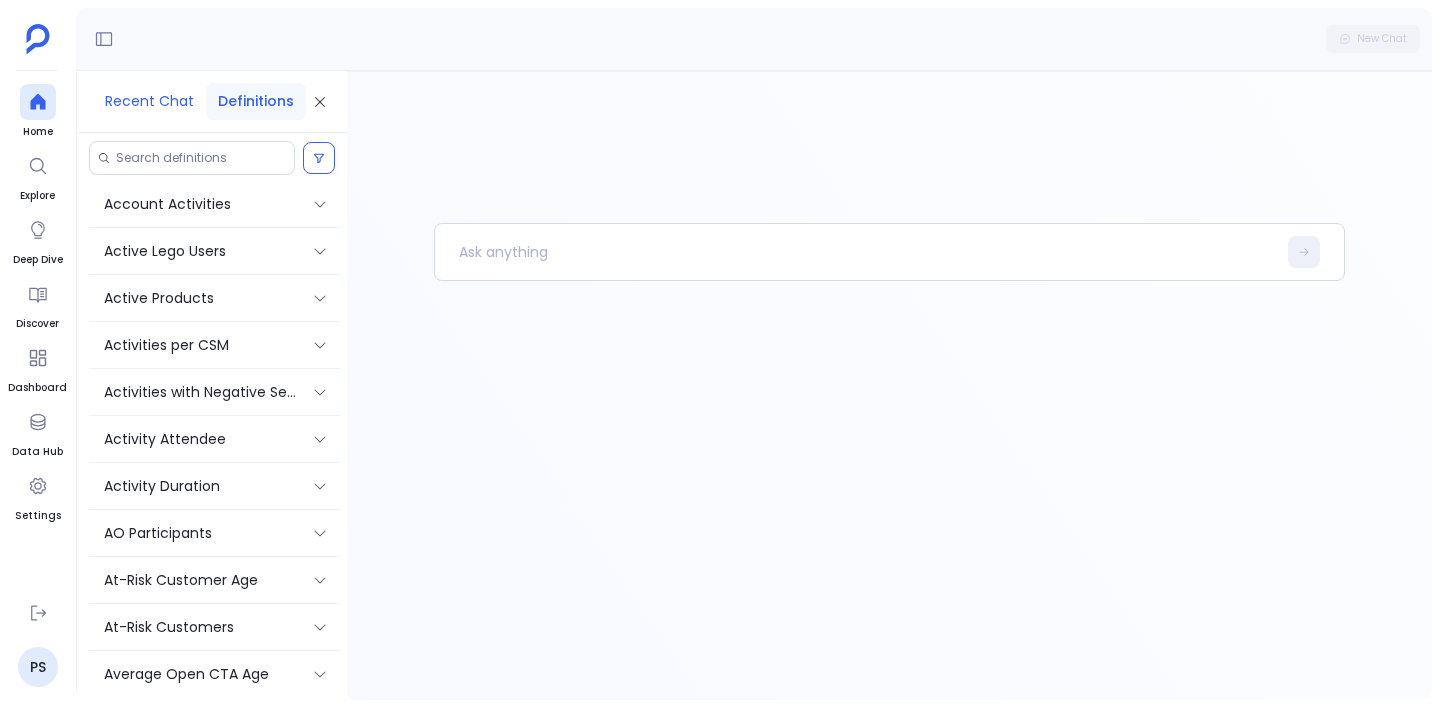 click on "Recent Chat" at bounding box center (149, 101) 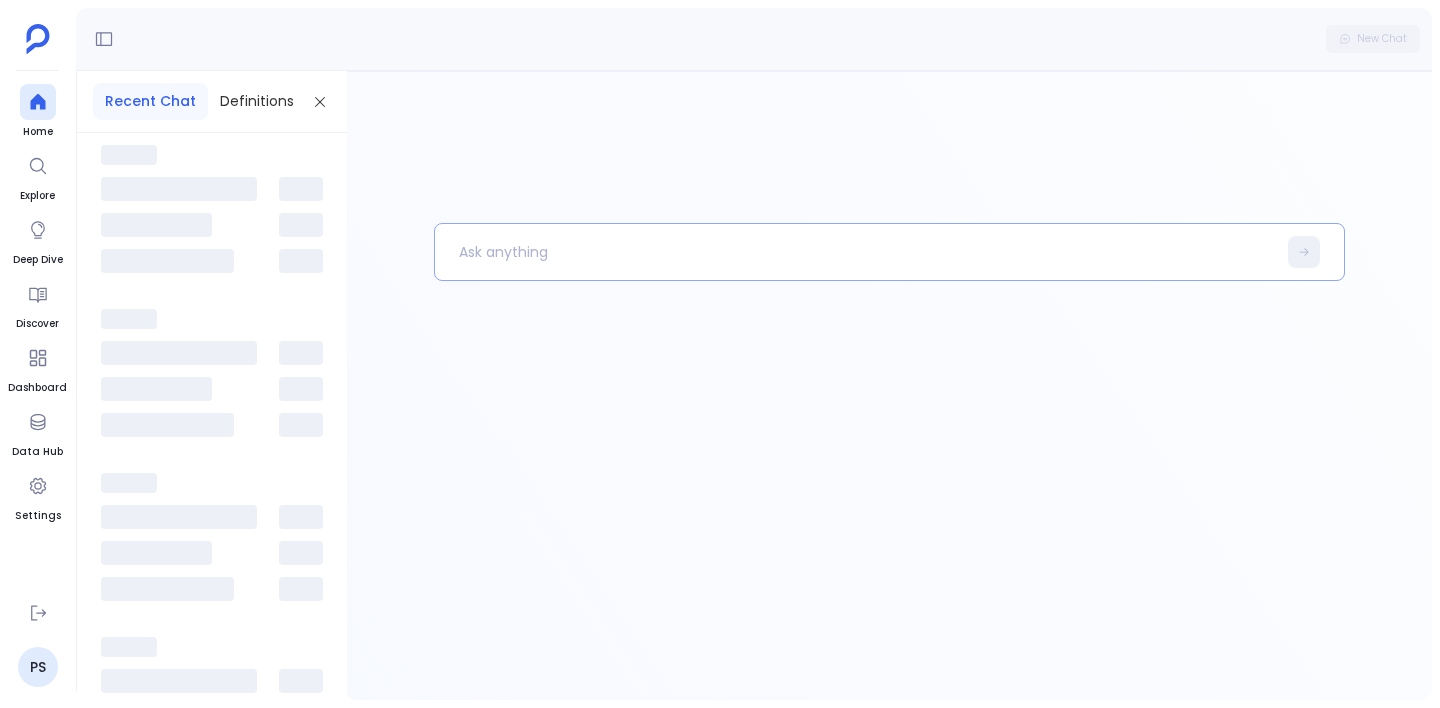 click at bounding box center [855, 252] 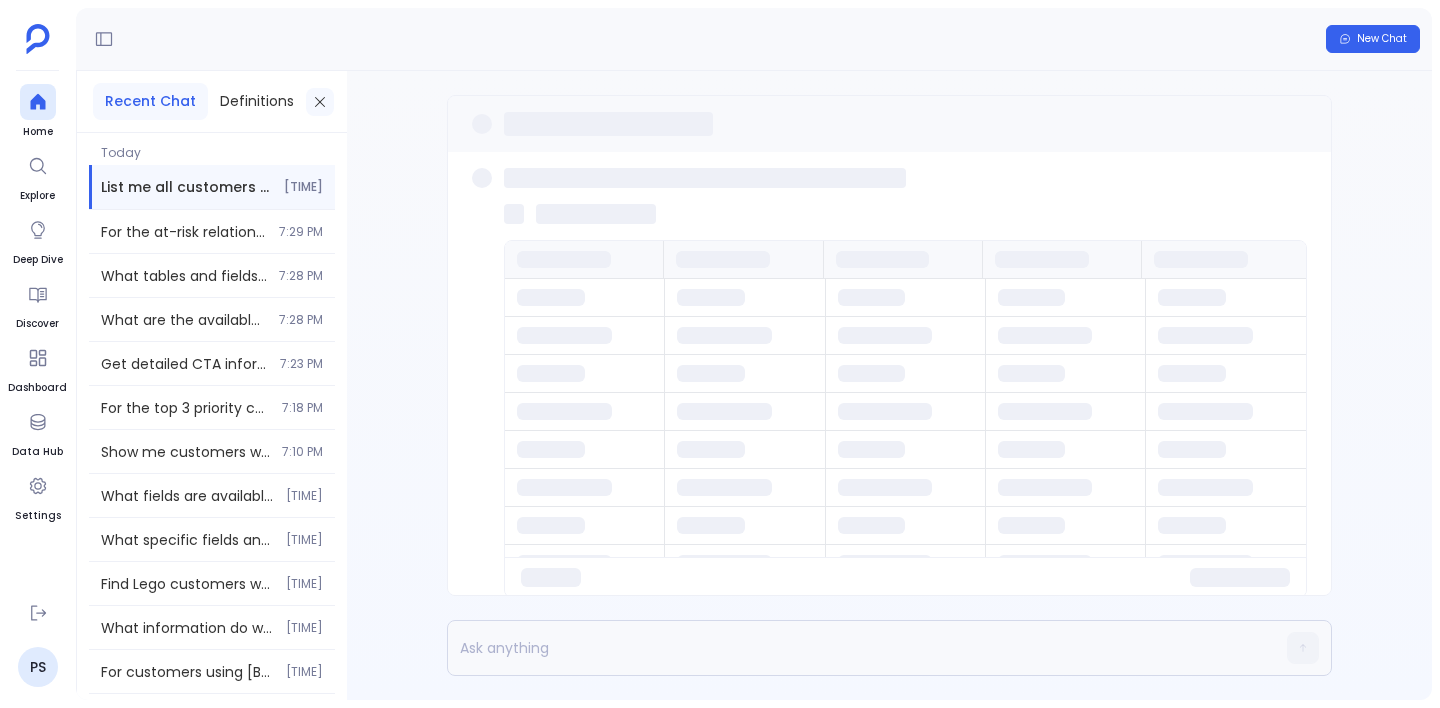 click at bounding box center (320, 102) 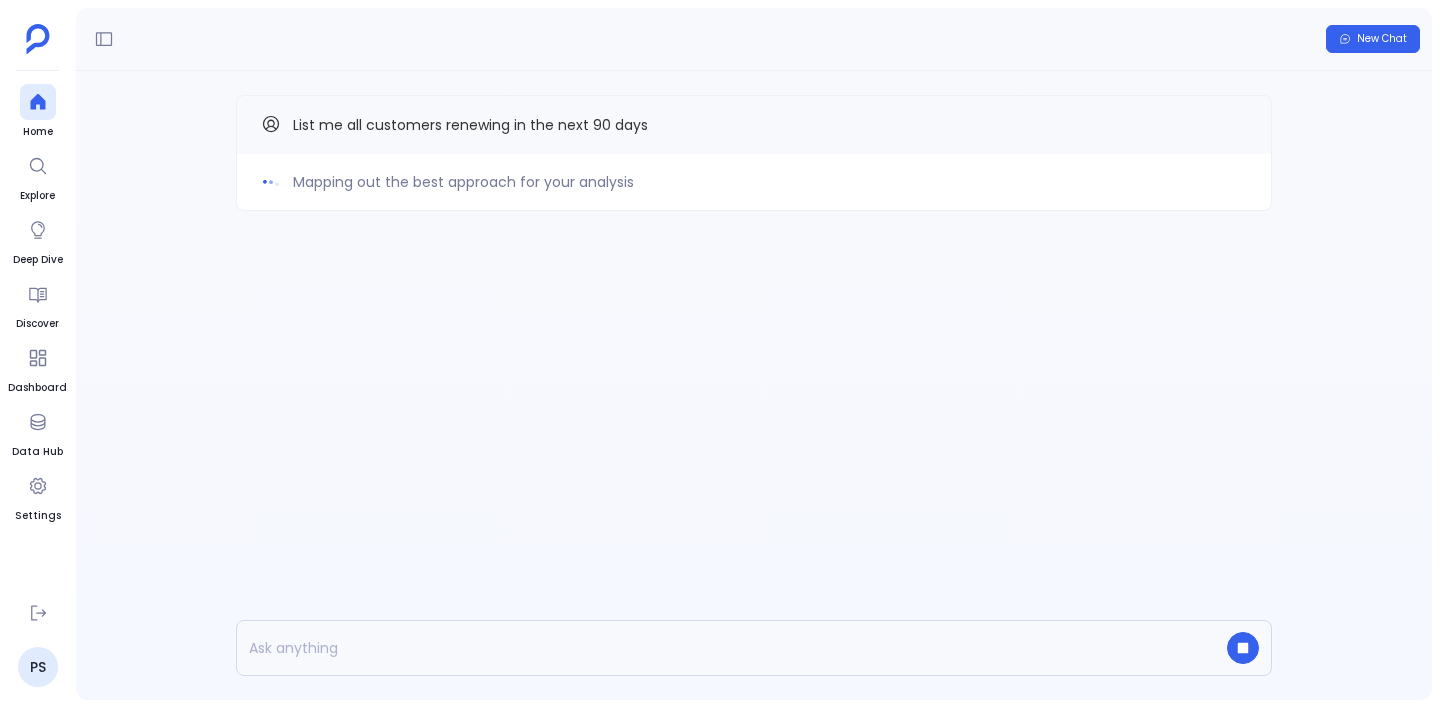 click on "List me all customers renewing in the next 90 days" at bounding box center [470, 125] 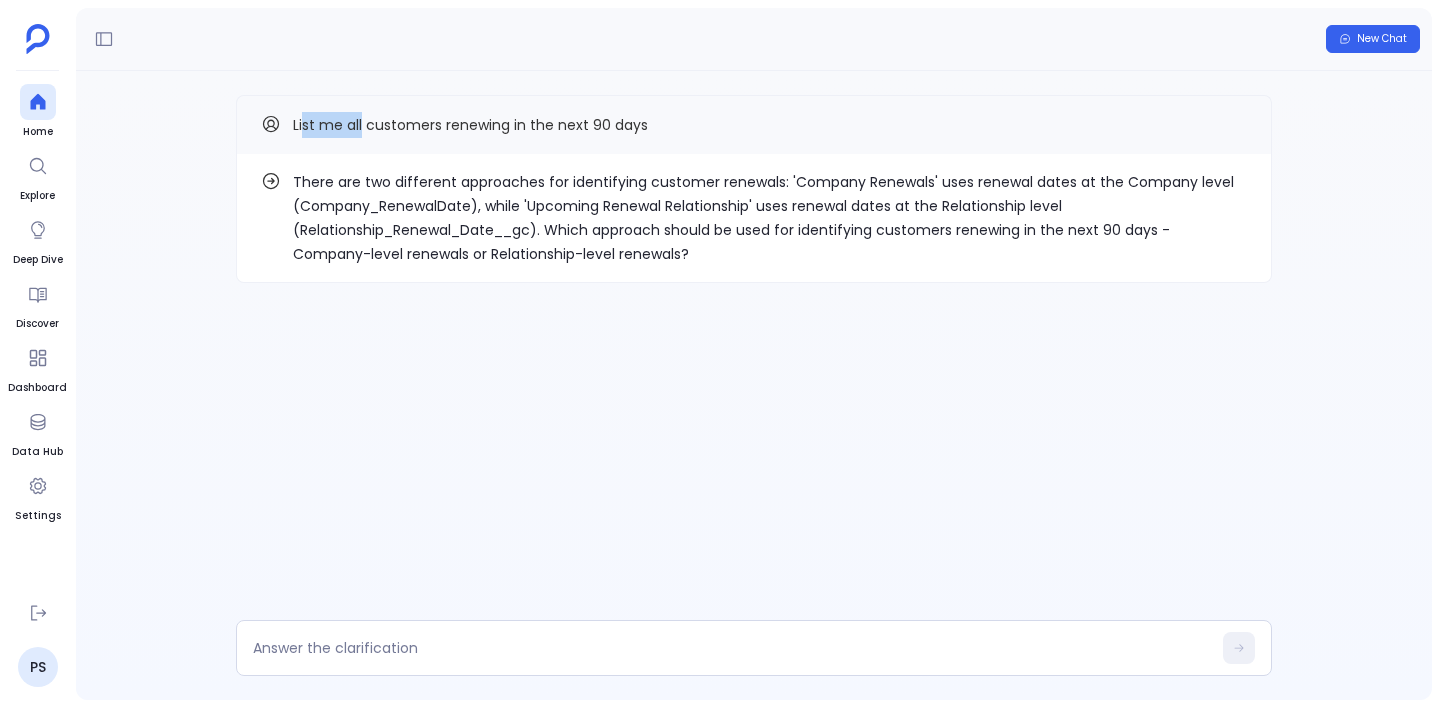 drag, startPoint x: 302, startPoint y: 126, endPoint x: 361, endPoint y: 123, distance: 59.07622 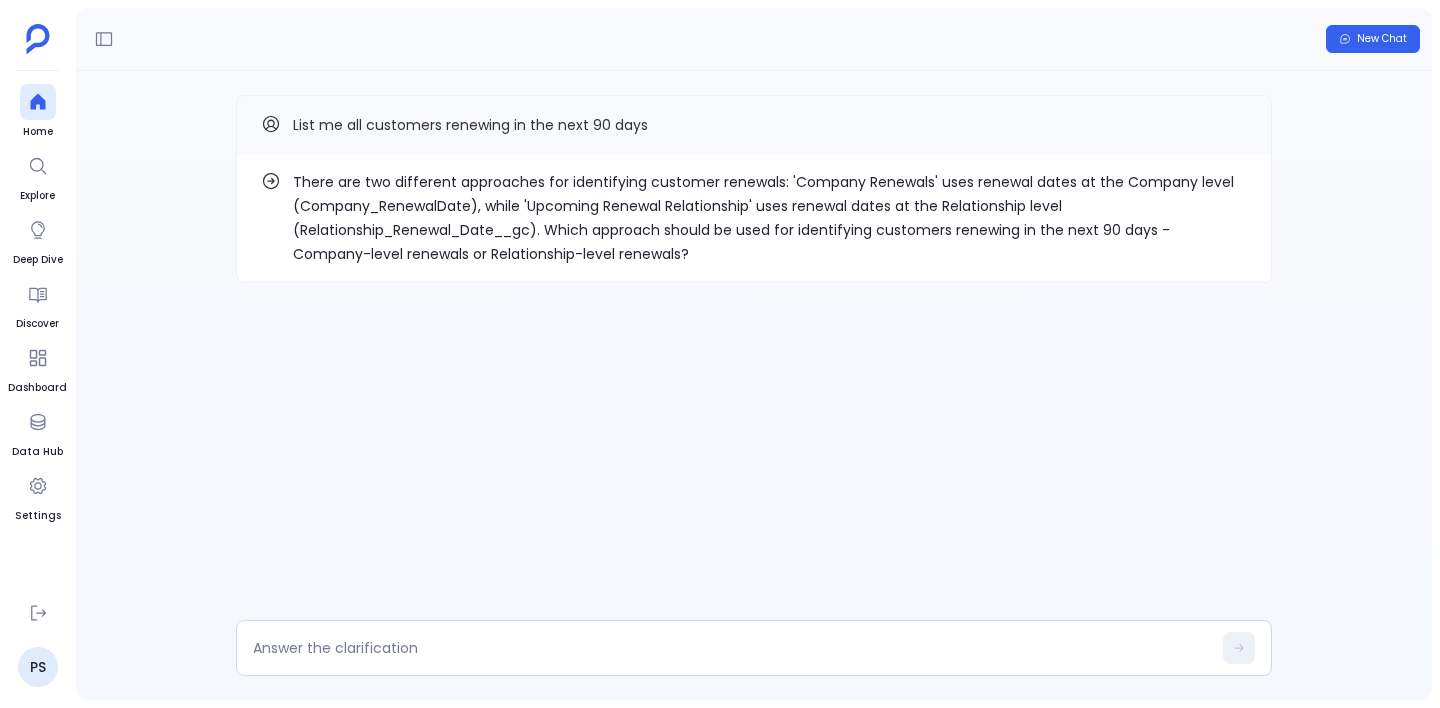 click on "There are two different approaches for identifying customer renewals: 'Company Renewals' uses renewal dates at the Company level (Company_RenewalDate), while 'Upcoming Renewal Relationship' uses renewal dates at the Relationship level (Relationship_Renewal_Date__gc). Which approach should be used for identifying customers renewing in the next 90 days - Company-level renewals or Relationship-level renewals?" at bounding box center (770, 218) 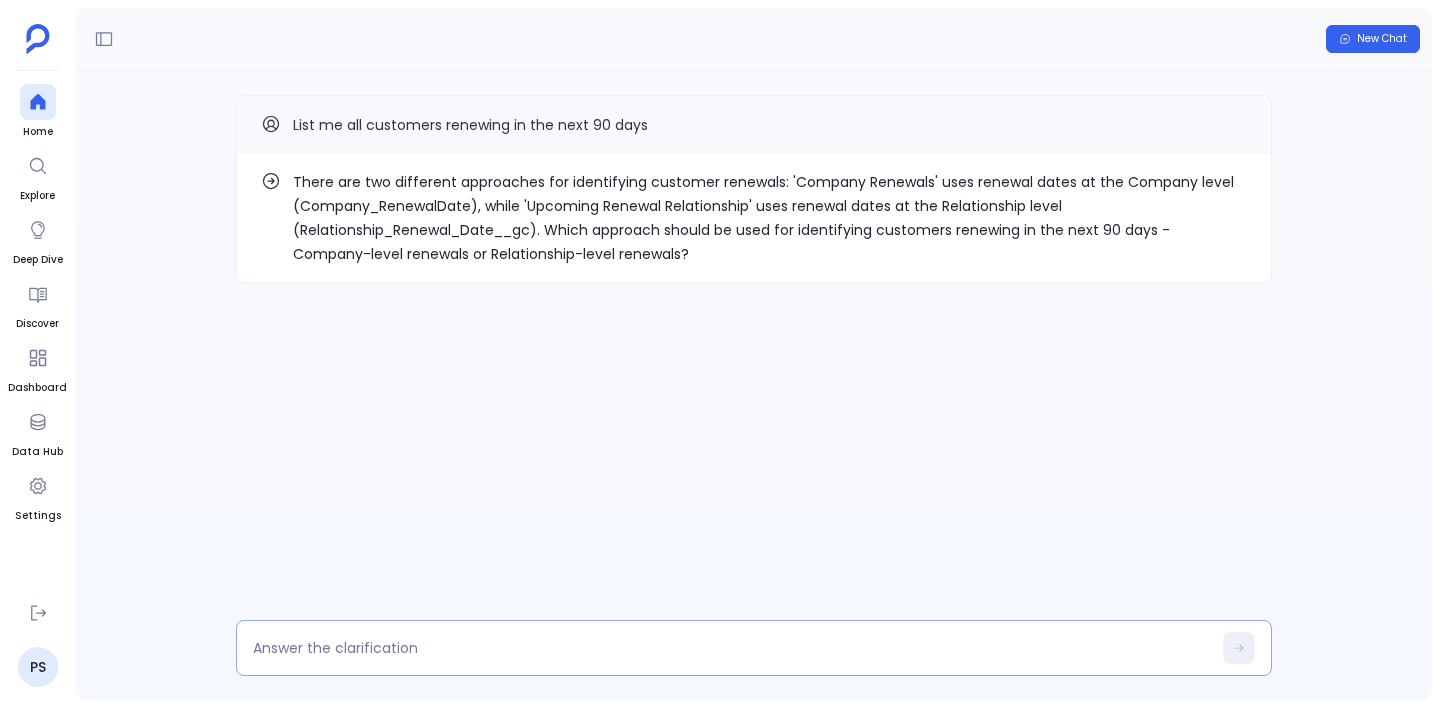 click at bounding box center [732, 648] 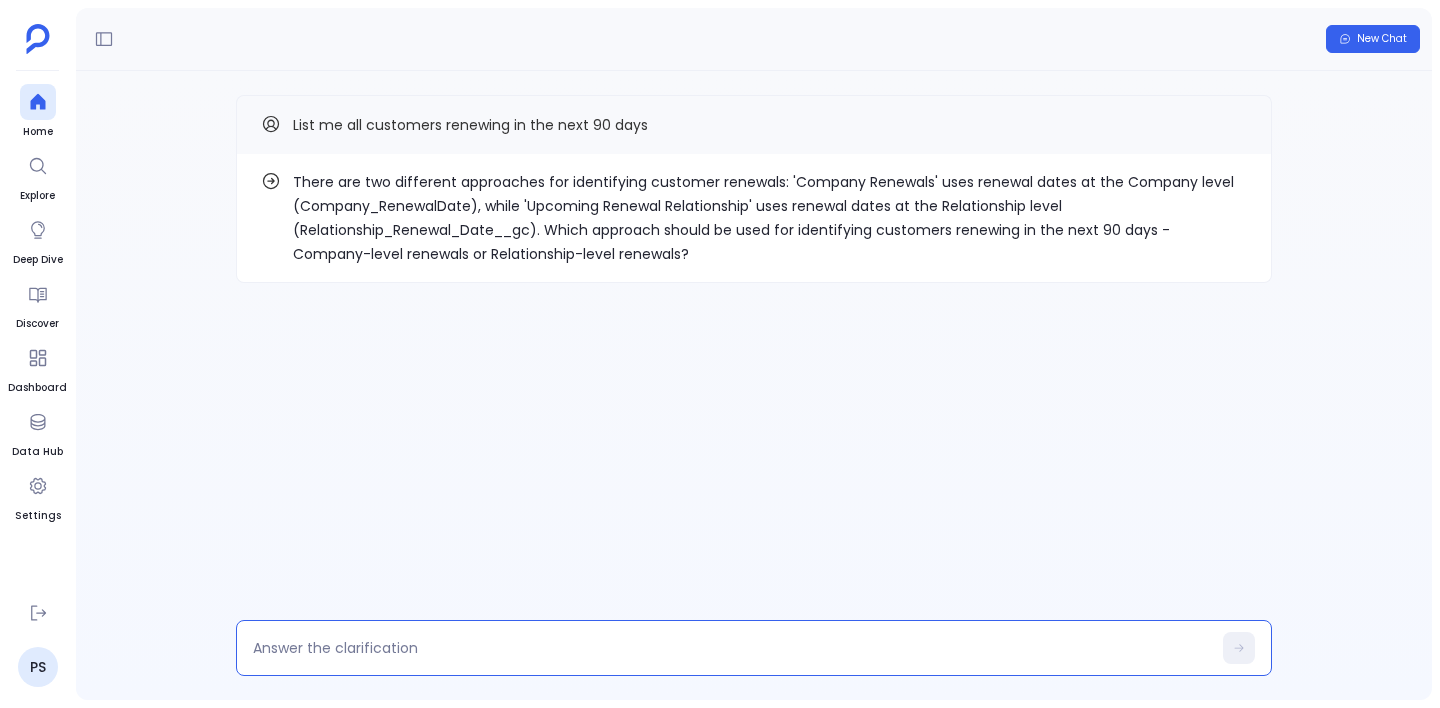 click at bounding box center [732, 648] 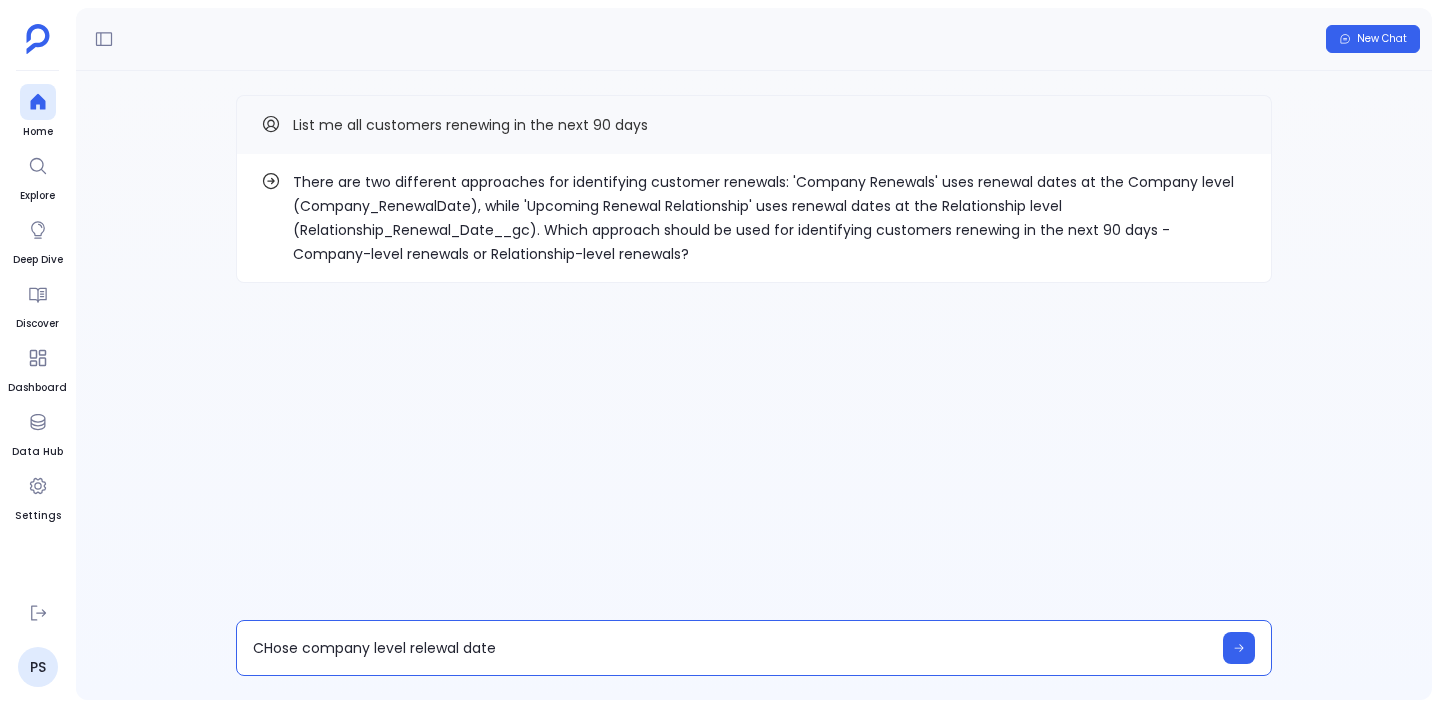 click on "CHose company level relewal date" at bounding box center [732, 648] 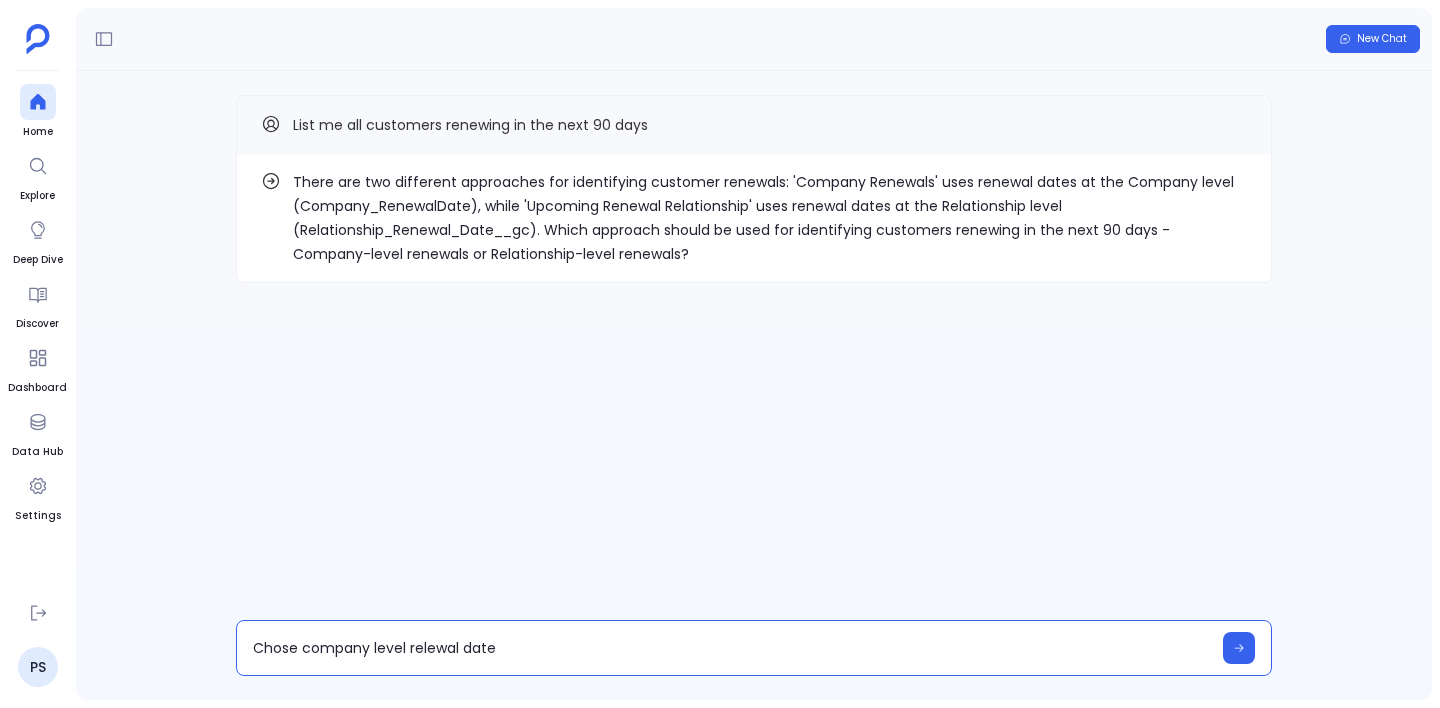 click on "Chose company level relewal date" at bounding box center (732, 648) 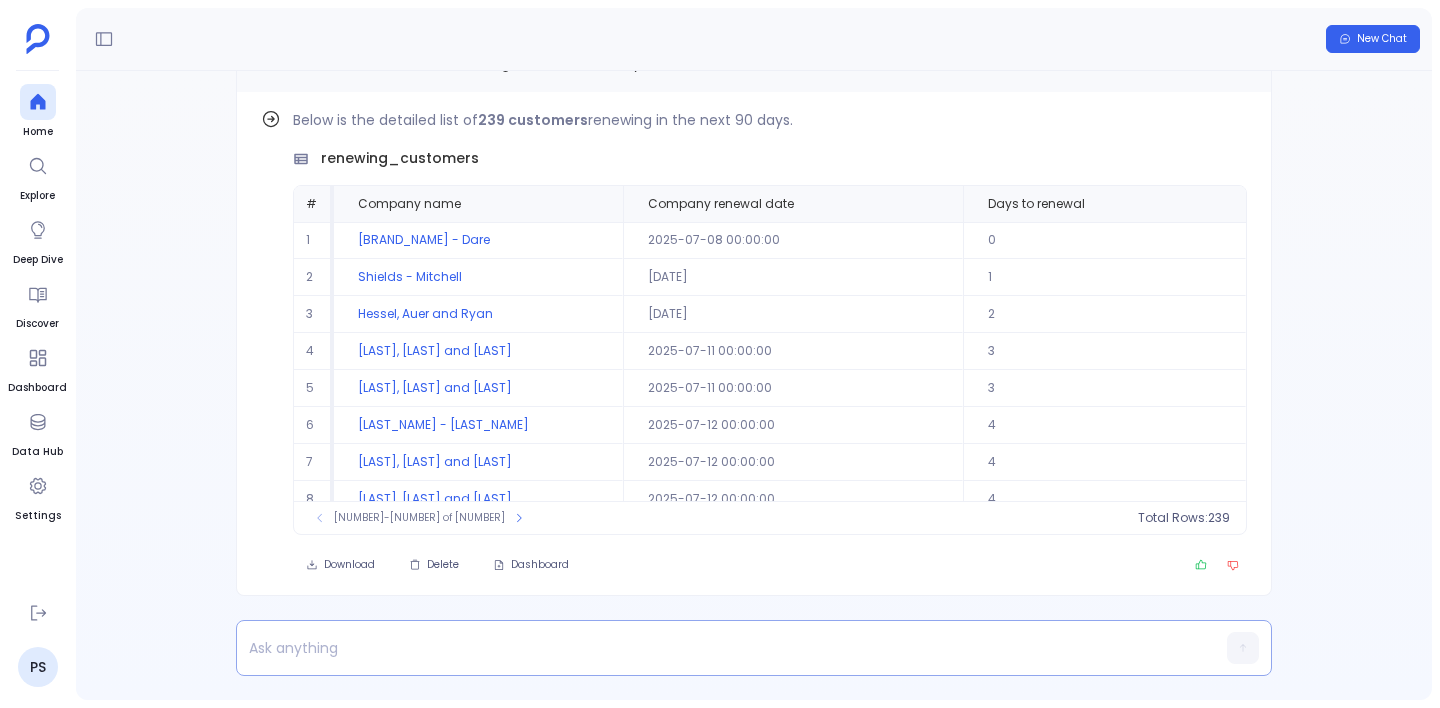 click at bounding box center (715, 648) 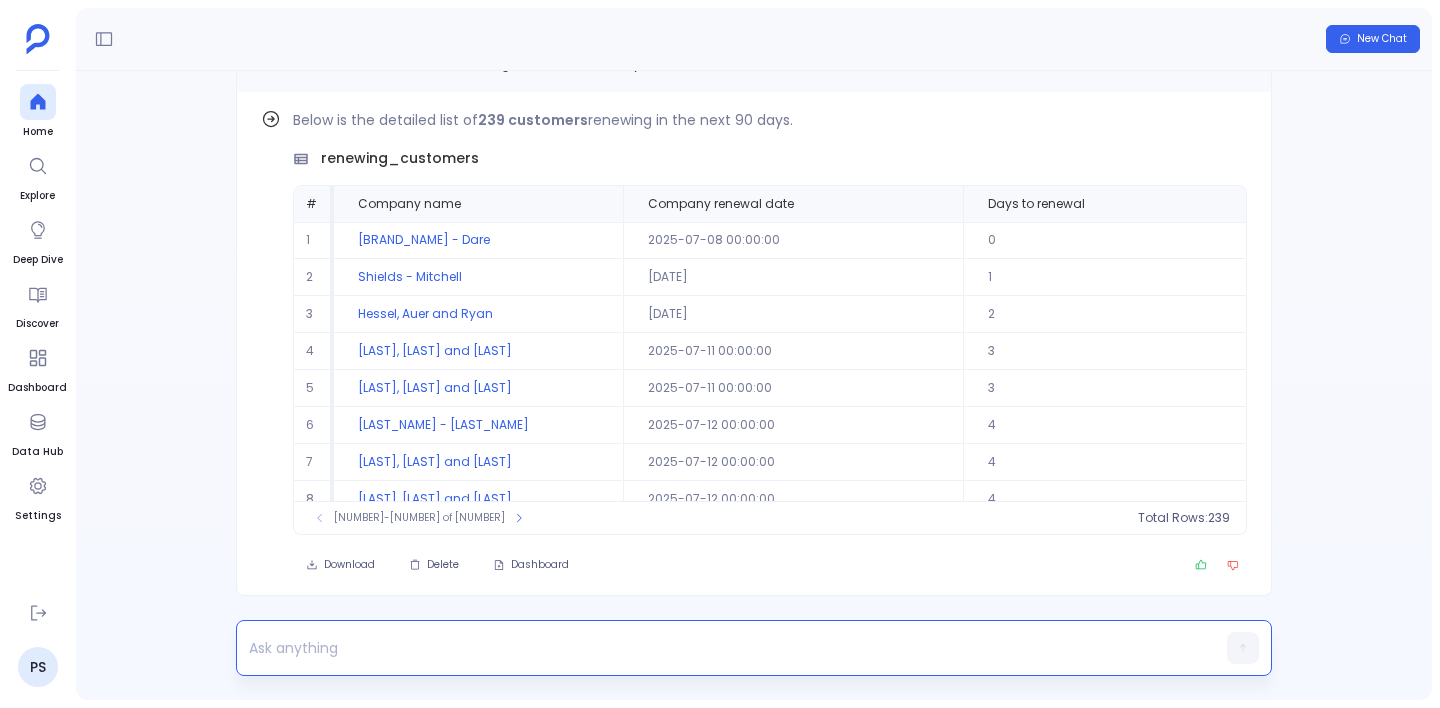 click at bounding box center [715, 648] 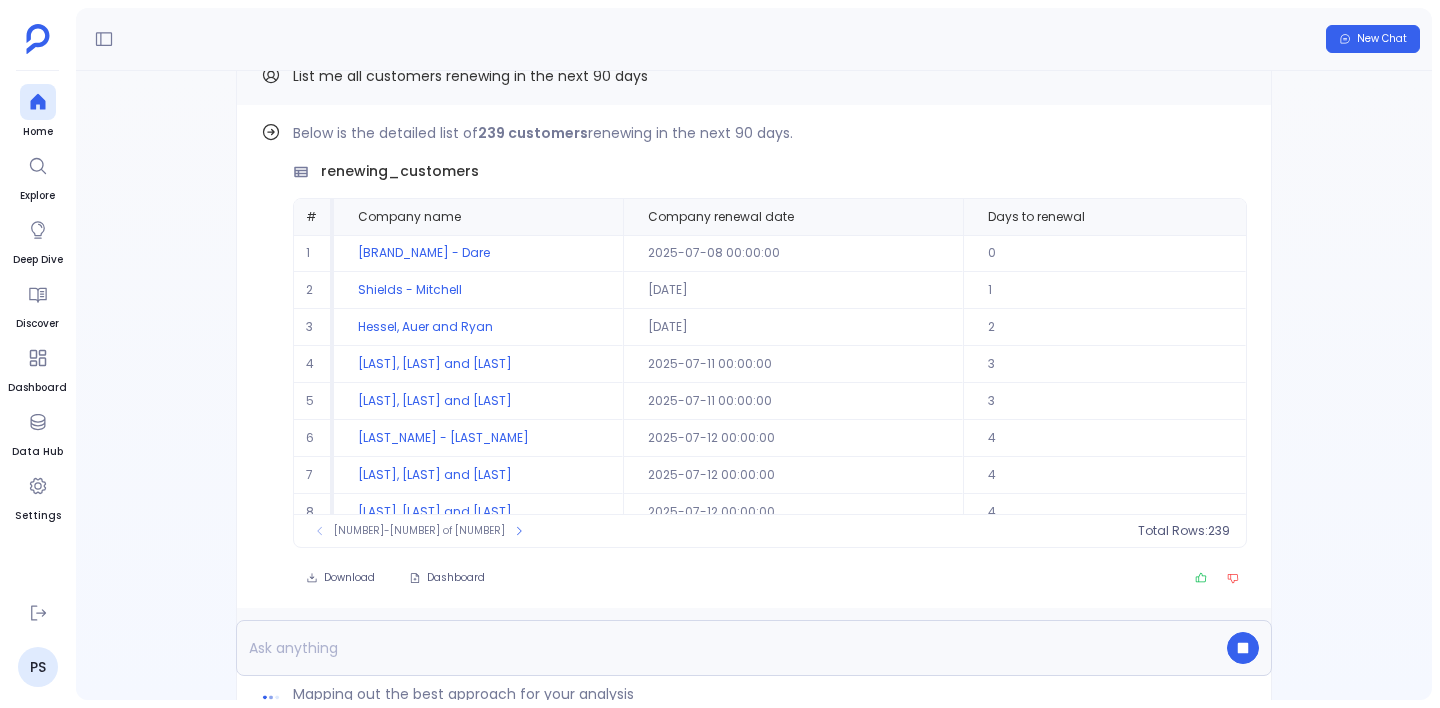scroll, scrollTop: -176, scrollLeft: 0, axis: vertical 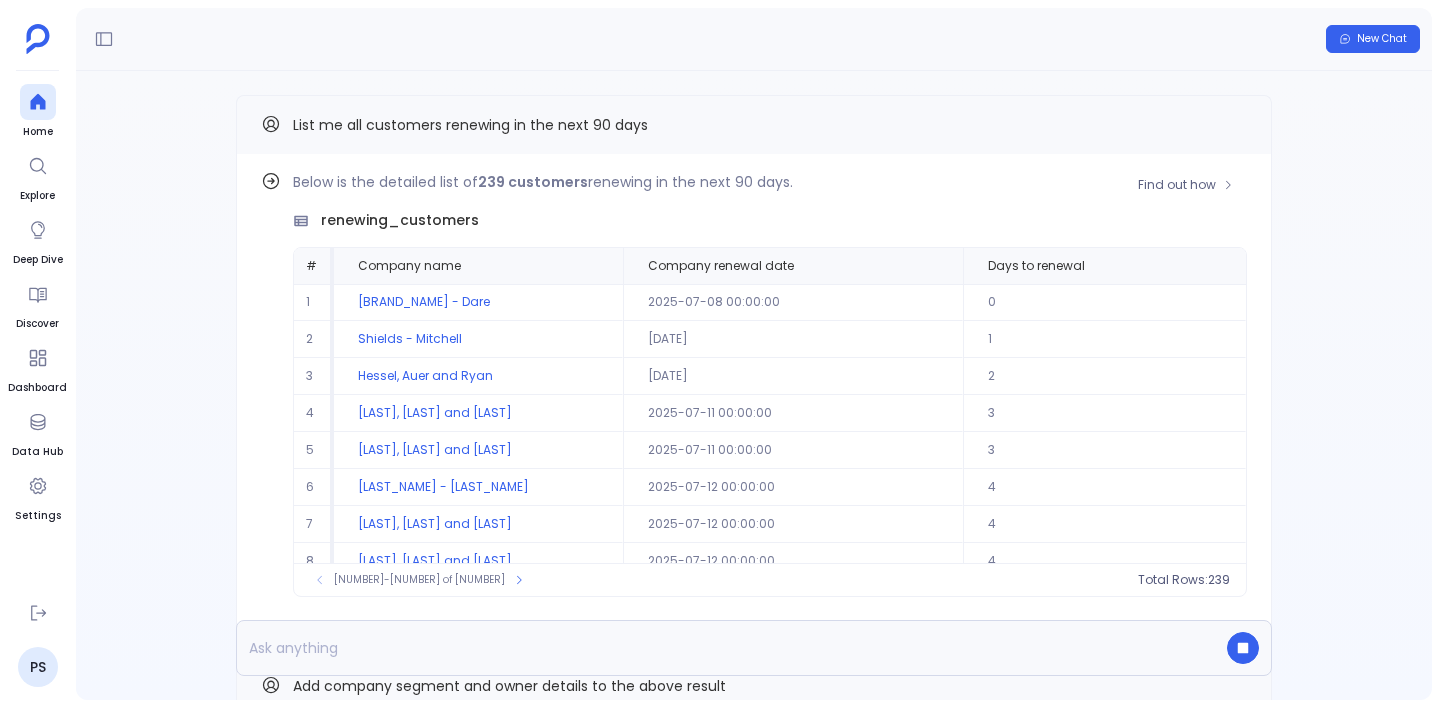 click on "Below is the detailed list of 239 customers renewing in the next 90 days. renewing_customers # Company name Company renewal date Days to renewal 1 Huel - Dare 2025-07-08 00:00:00 0 2 Shields - Mitchell 2025-07-09 00:00:00 1 3 Hessel, Auer and Ryan 2025-07-10 00:00:00 2 4 Lind, Howell and Wehner 2025-07-11 00:00:00 3 5 Ferry, Rempel and Jacobi 2025-07-11 00:00:00 3 6 Koelpin - Collier 2025-07-12 00:00:00 4 7 Schmitt - Wisoky 2025-07-12 00:00:00 4 8 Mills, Bednar and Roob 2025-07-12 00:00:00 4 9 Gibson, McKenzie and Hartmann 2025-07-13 00:00:00 5 10 Littel, Watsica and Roberts 2025-07-13 00:00:00 5
To pick up a draggable item, press the space bar.
While dragging, use the arrow keys to move the item.
Press space again to drop the item in its new position, or press escape to cancel.
1-10 of 239 Total Rows:  239" at bounding box center [770, 383] 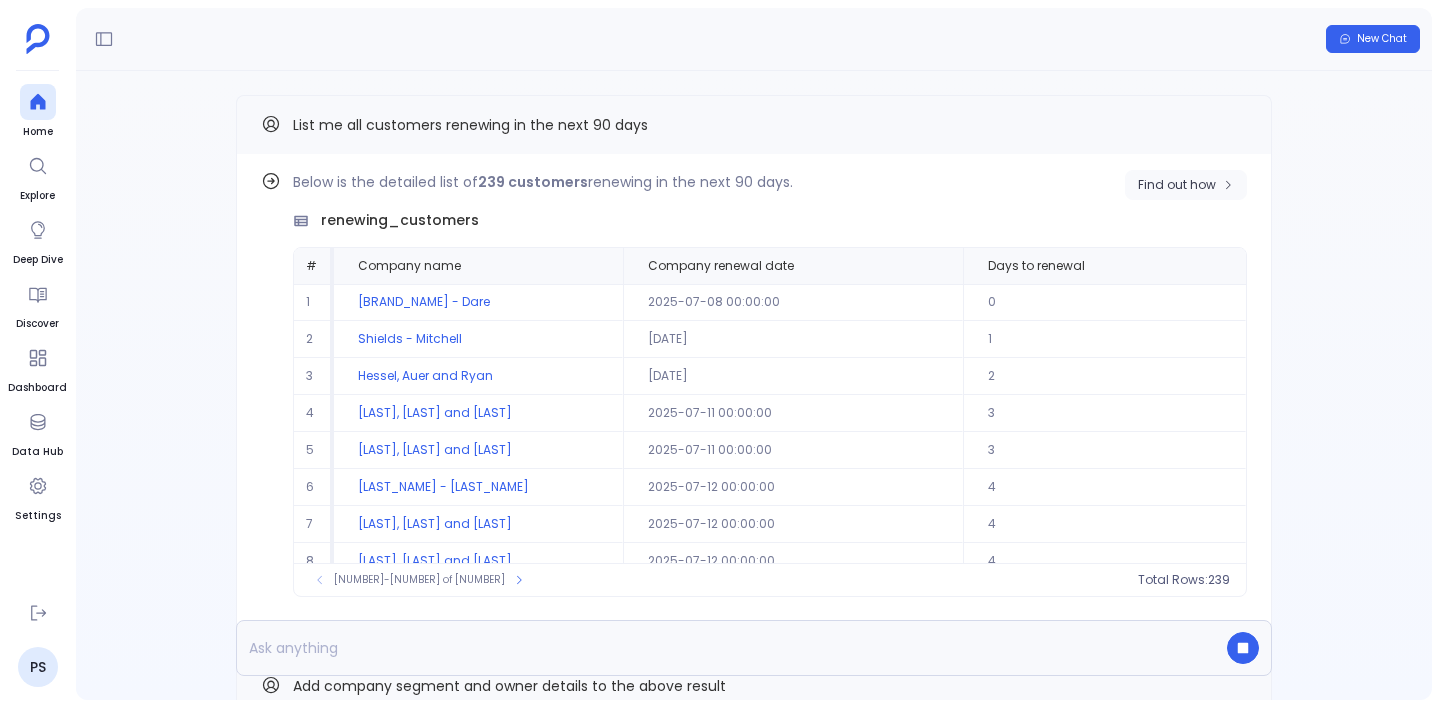 click on "Find out how" at bounding box center (1177, 185) 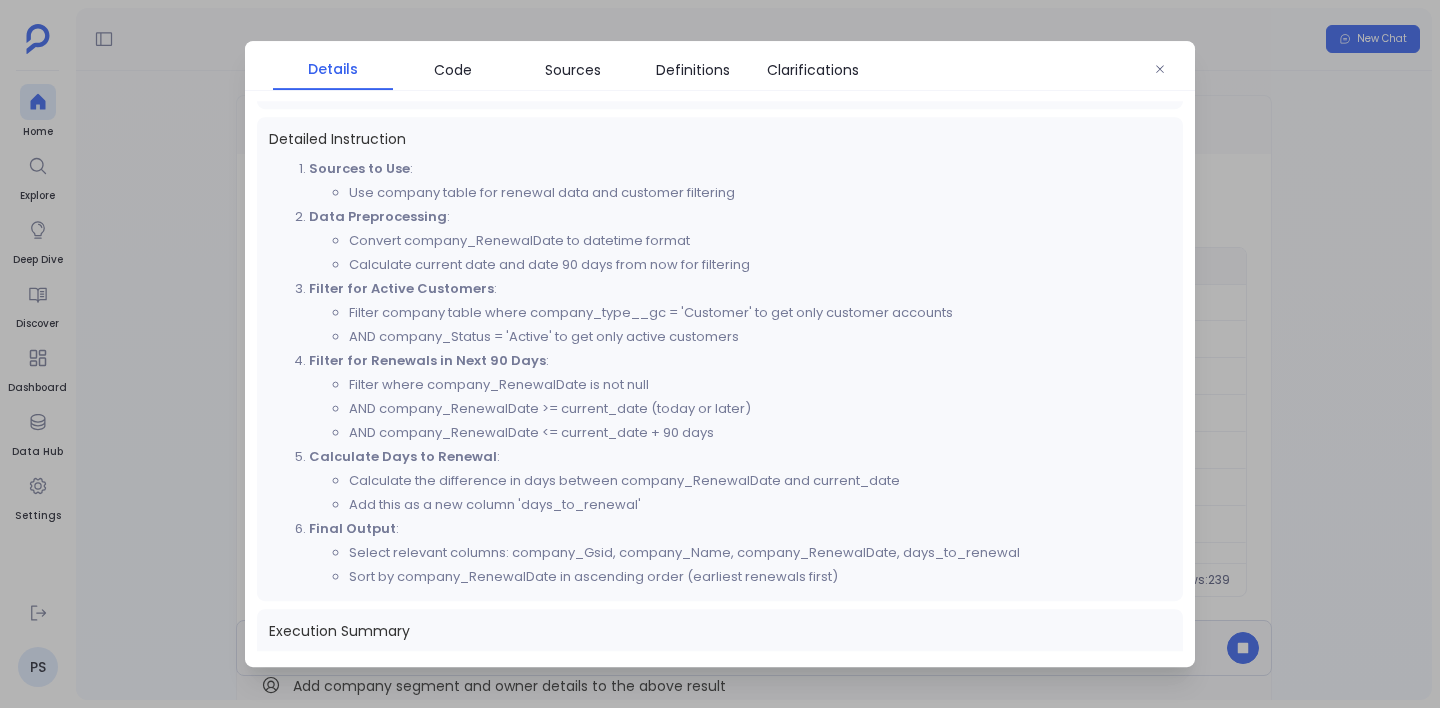 scroll, scrollTop: 570, scrollLeft: 0, axis: vertical 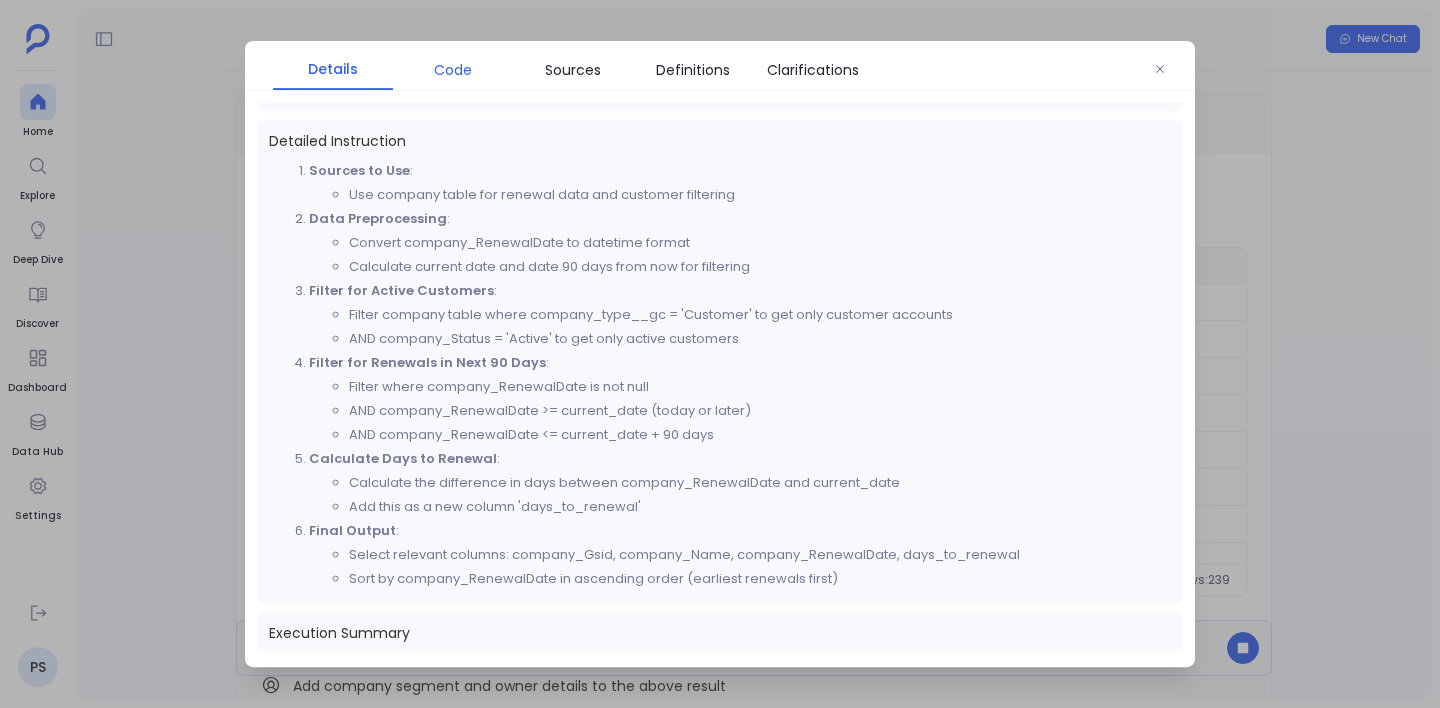 click on "Code" at bounding box center [453, 70] 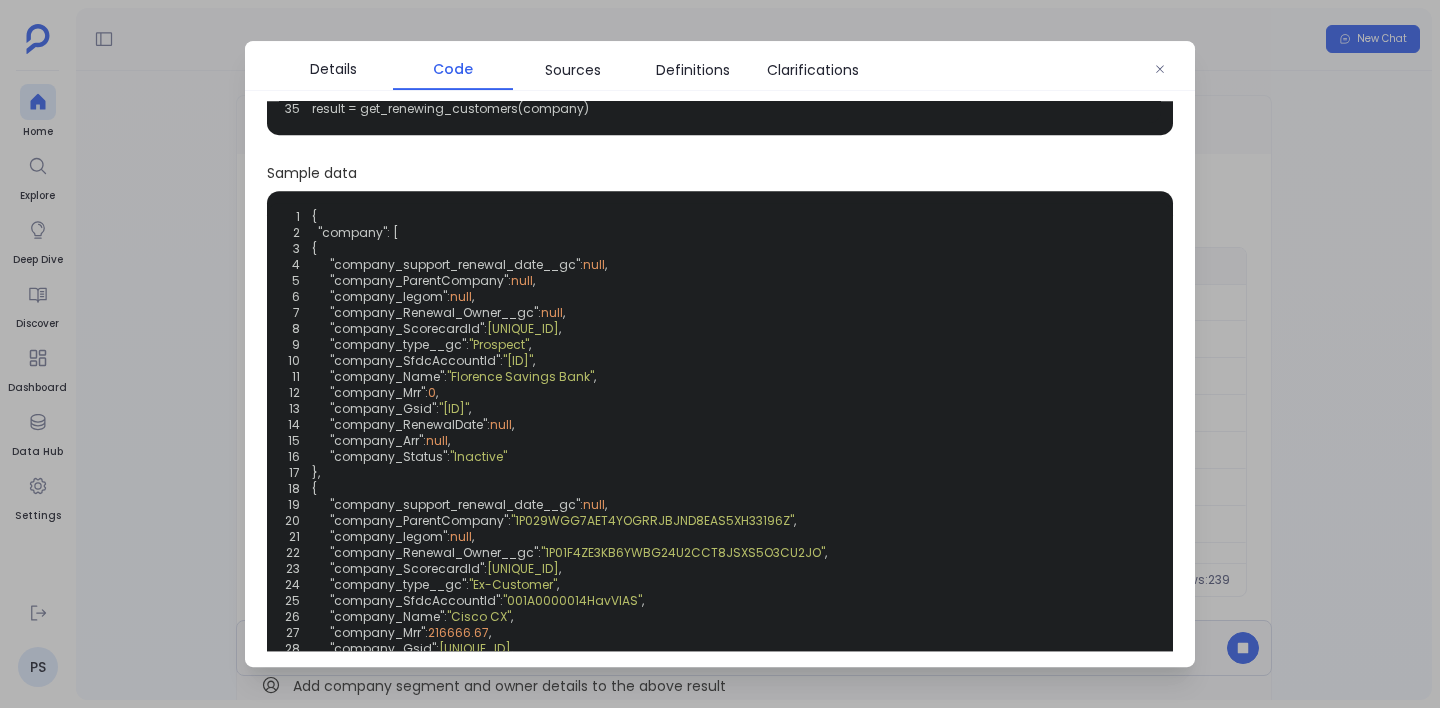 scroll, scrollTop: 0, scrollLeft: 0, axis: both 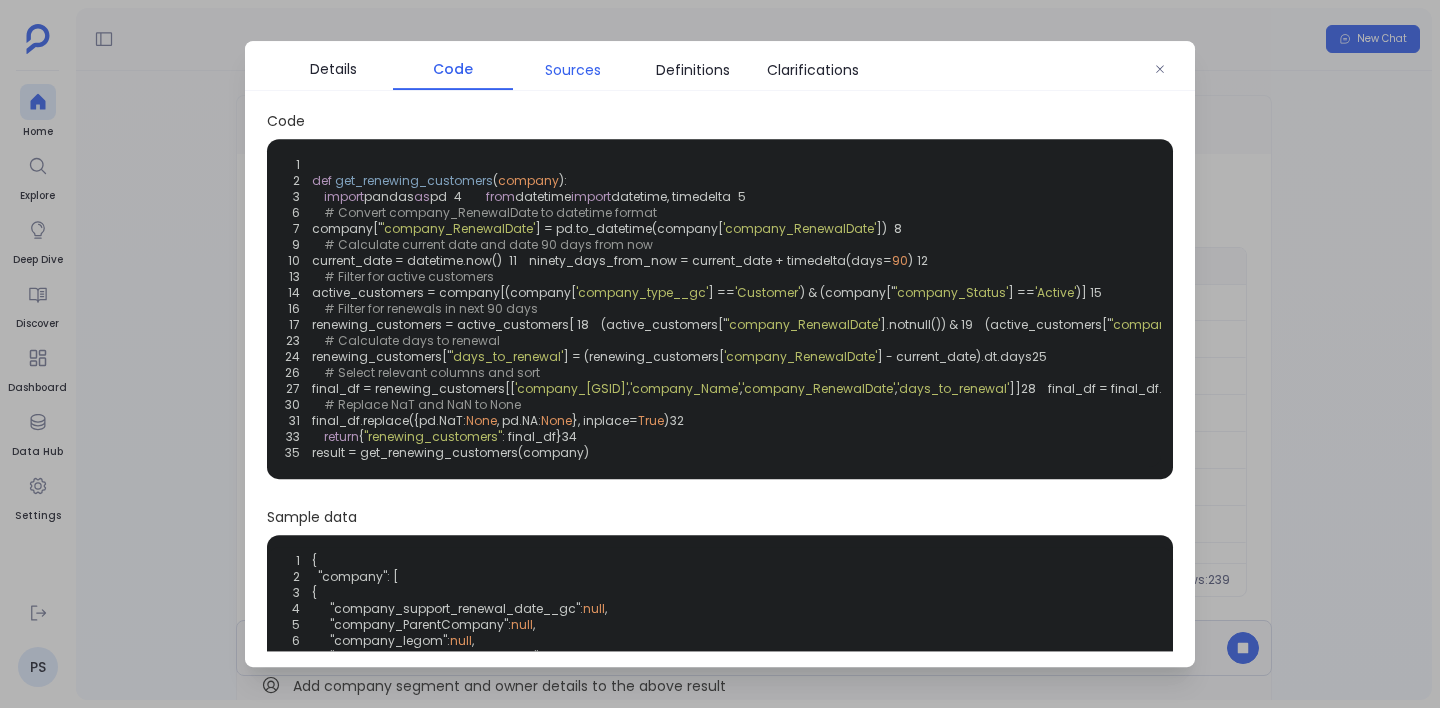 click on "Sources" at bounding box center (573, 70) 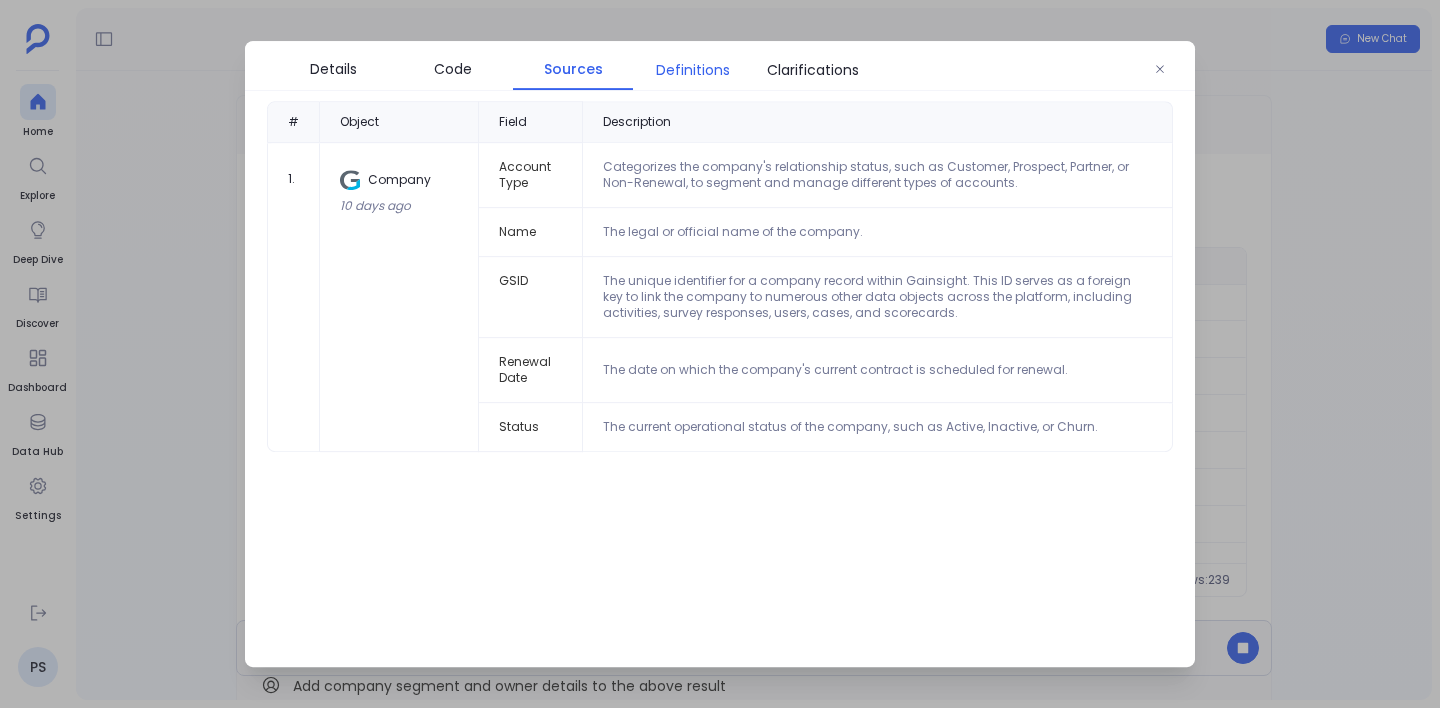 click on "Definitions" at bounding box center [693, 70] 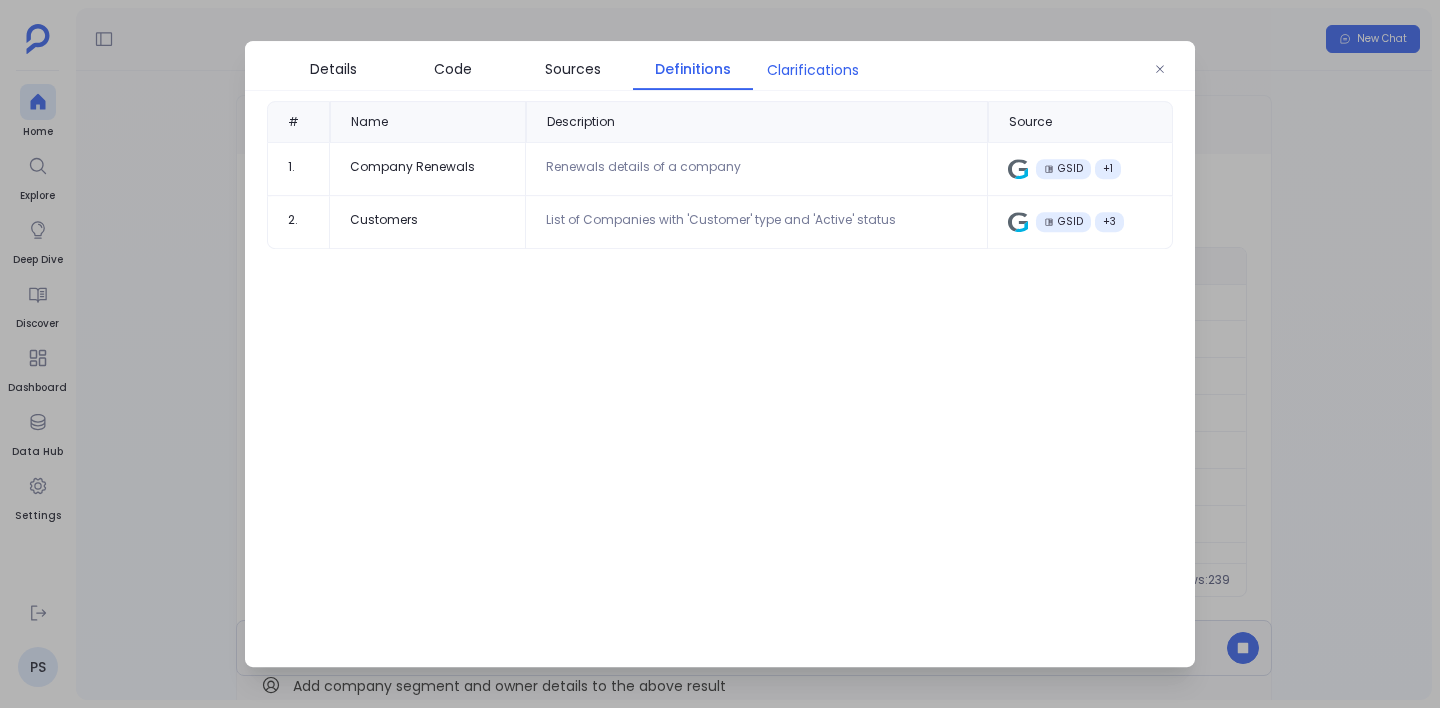click on "Clarifications" at bounding box center (813, 70) 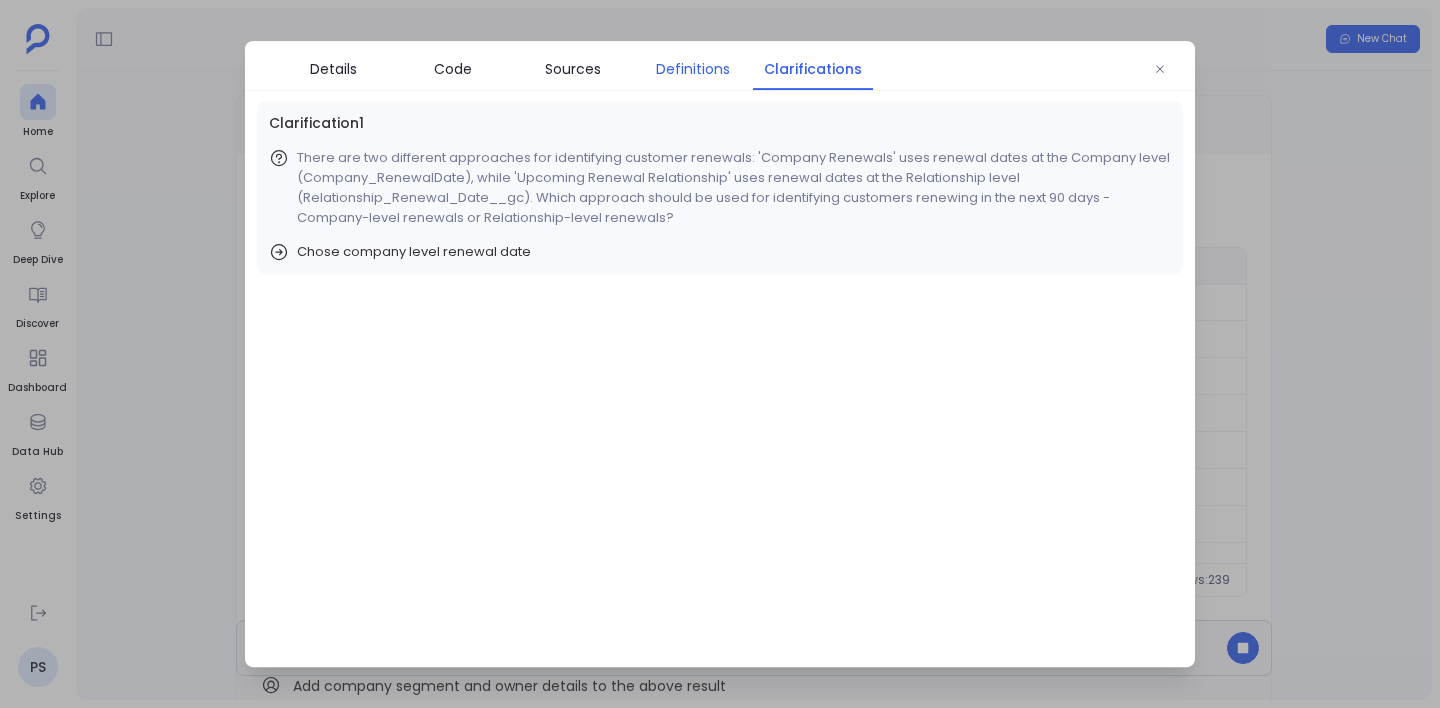 click on "Definitions" at bounding box center (693, 69) 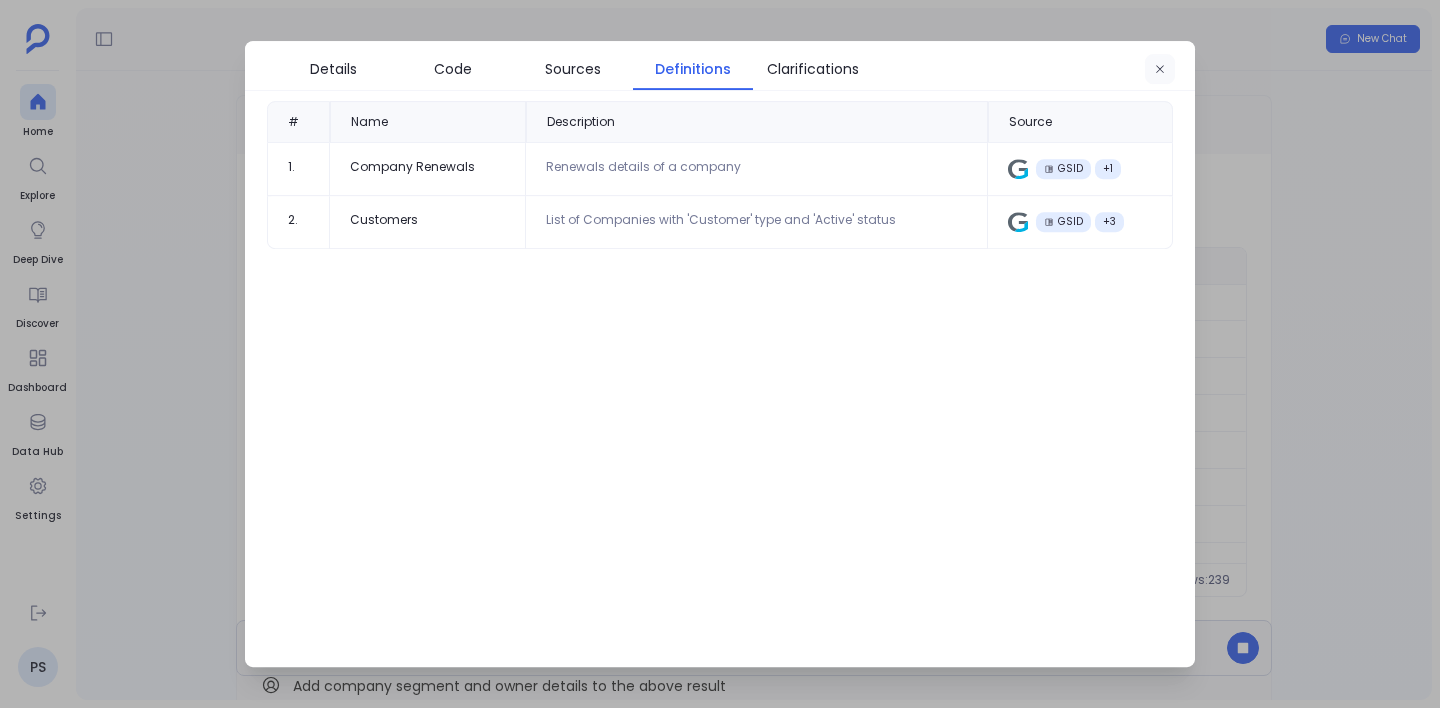 click at bounding box center (1160, 70) 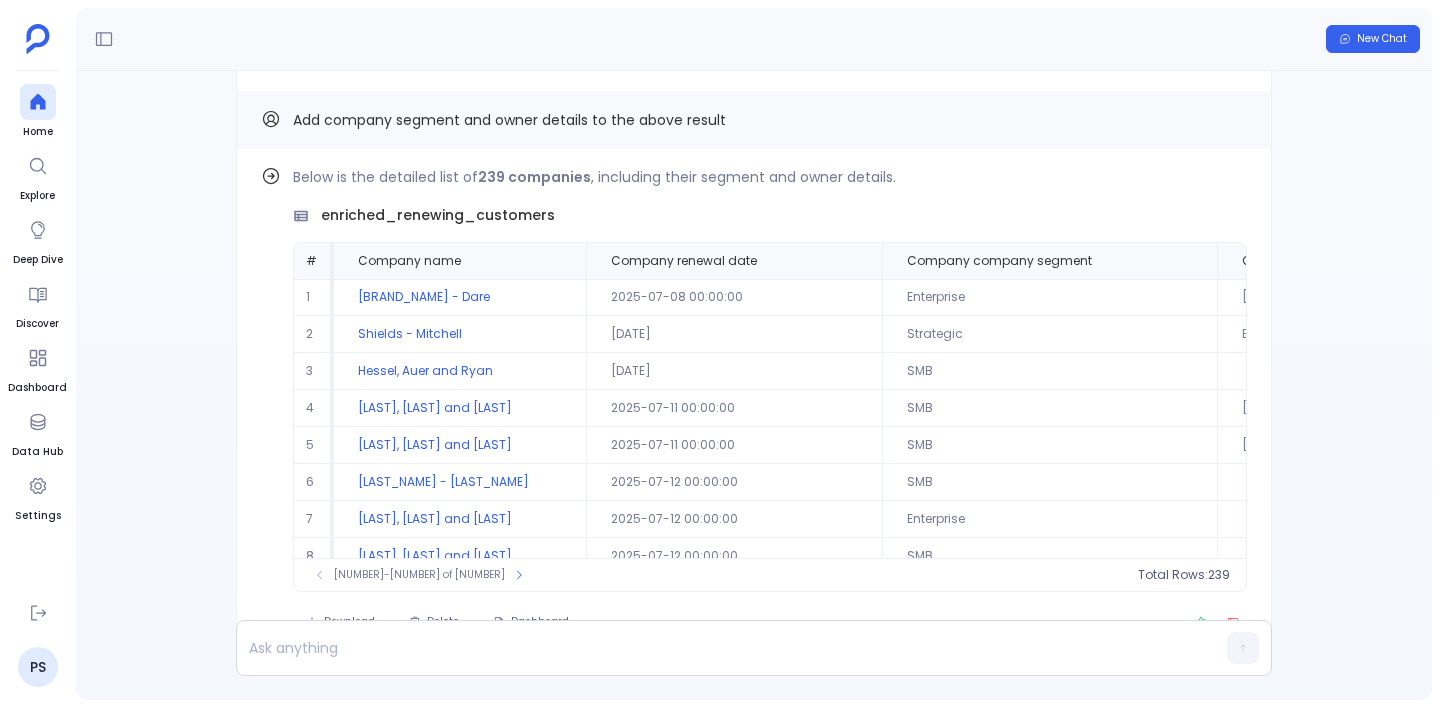 scroll, scrollTop: -16, scrollLeft: 0, axis: vertical 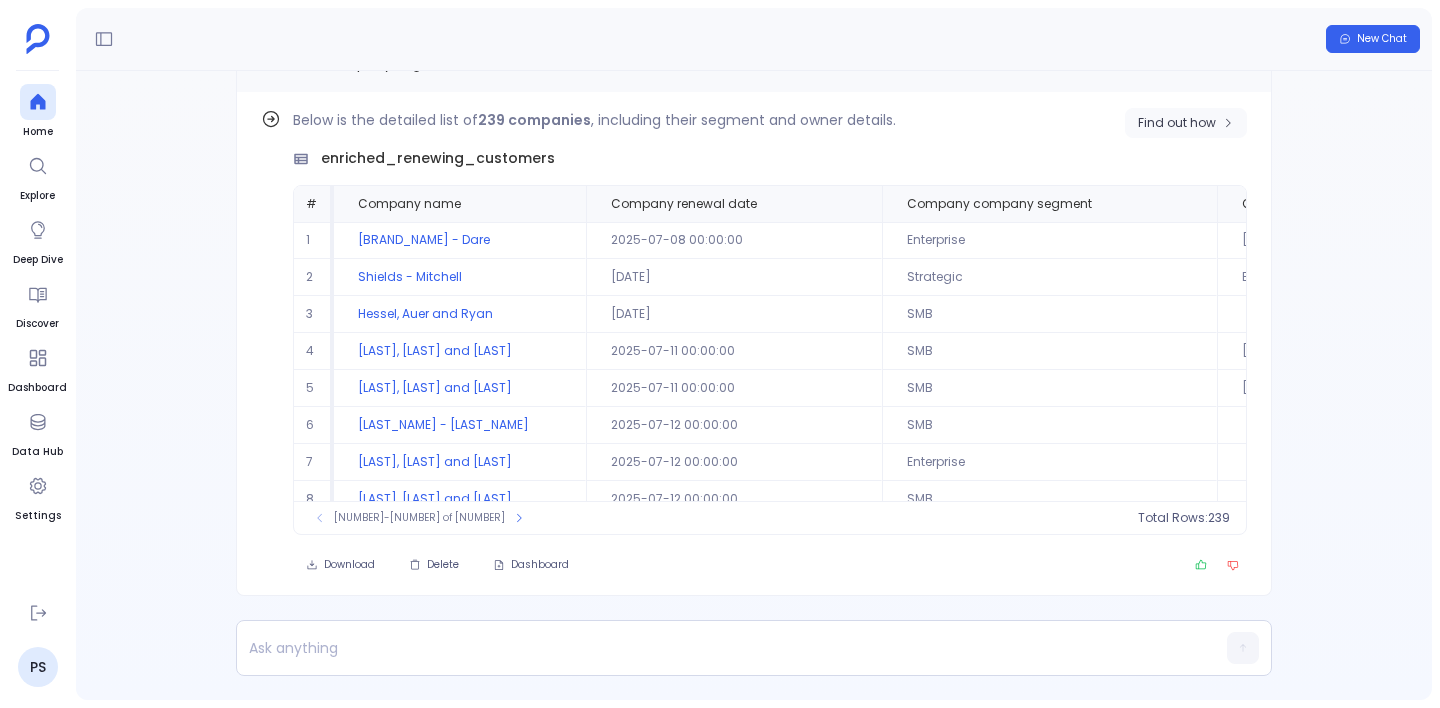 click on "Find out how" at bounding box center (1177, 123) 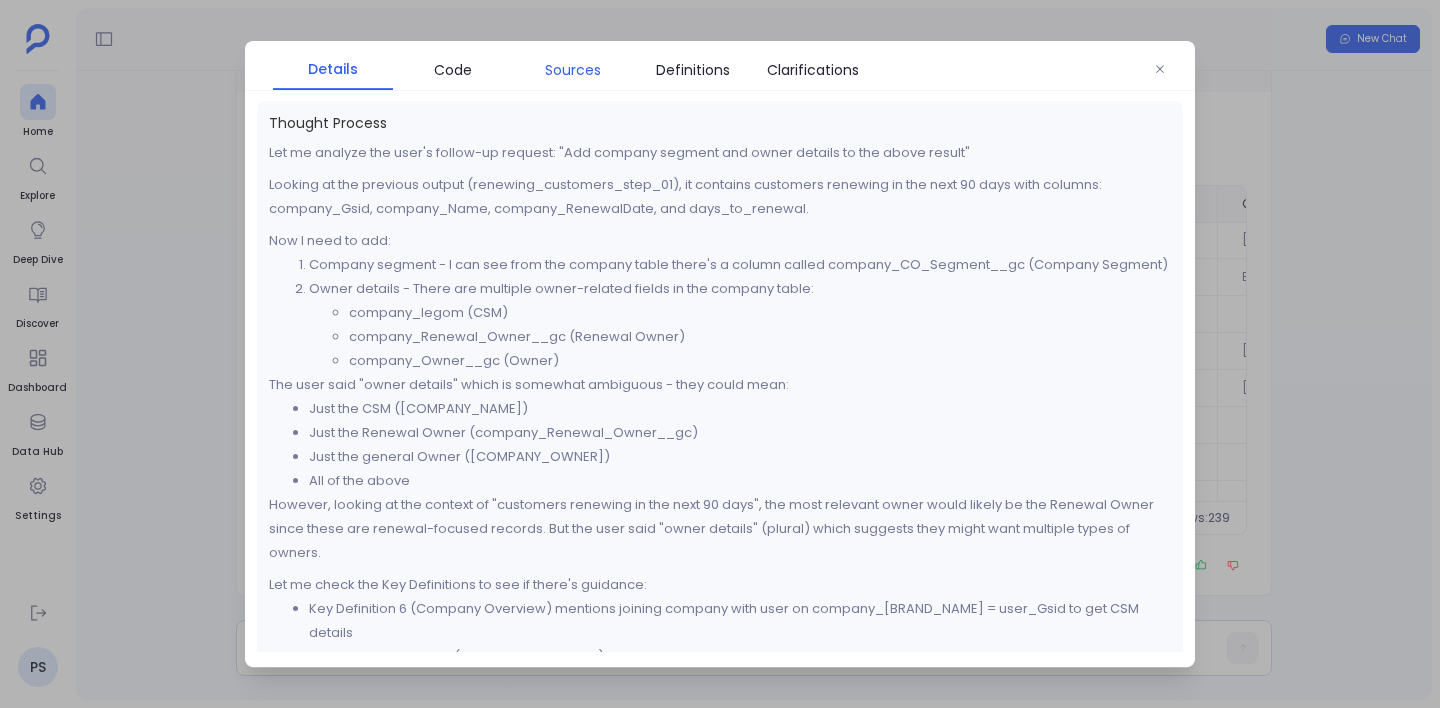 click on "Sources" at bounding box center (573, 70) 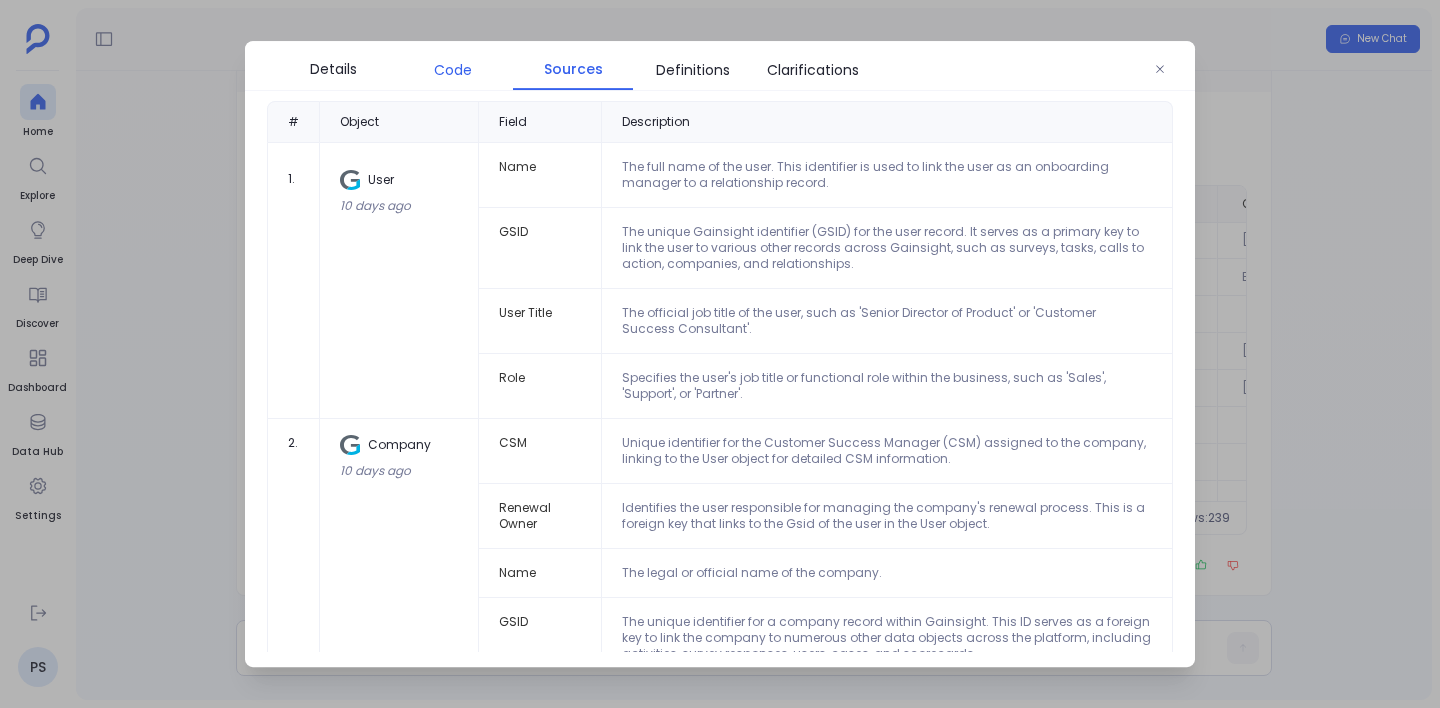 click on "Code" at bounding box center (453, 70) 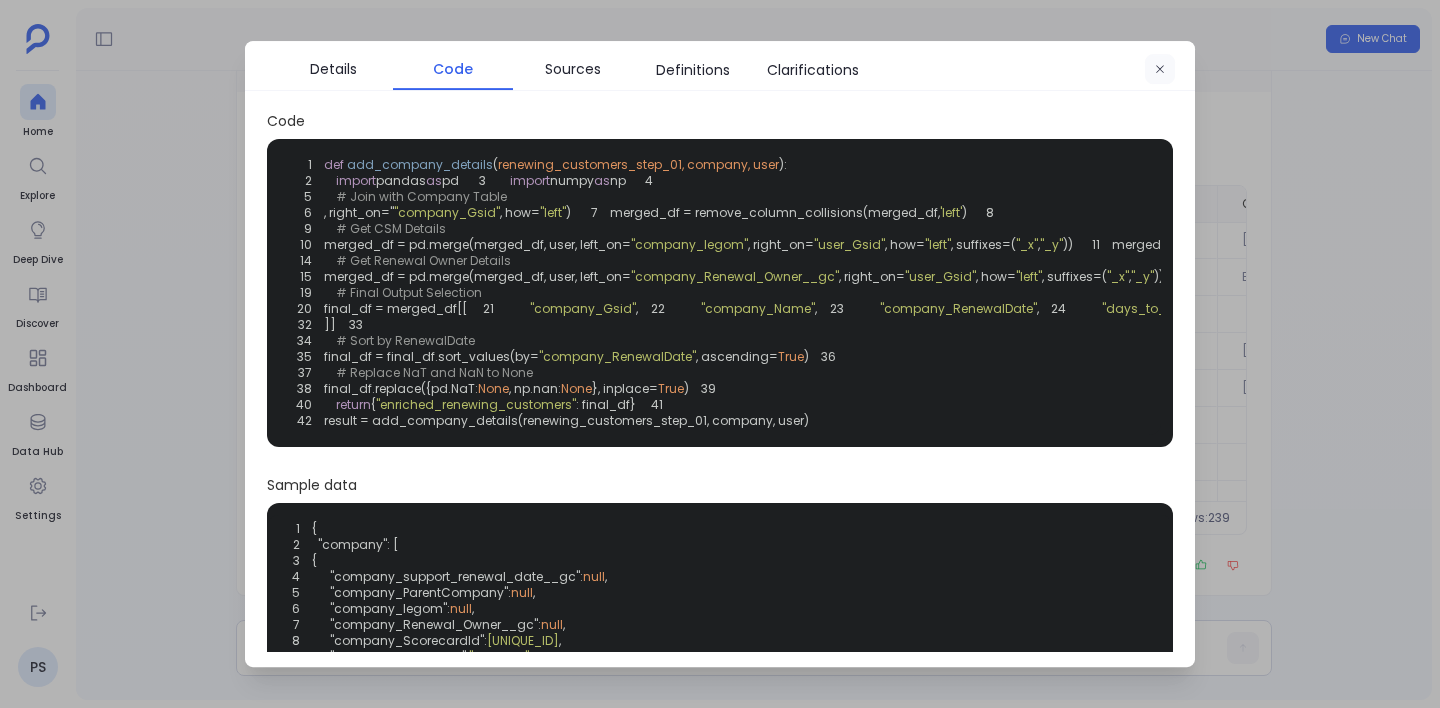 click at bounding box center (1160, 70) 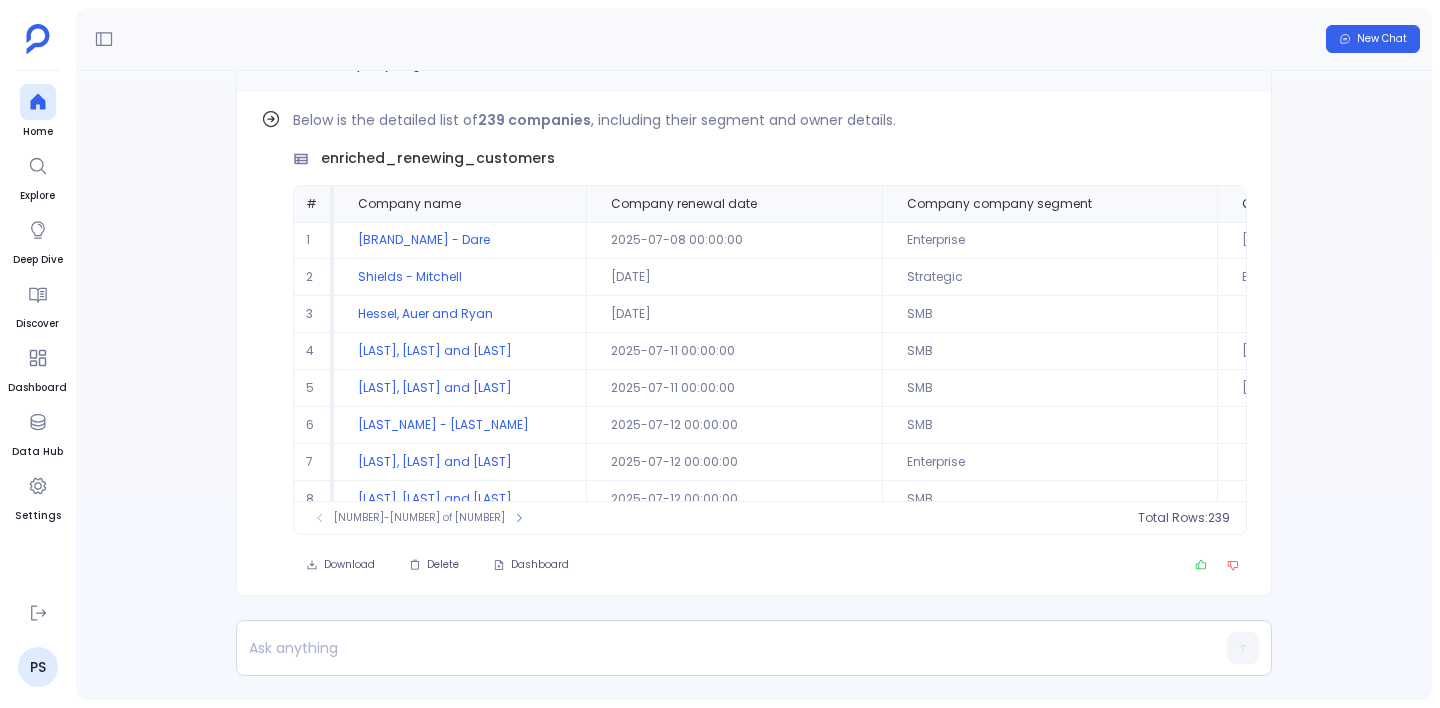 click on "Find out how Below is the detailed list of 239 companies , including their segment and owner details. enriched_renewing_customers # Company name Company renewal date Company company segment CSM_Name CSM_Title CSM_Role Renewal_Owner_Name Renewal_Owner_Title Renewal_Owner_Role Days to renewal 1 Huel - Dare 2025-07-08 00:00:00 Enterprise Michelle Treutel Enterprise Customer Success Manager Customer Success Melissa Kerluke pv enterprise east ae 0 2 Shields - Mitchell 2025-07-09 00:00:00 Strategic Eleonore Crist Customer Success Erick Nikolaus pv sr cam ae 1 3 Hessel, Auer and Ryan 2025-07-10 00:00:00 SMB Cornelius DuBuque Renewal Specialist 2 4 Lind, Howell and Wehner 2025-07-11 00:00:00 SMB Tevin Leffler Lead CSSC Support Cornelius DuBuque Renewal Specialist 3 5 Ferry, Rempel and Jacobi 2025-07-11 00:00:00 SMB Jazmyne Rogahn Customer Success Manager Customer Success William Hyatt Customer Account Manager pv cam ae 3 6 Koelpin - Collier 2025-07-12 00:00:00 SMB 4 7 Schmitt - Wisoky 2025-07-12 00:00:00 Enterprise" at bounding box center [754, 385] 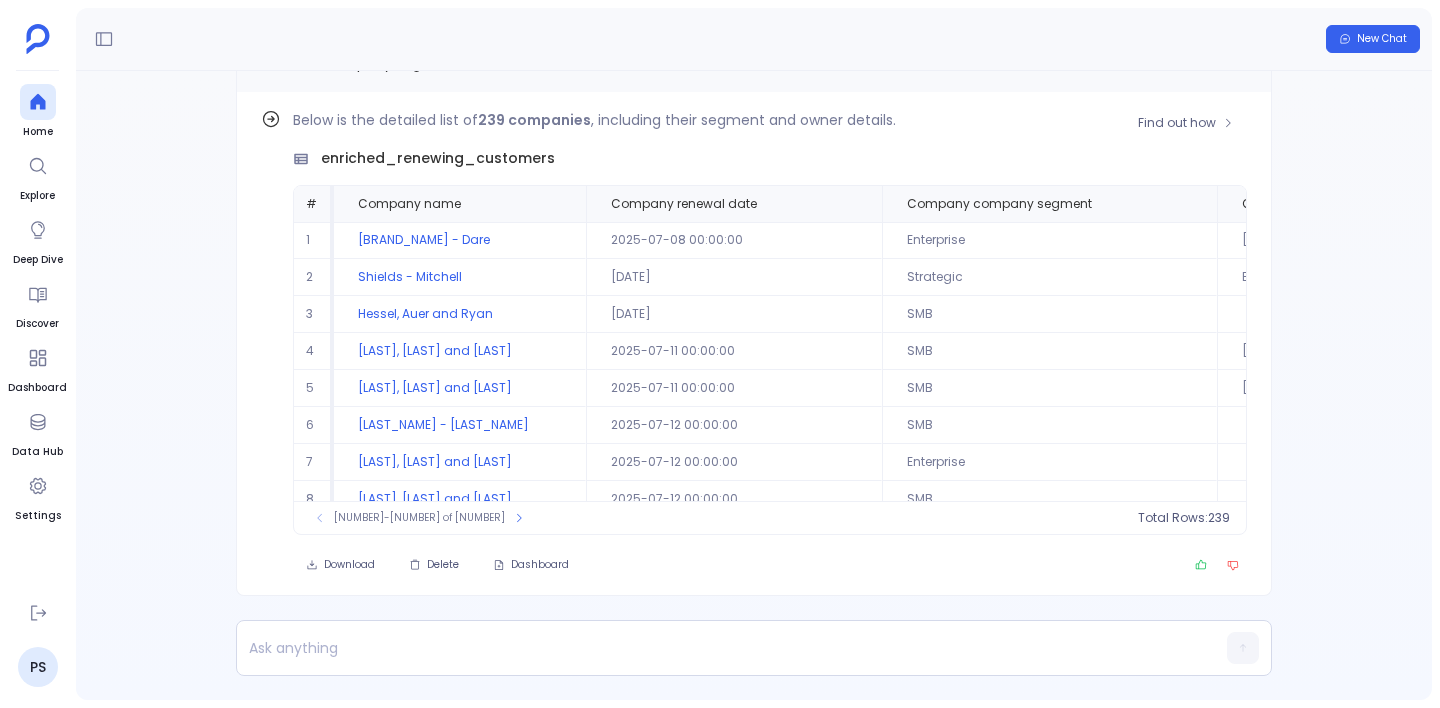 click on "Download Delete Dashboard" at bounding box center (770, 565) 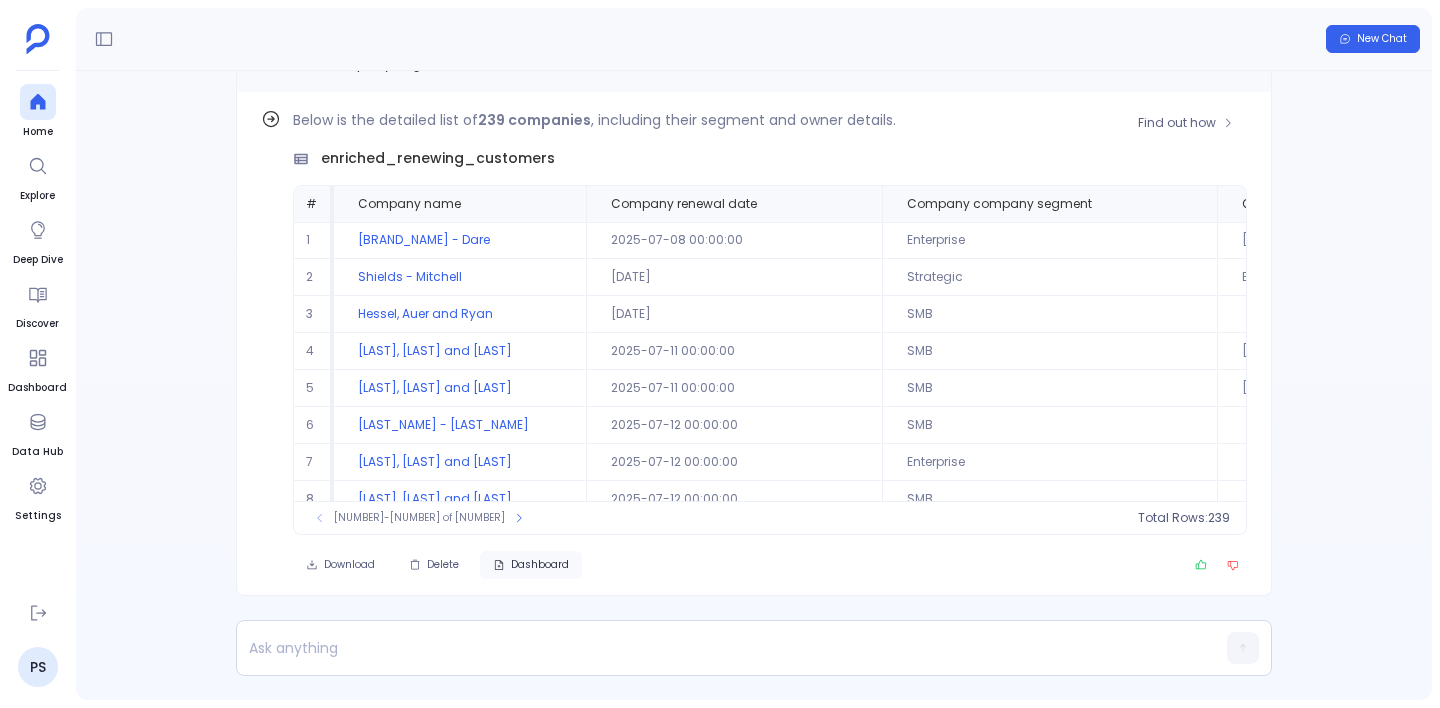 click on "Dashboard" at bounding box center (349, 565) 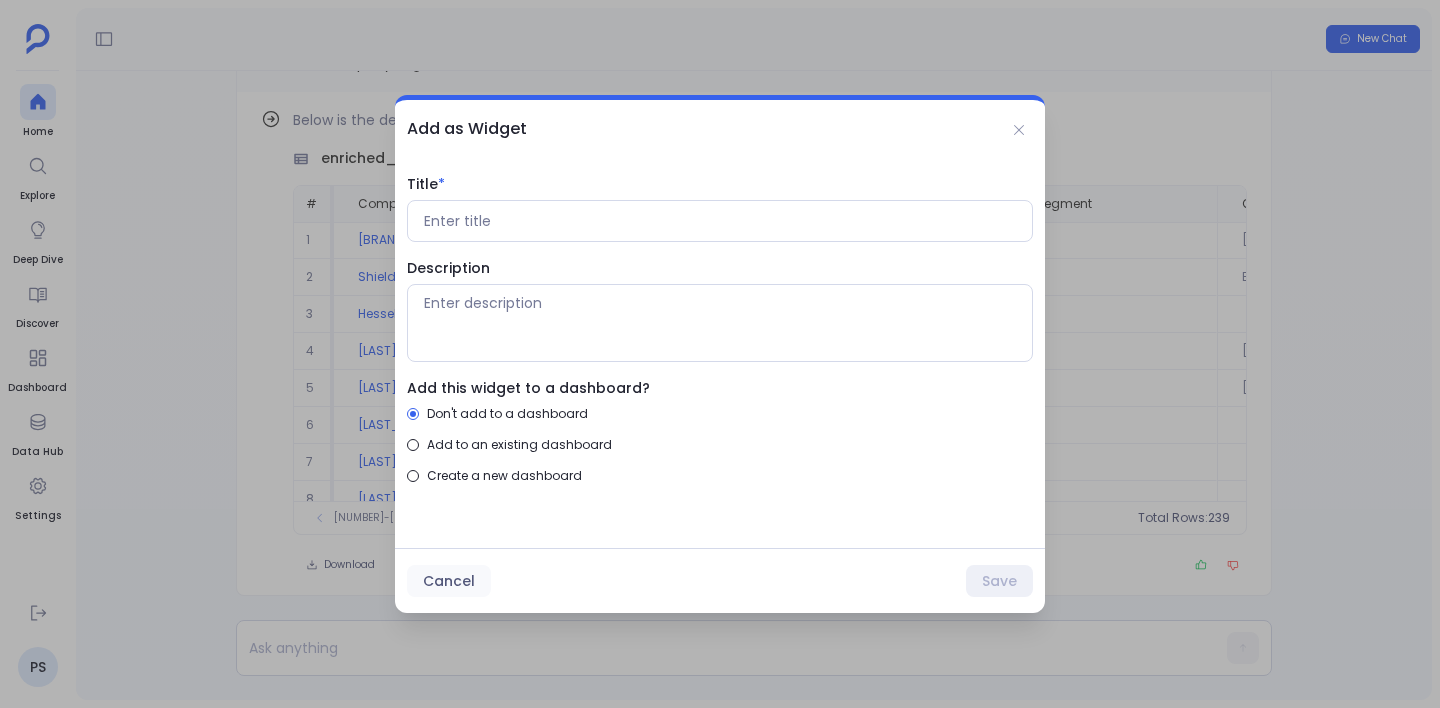 click on "Cancel" at bounding box center (449, 581) 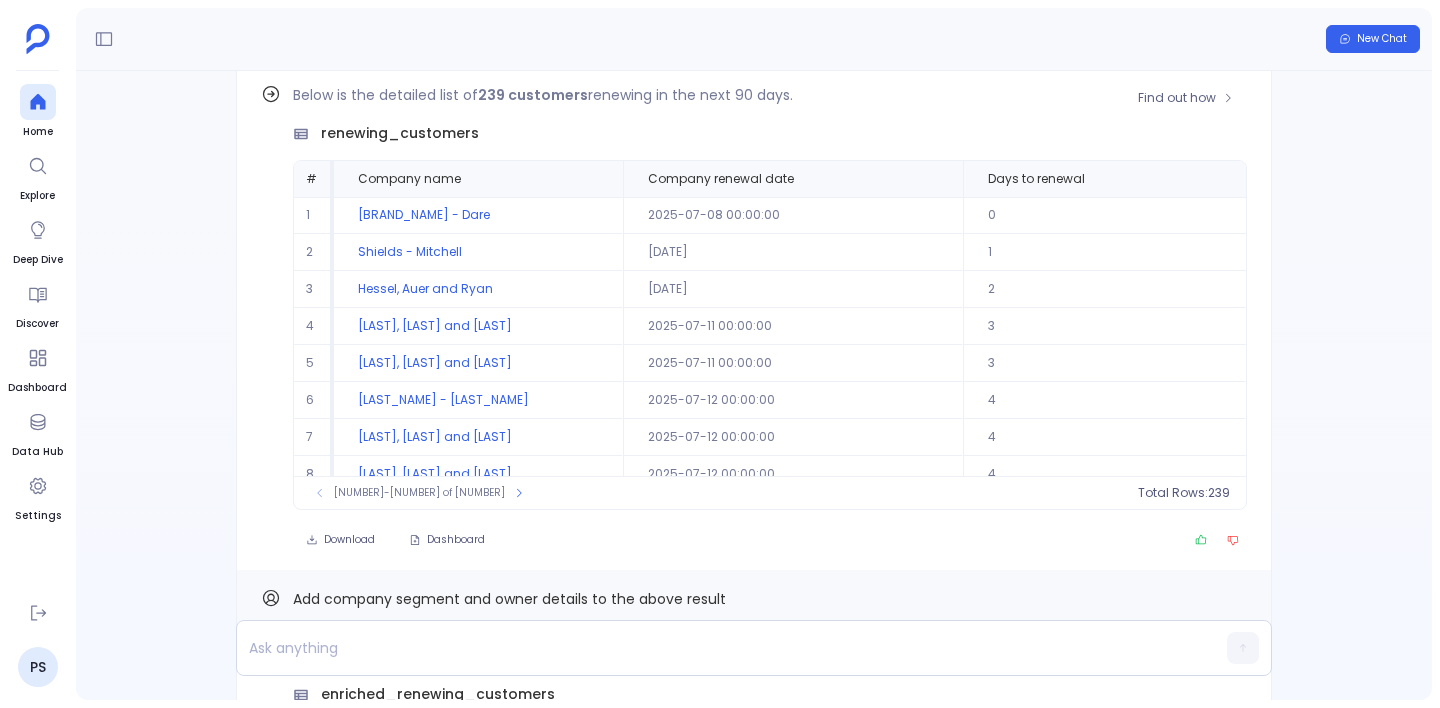scroll, scrollTop: -623, scrollLeft: 0, axis: vertical 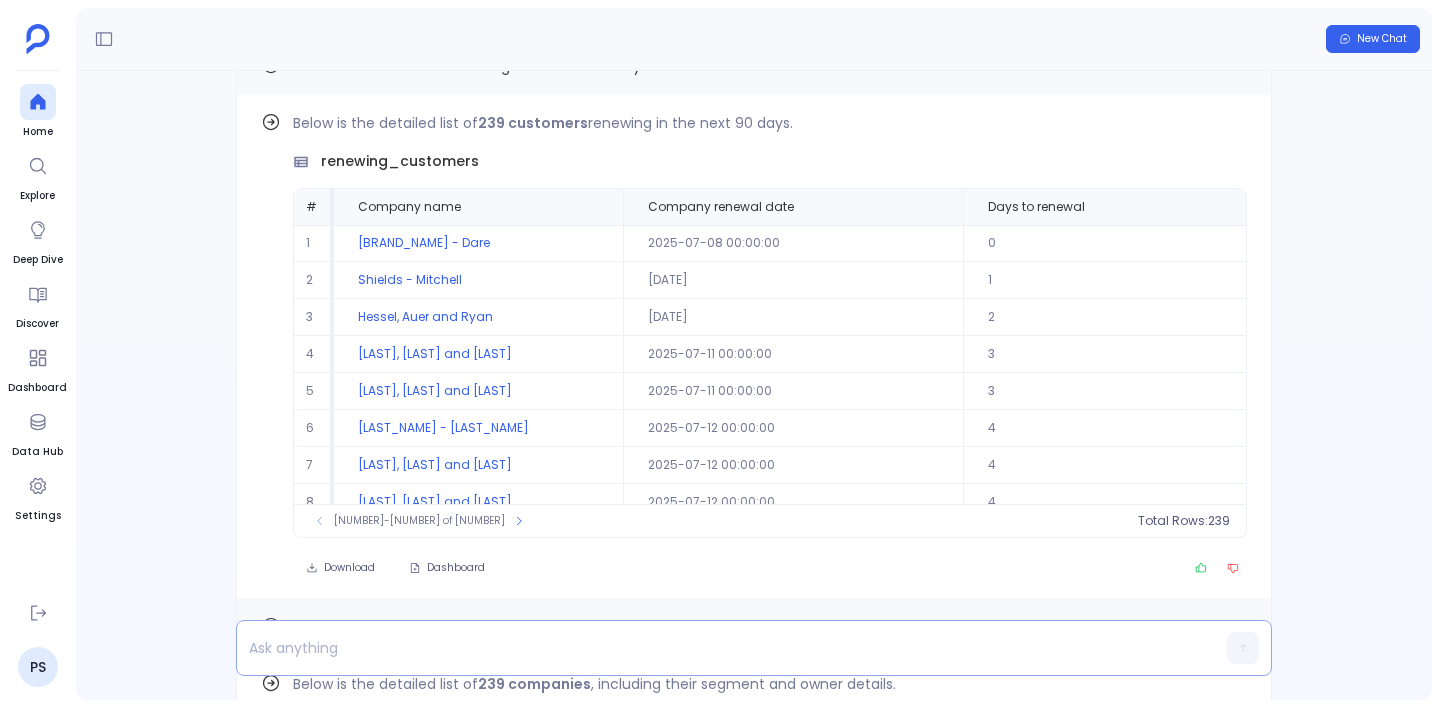 click at bounding box center (715, 648) 